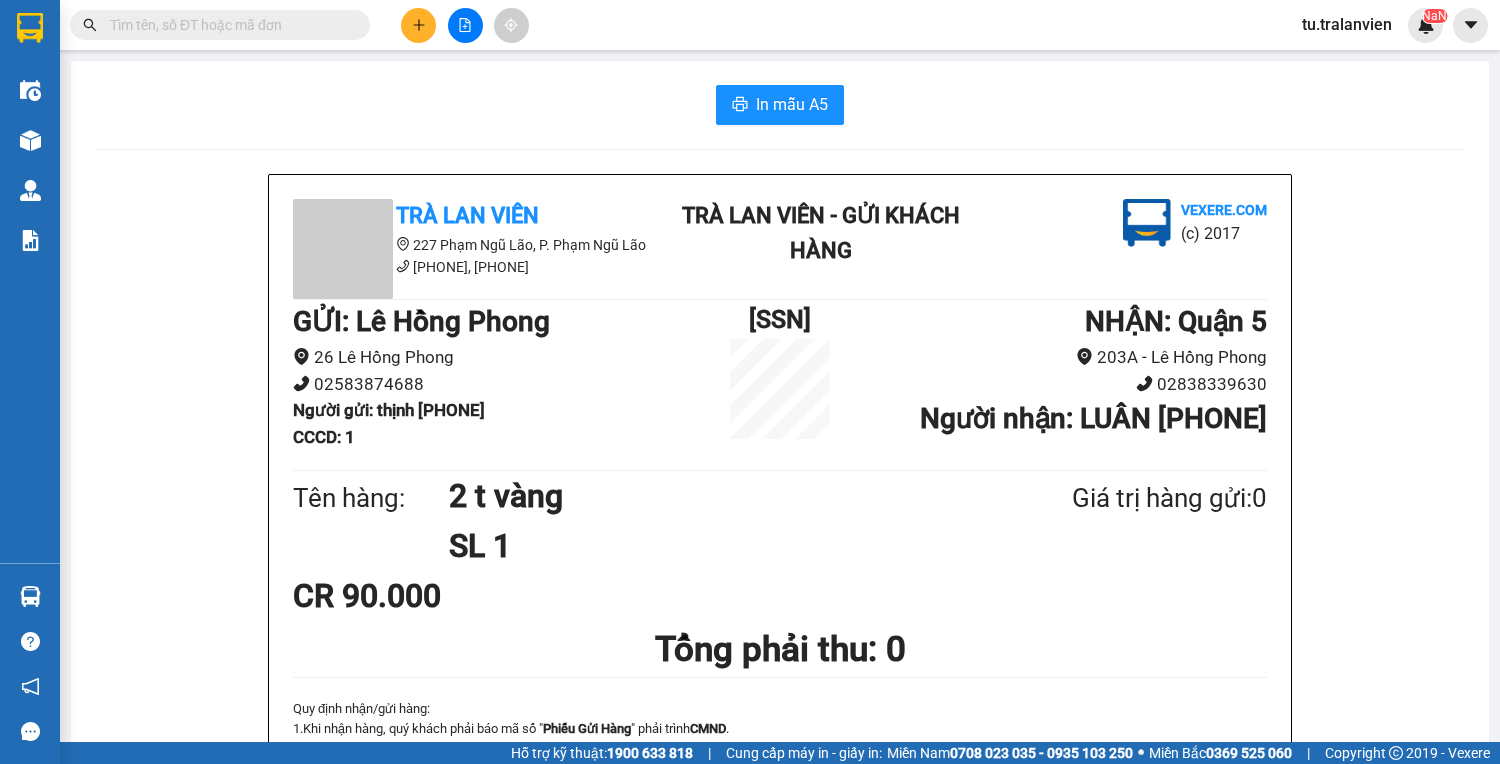 click at bounding box center (465, 25) 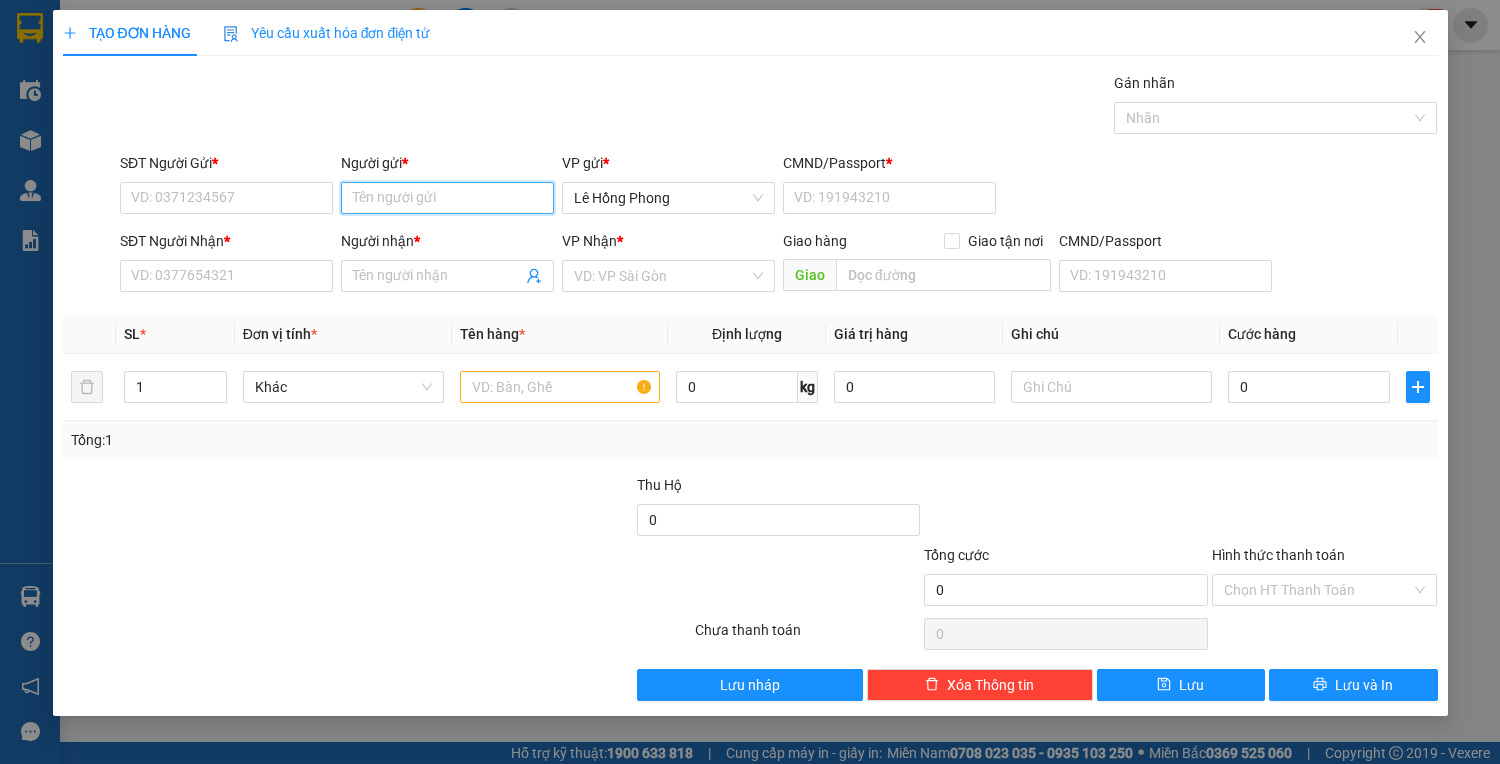 click on "Người gửi  *" at bounding box center [447, 198] 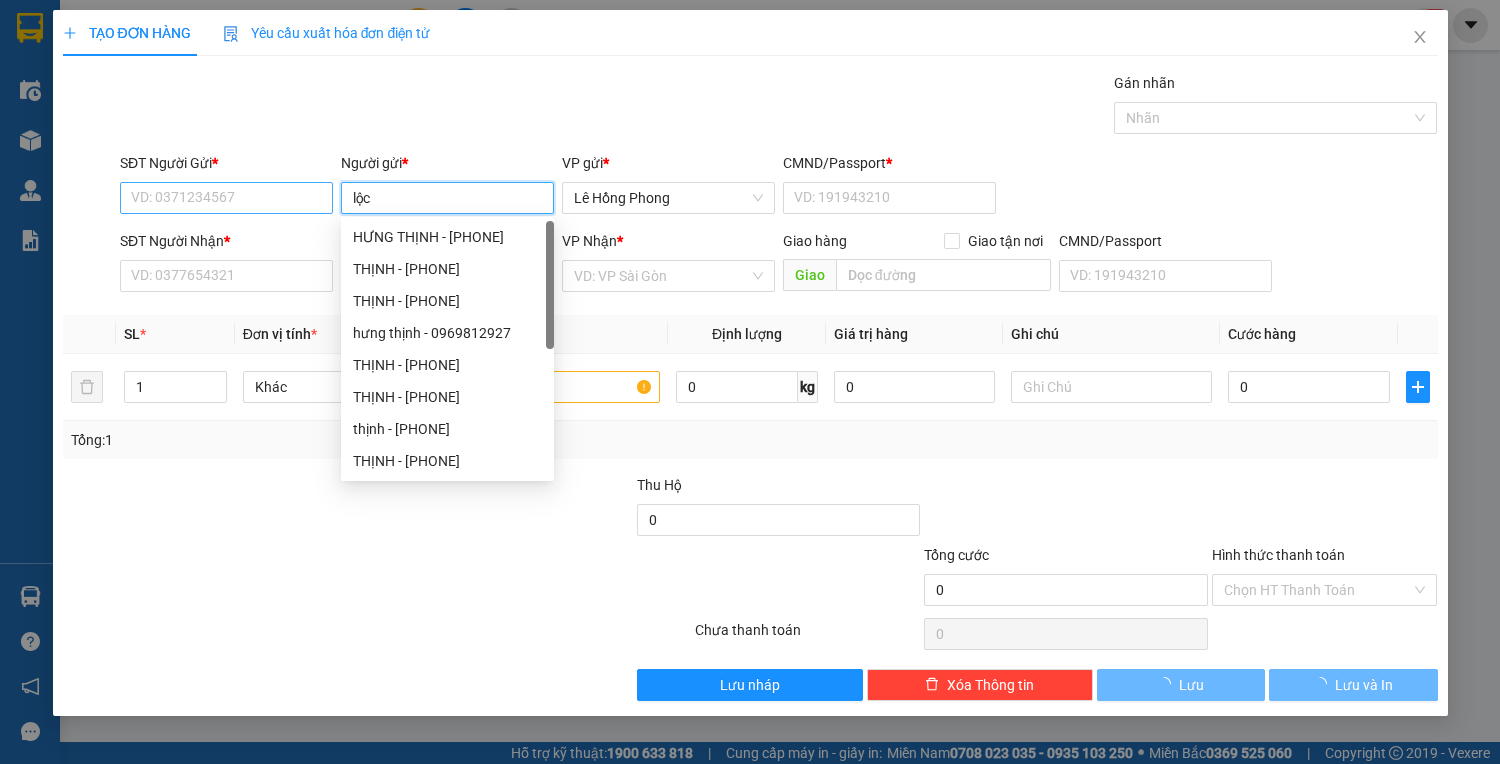 type on "lộc" 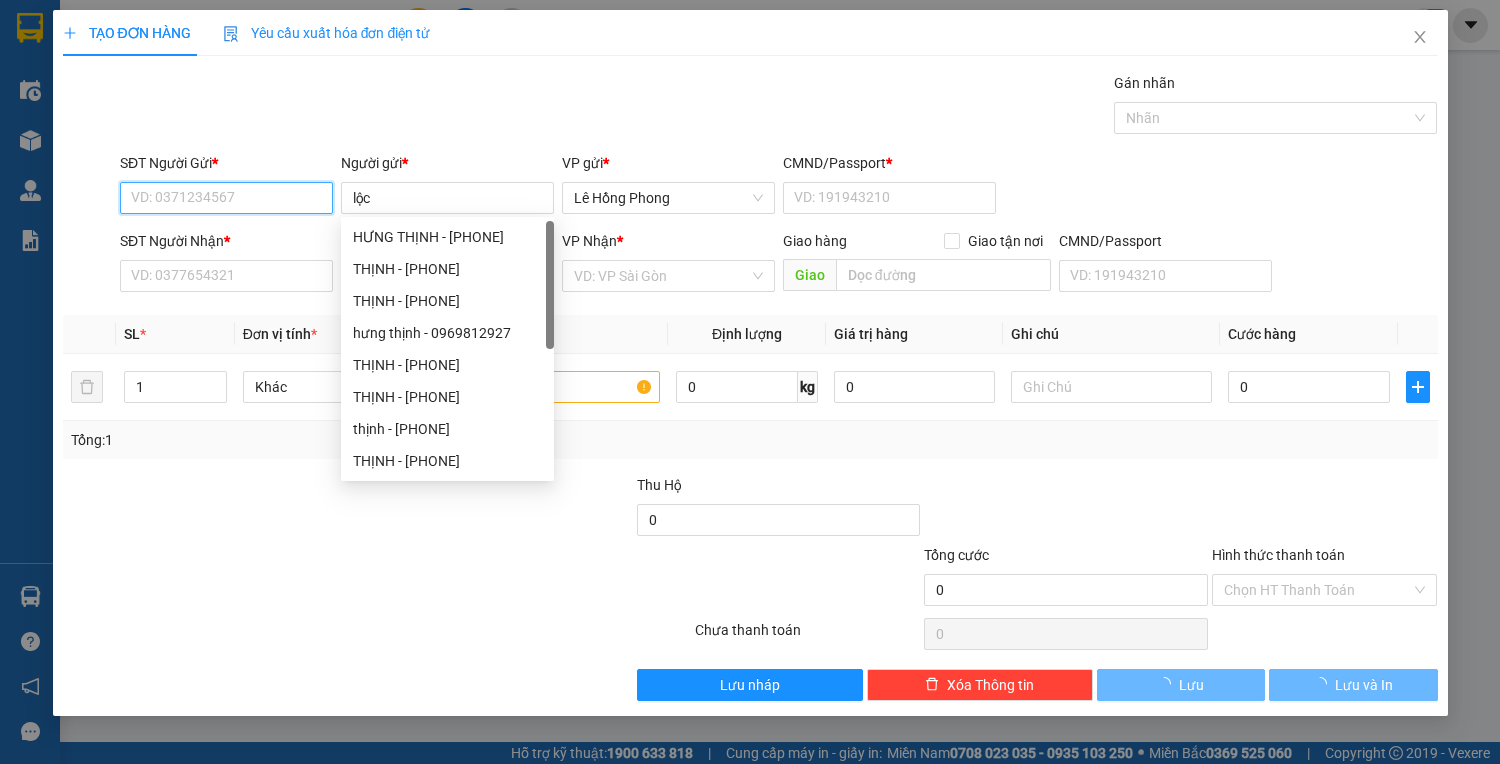click on "SĐT Người Gửi  *" at bounding box center [226, 198] 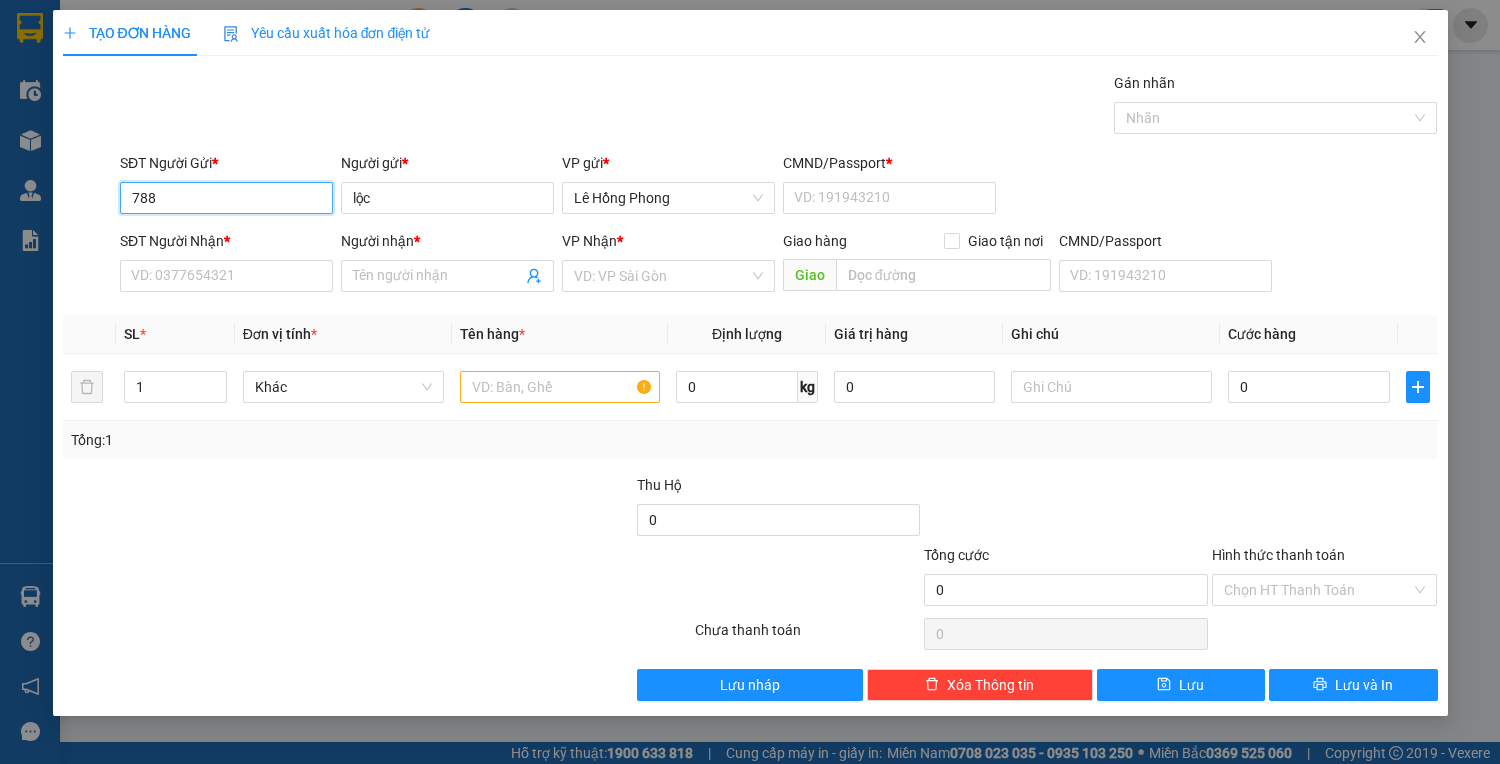 click on "788" at bounding box center (226, 198) 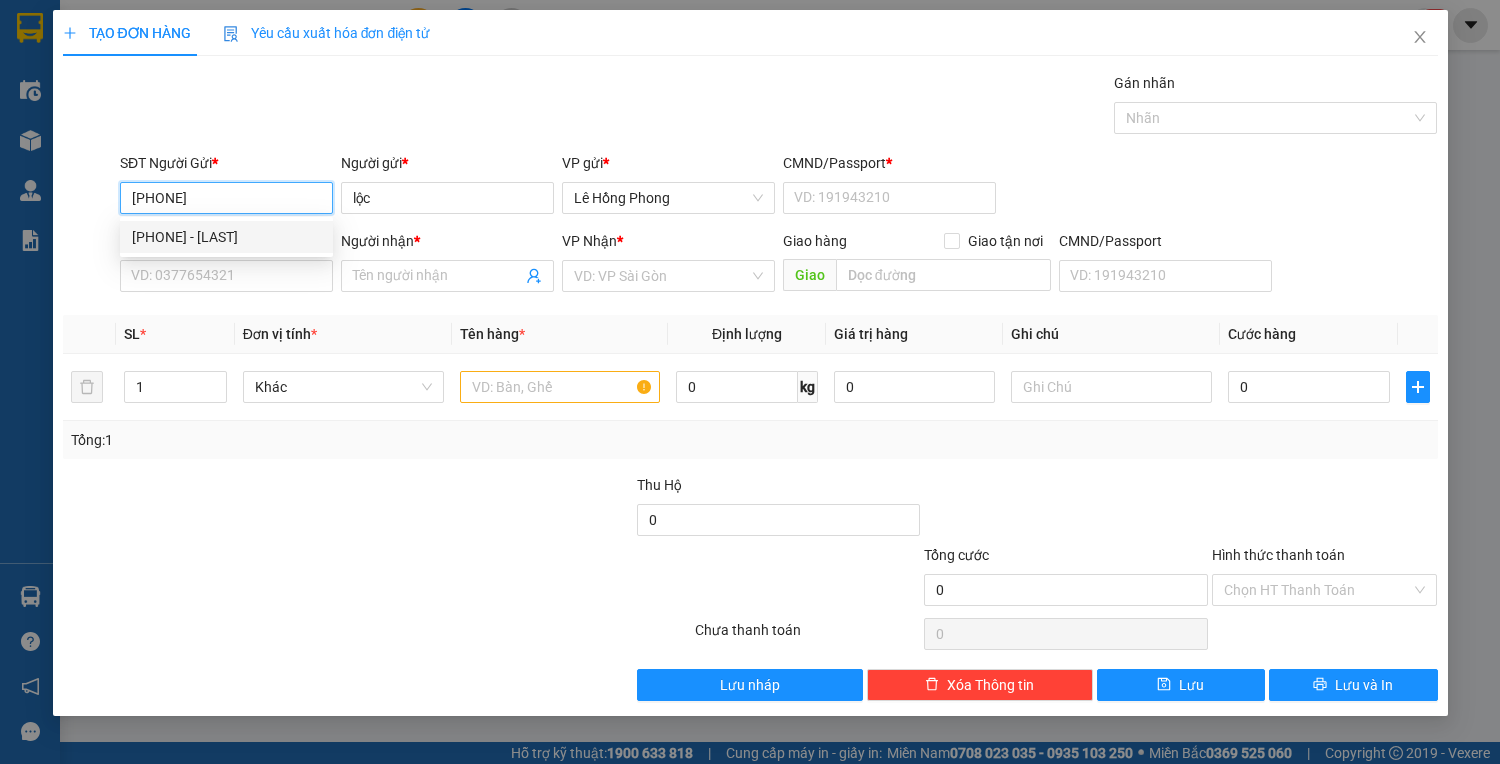 click on "[PHONE] - [LAST]" at bounding box center (226, 237) 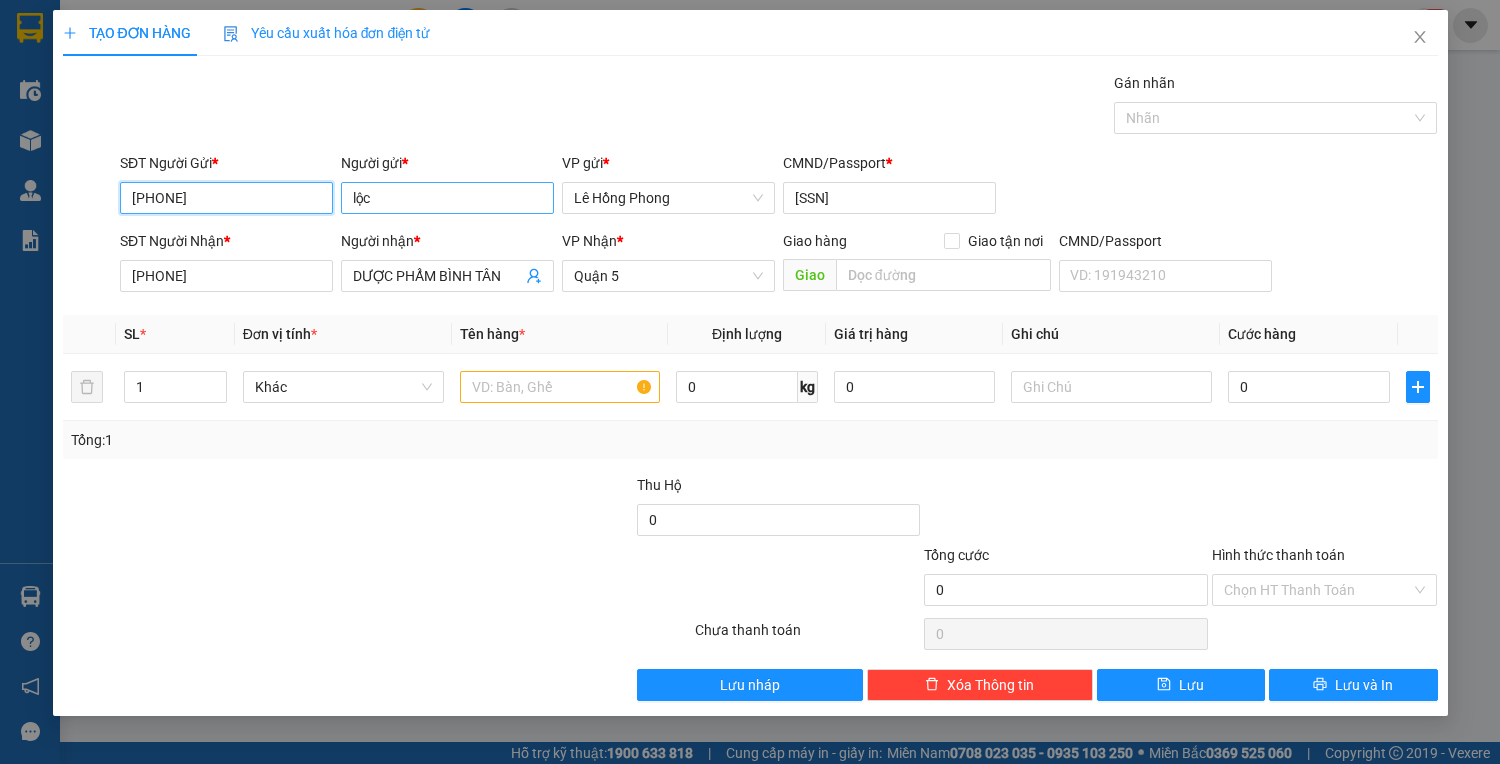 type on "[PHONE]" 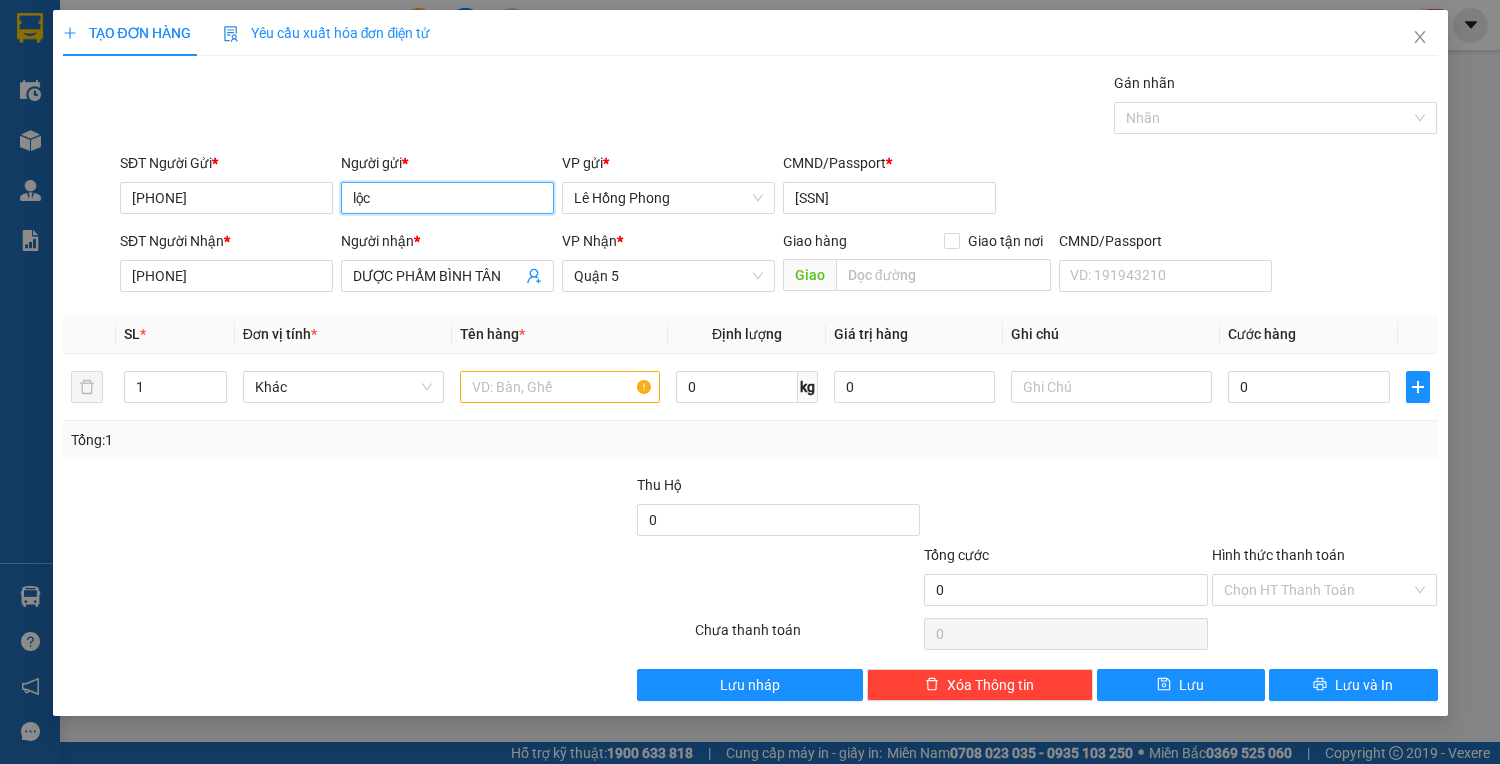 click on "lộc" at bounding box center (447, 198) 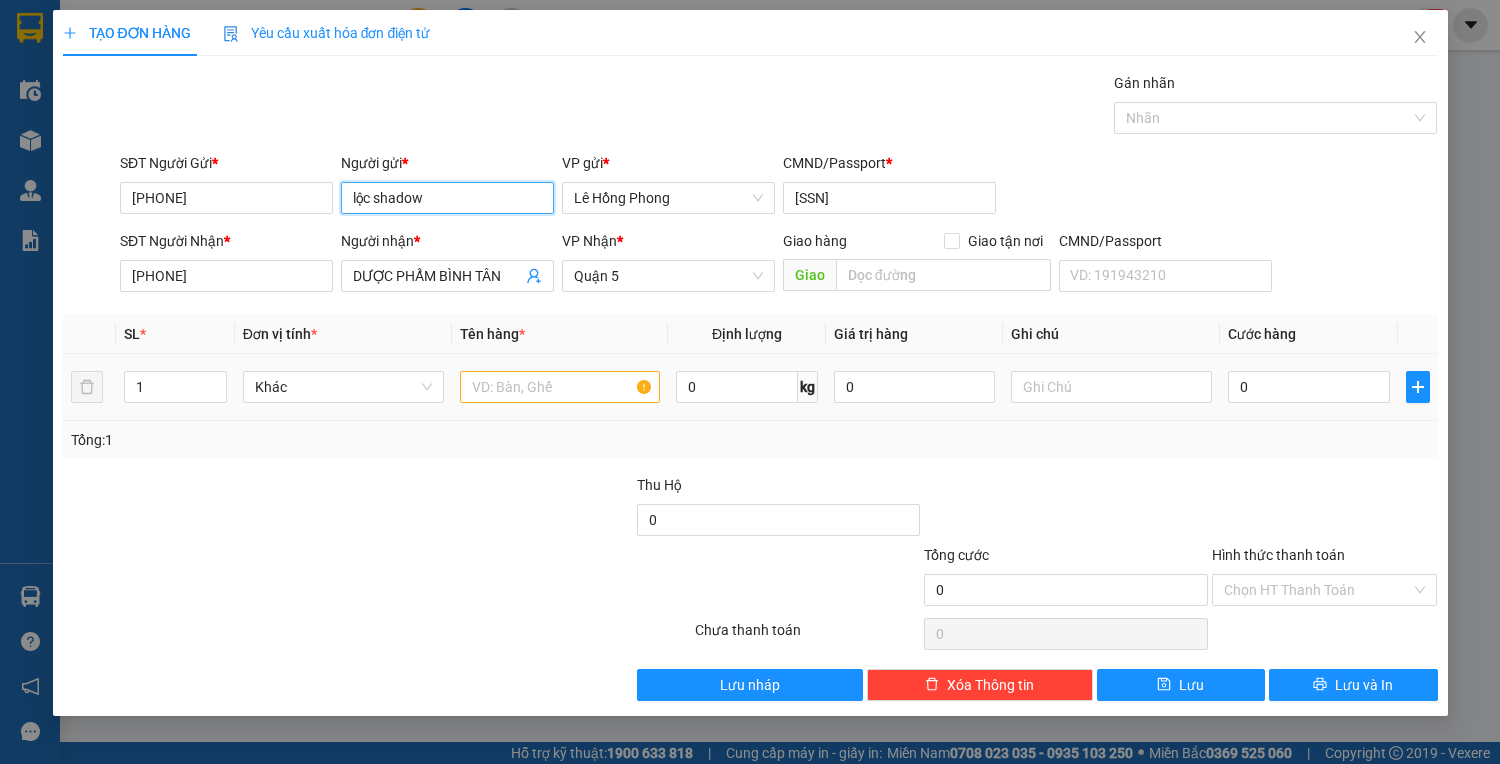type on "lộc shadow" 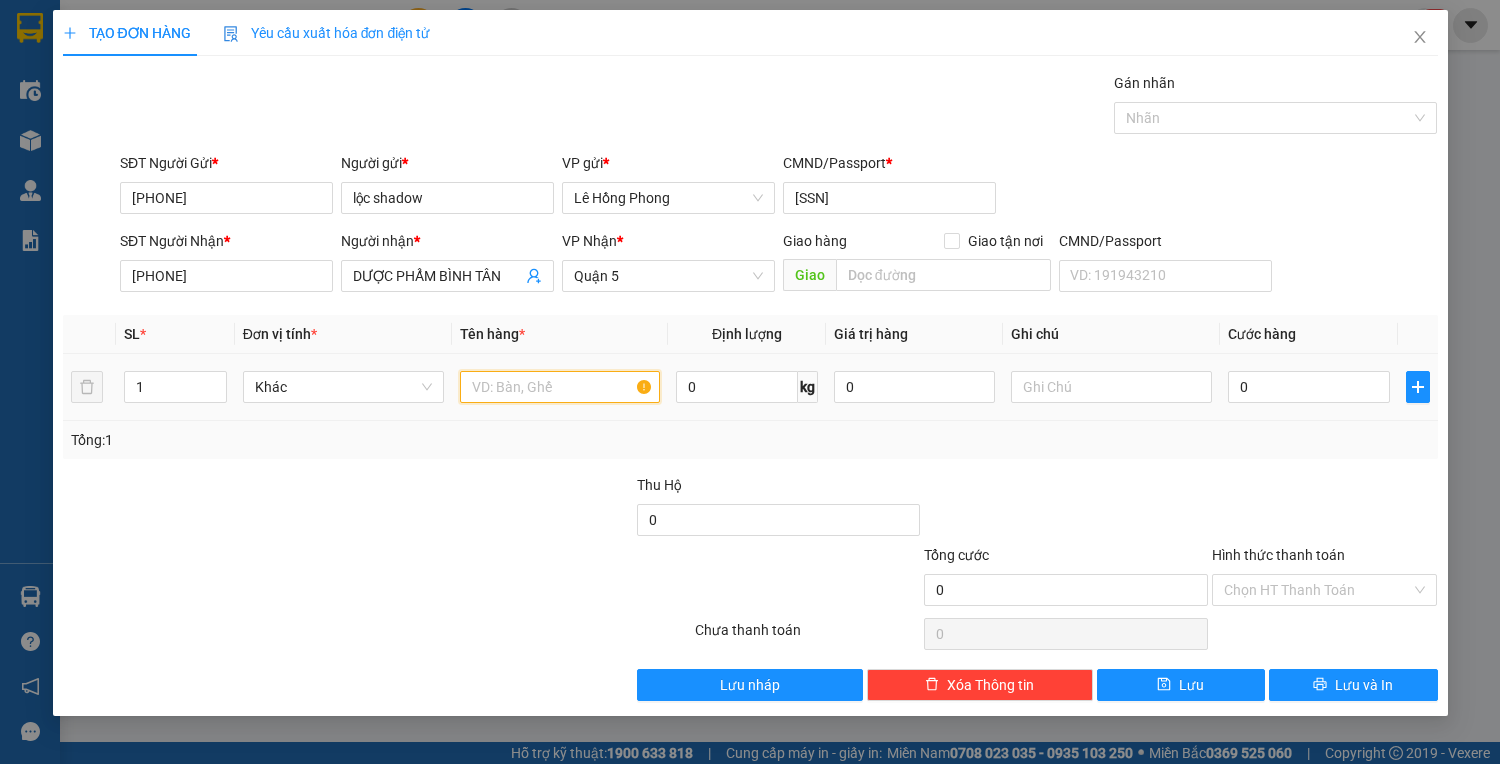 click at bounding box center (560, 387) 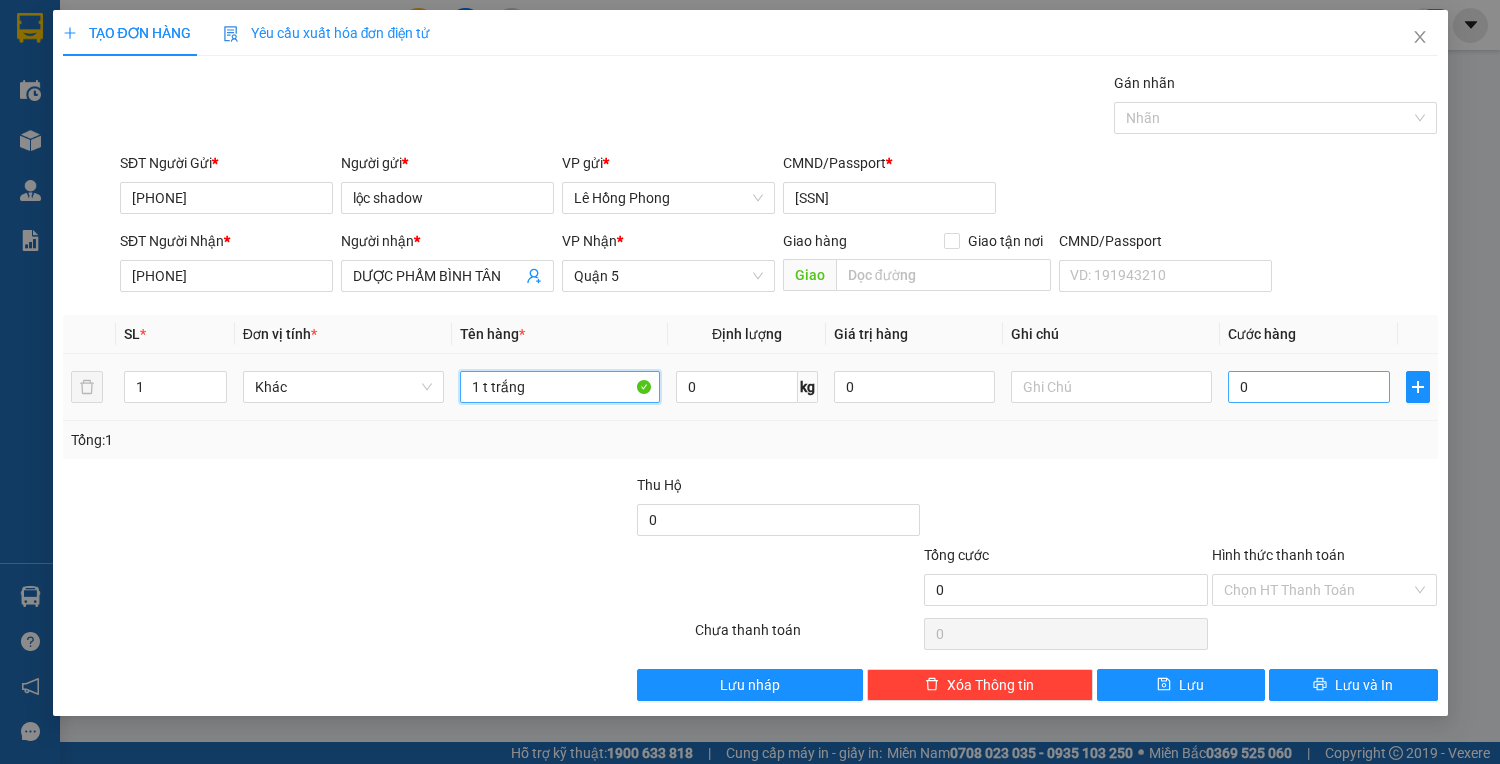 type on "1 t trắng" 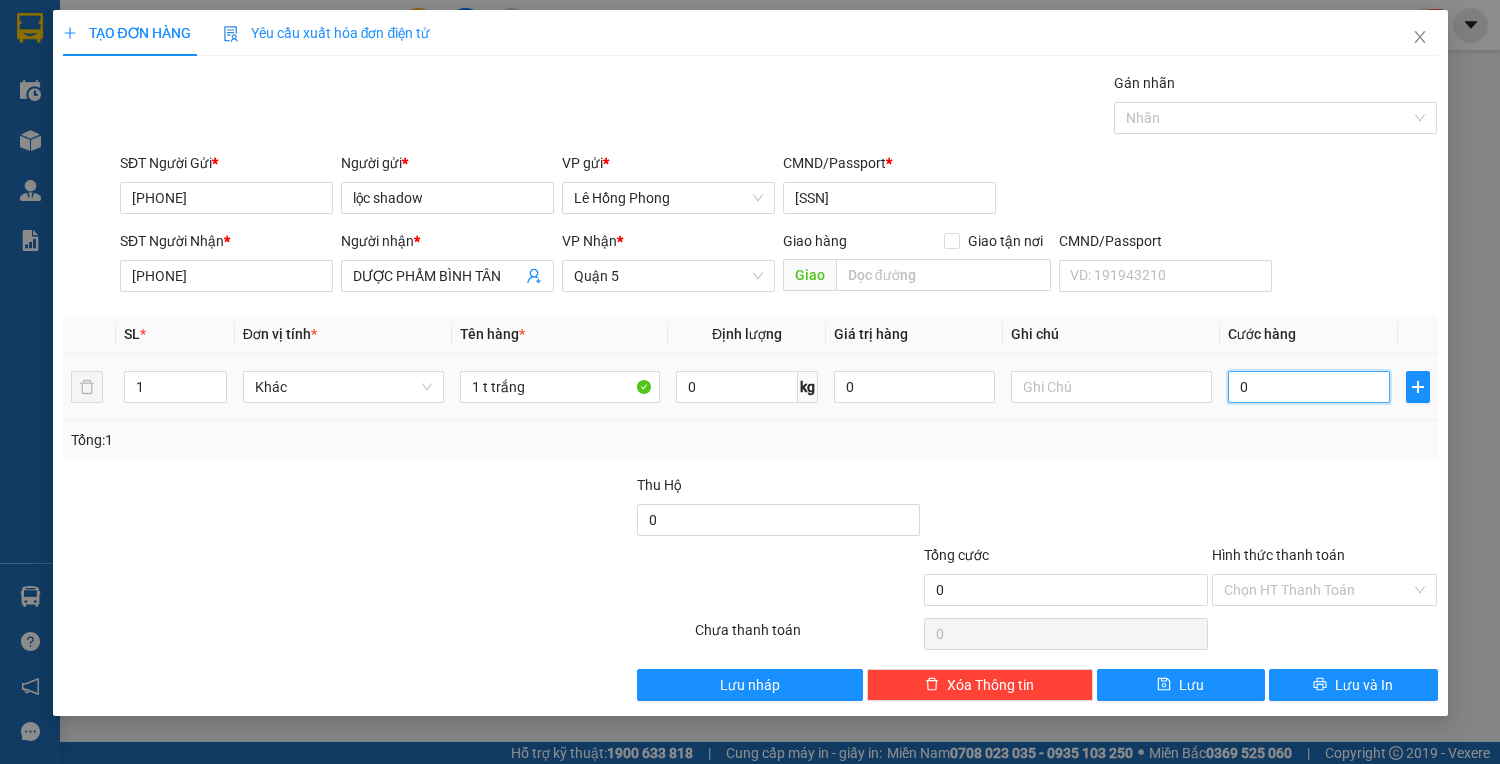 click on "0" at bounding box center [1308, 387] 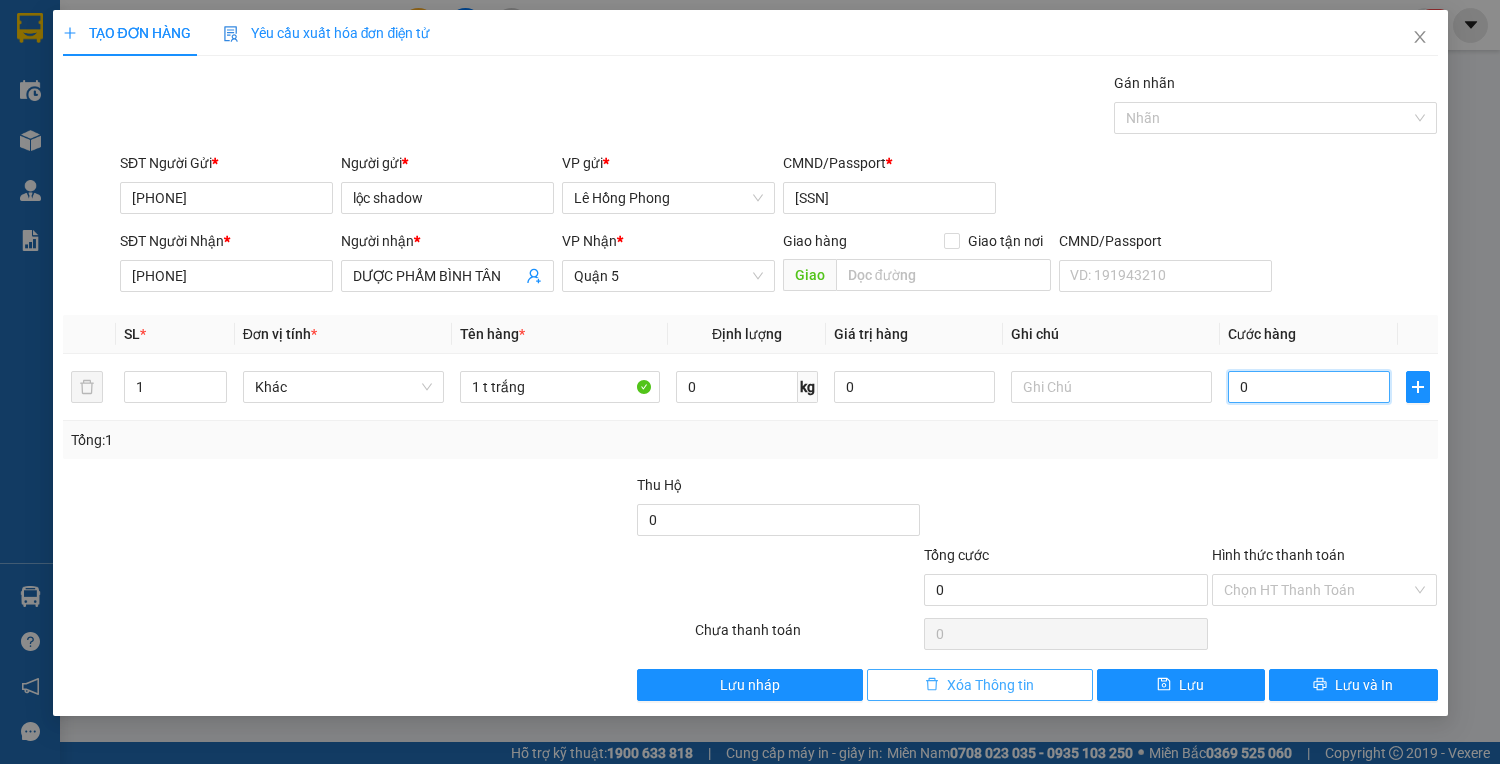 type on "3" 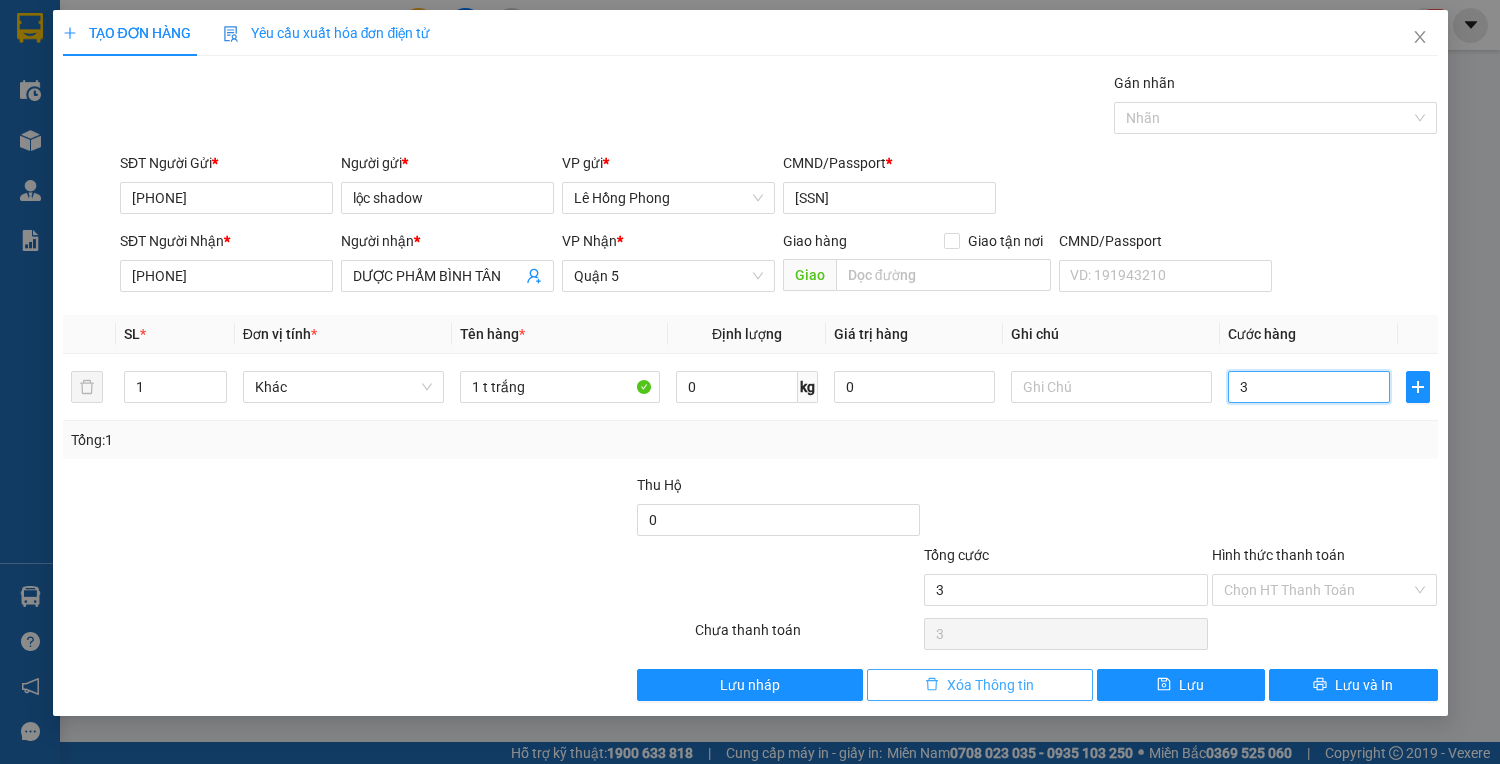 type on "30" 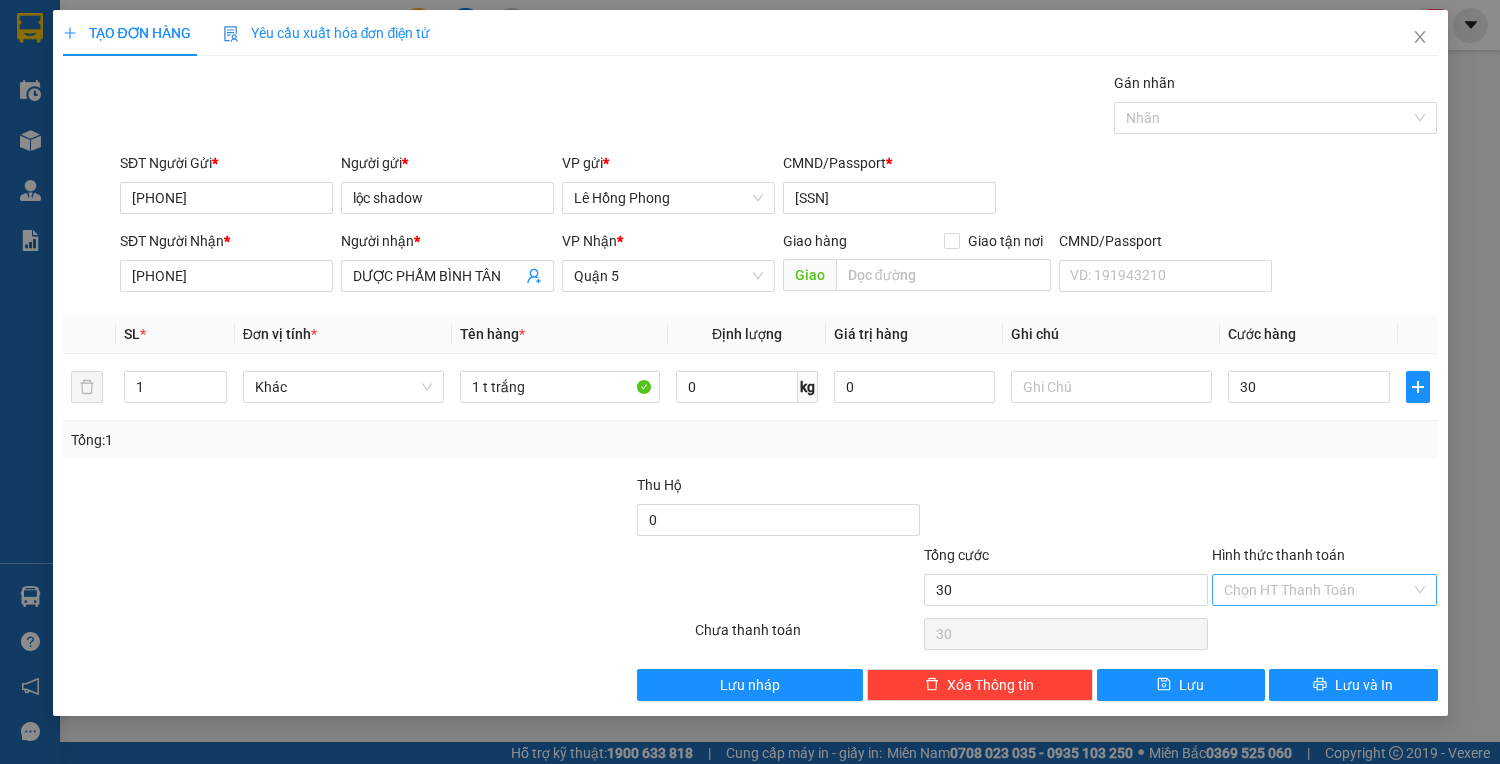 type on "30.000" 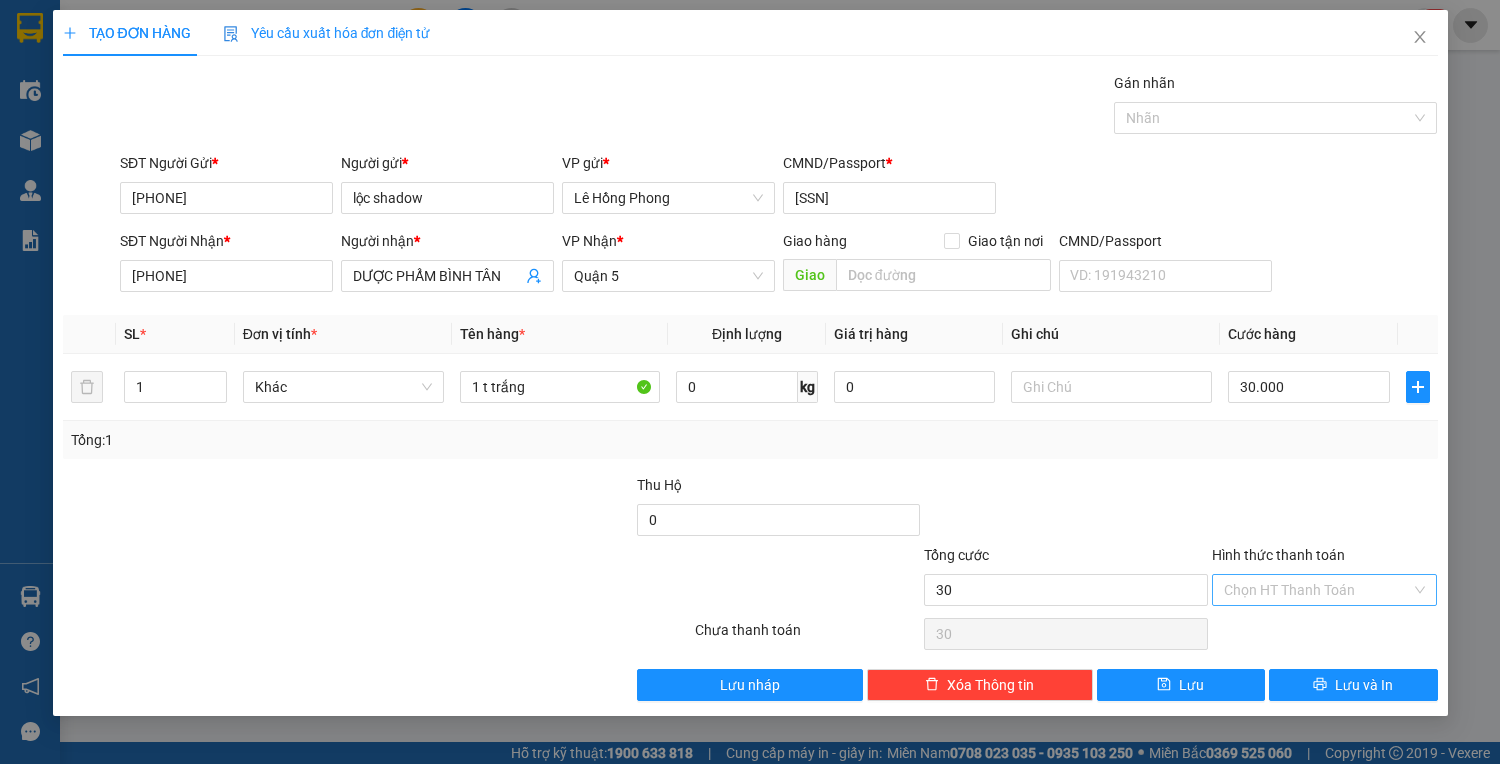 type on "30.000" 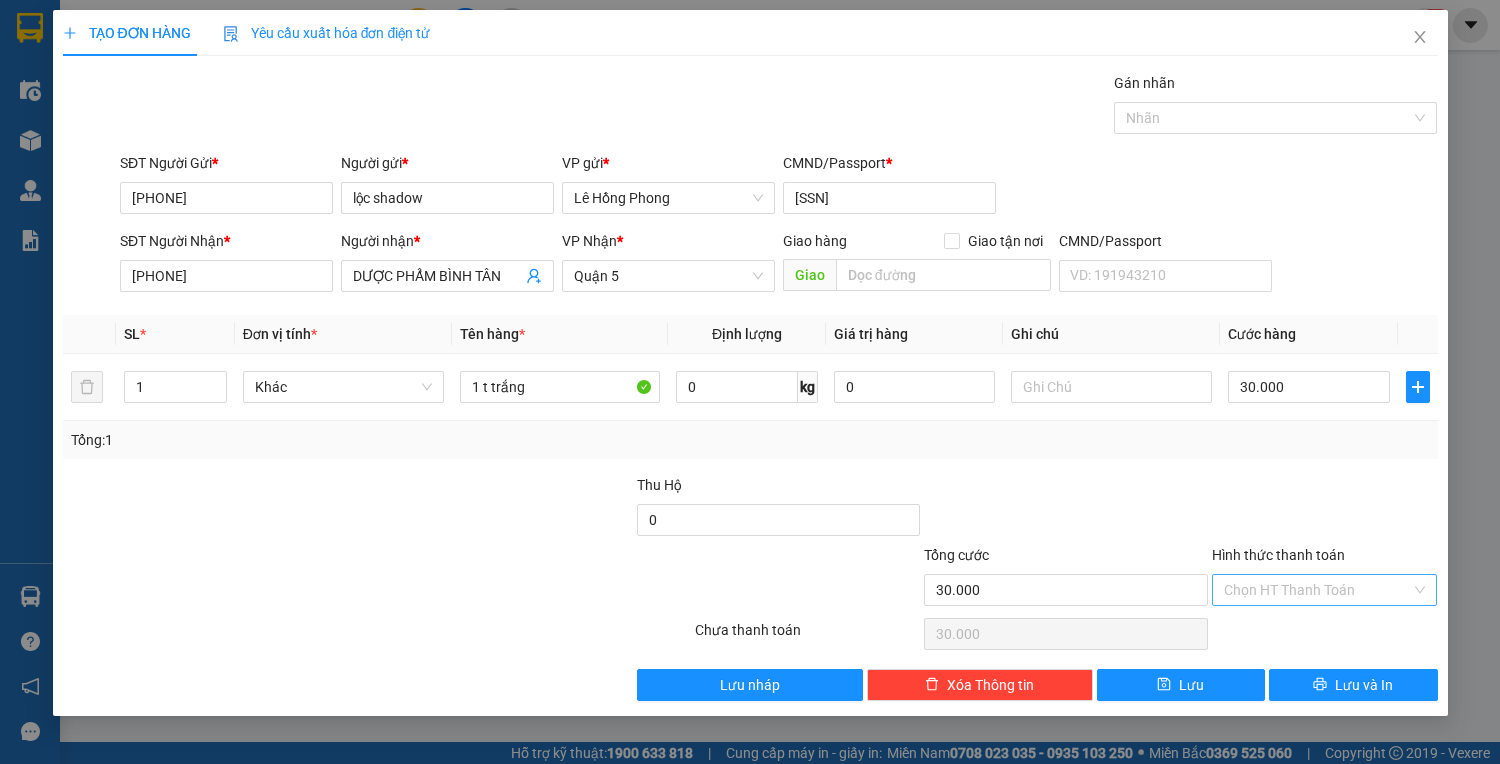 click on "Hình thức thanh toán" at bounding box center (1318, 590) 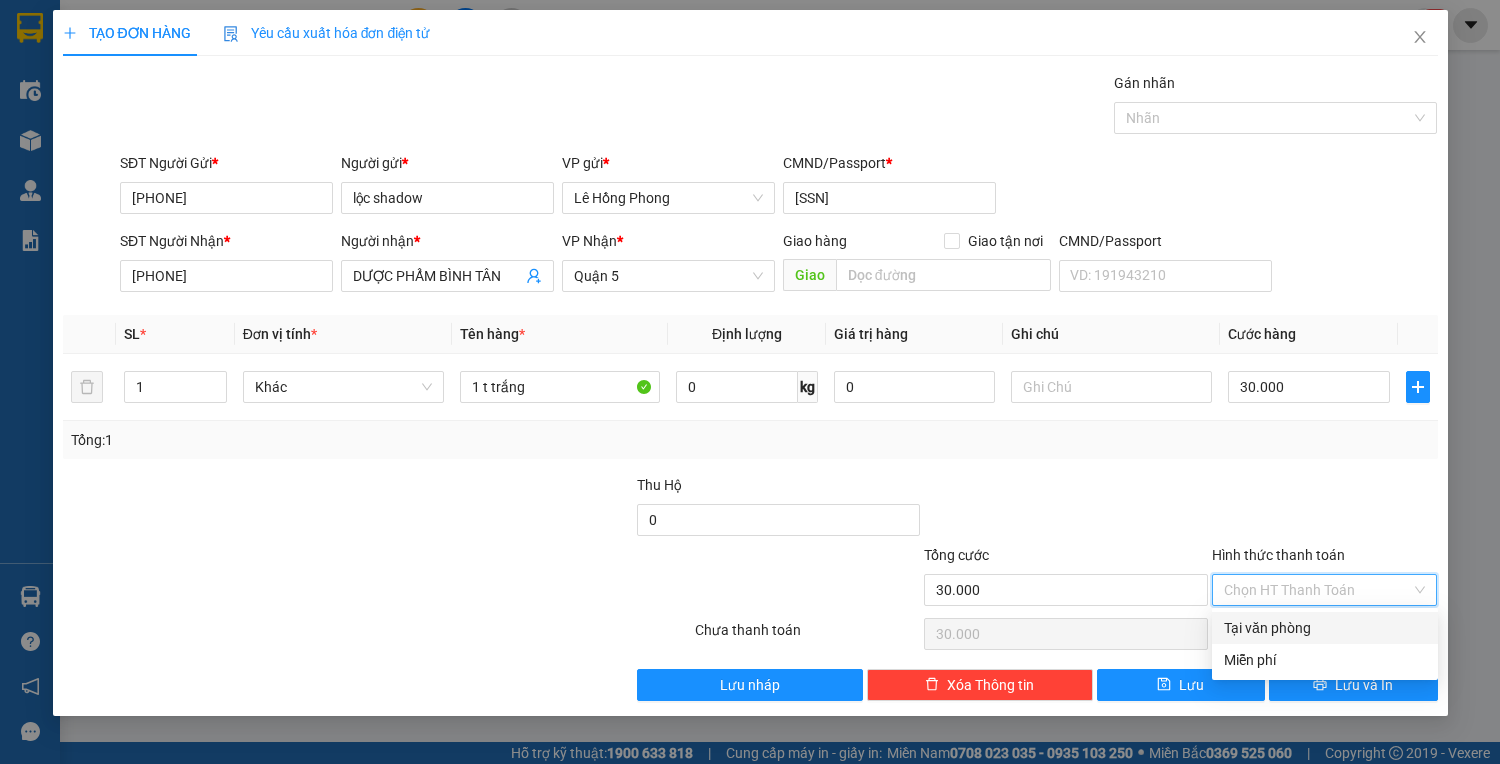 click on "Chọn HT Thanh Toán" at bounding box center [1325, 590] 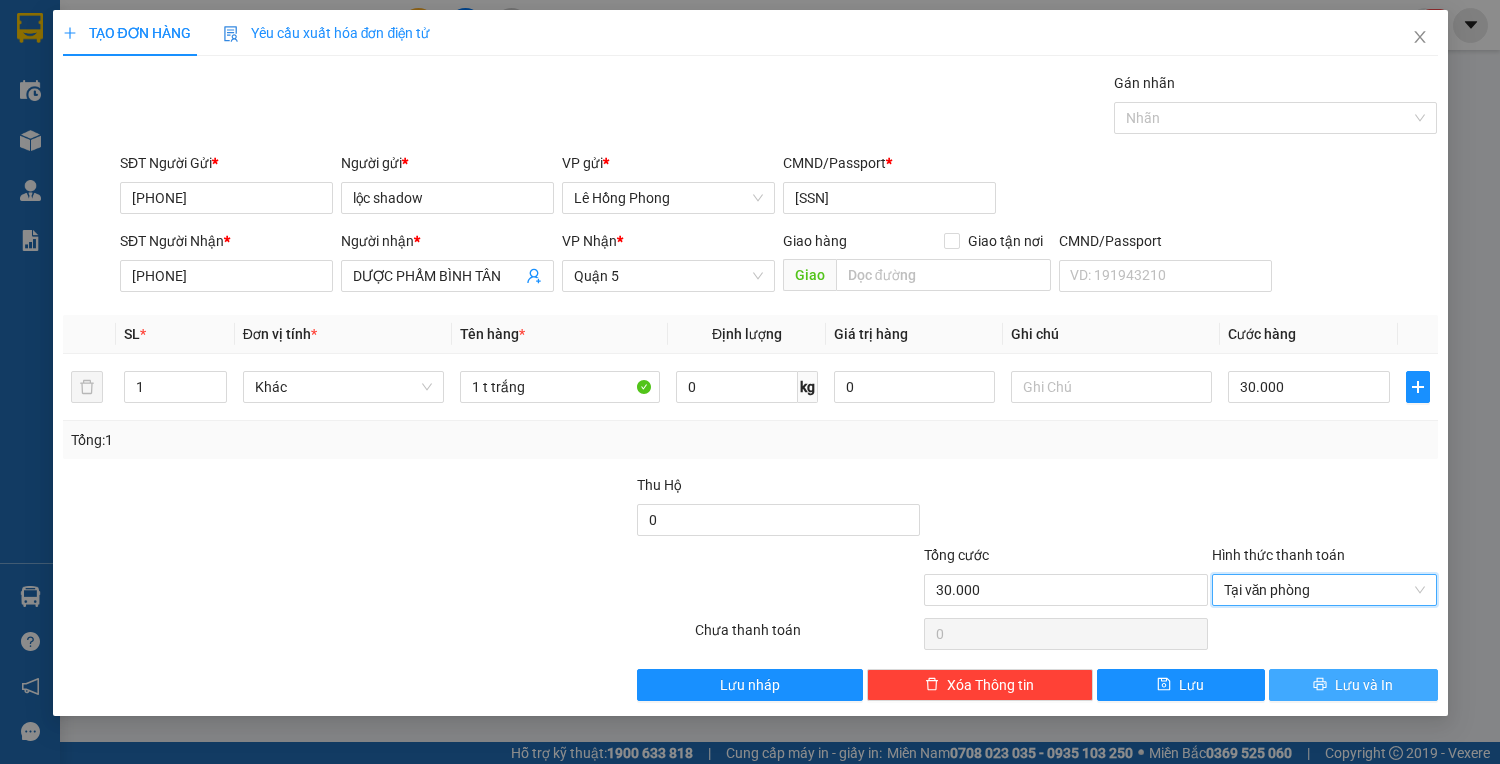 click on "Lưu và In" at bounding box center (1364, 685) 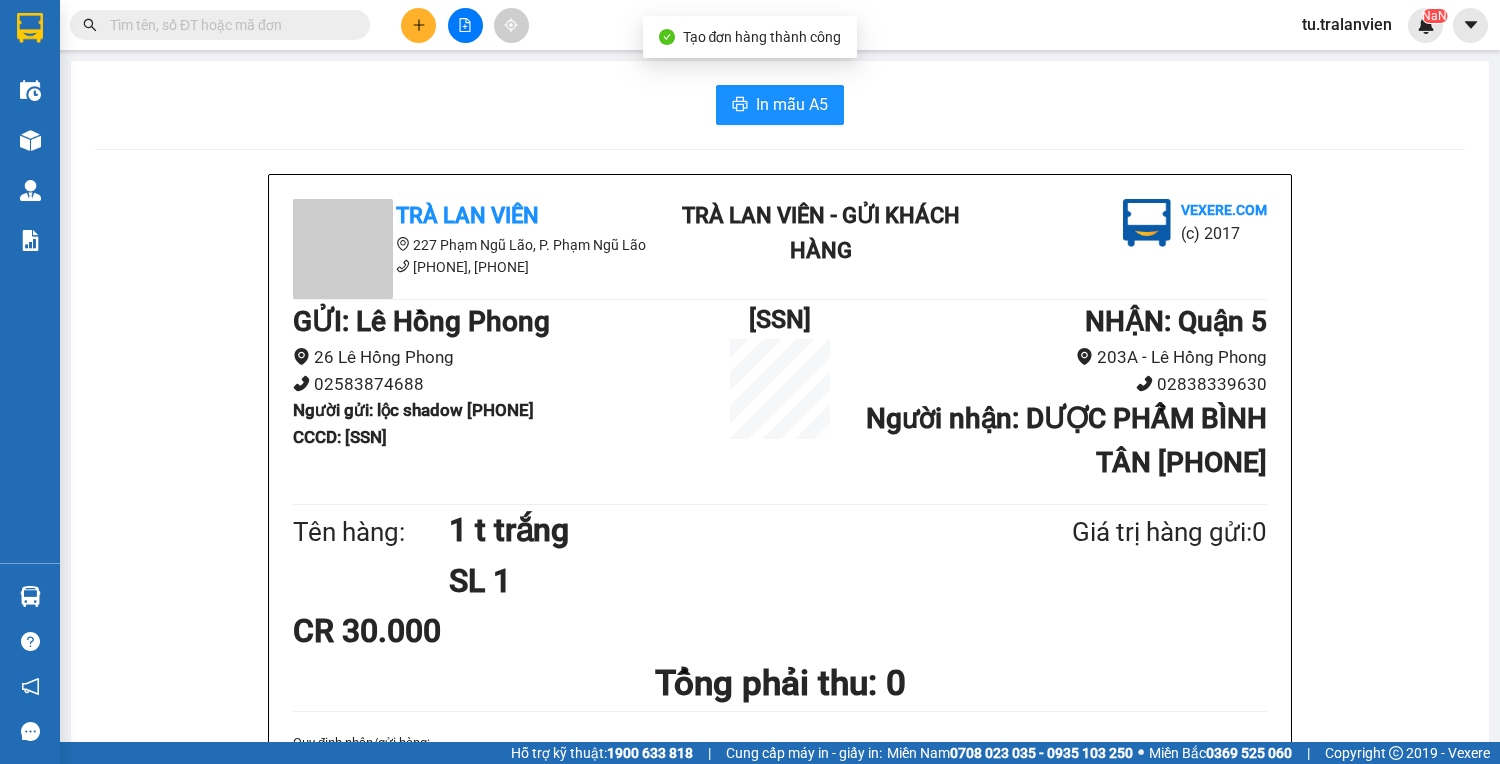 drag, startPoint x: 798, startPoint y: 154, endPoint x: 786, endPoint y: 132, distance: 25.059929 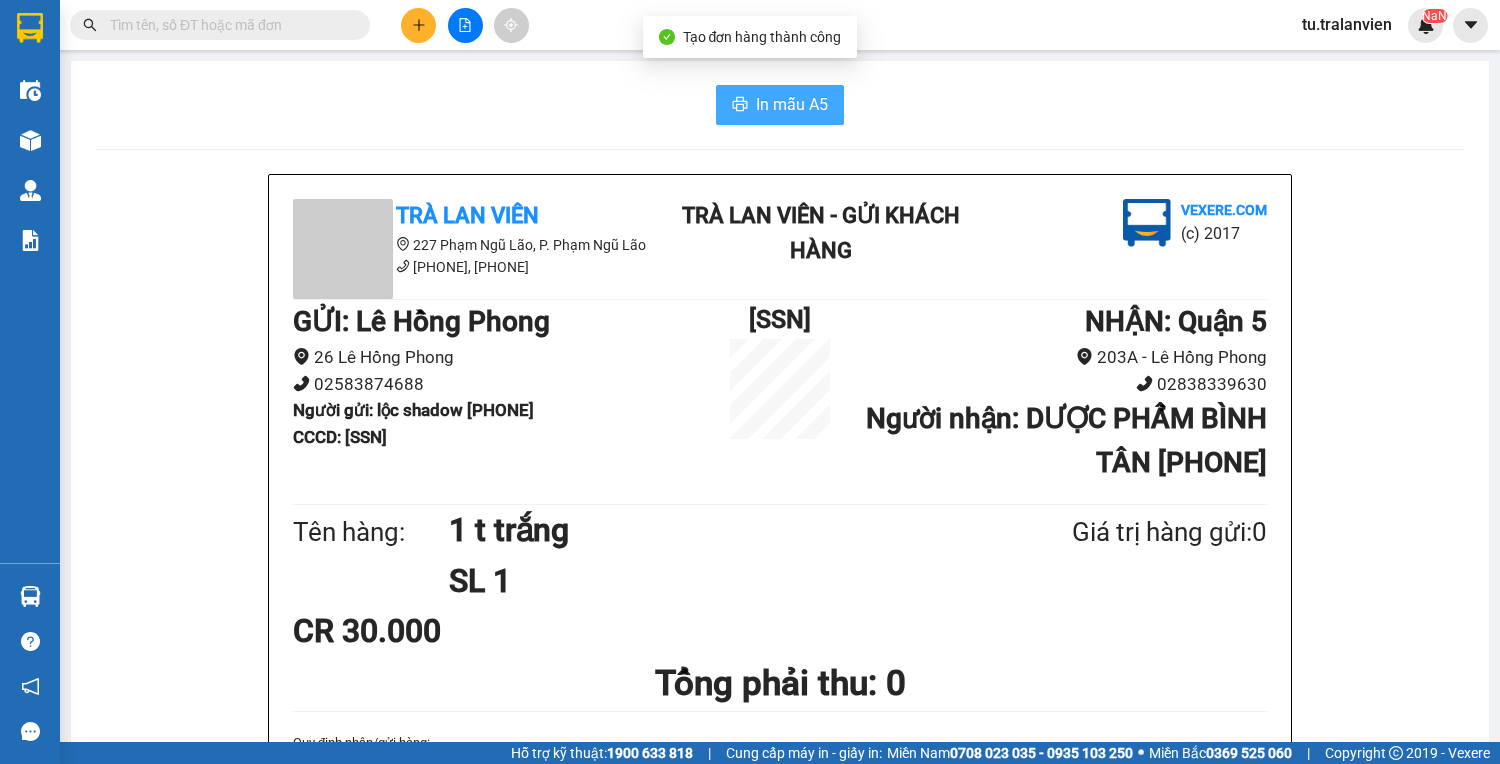 click on "In mẫu A5" at bounding box center [780, 105] 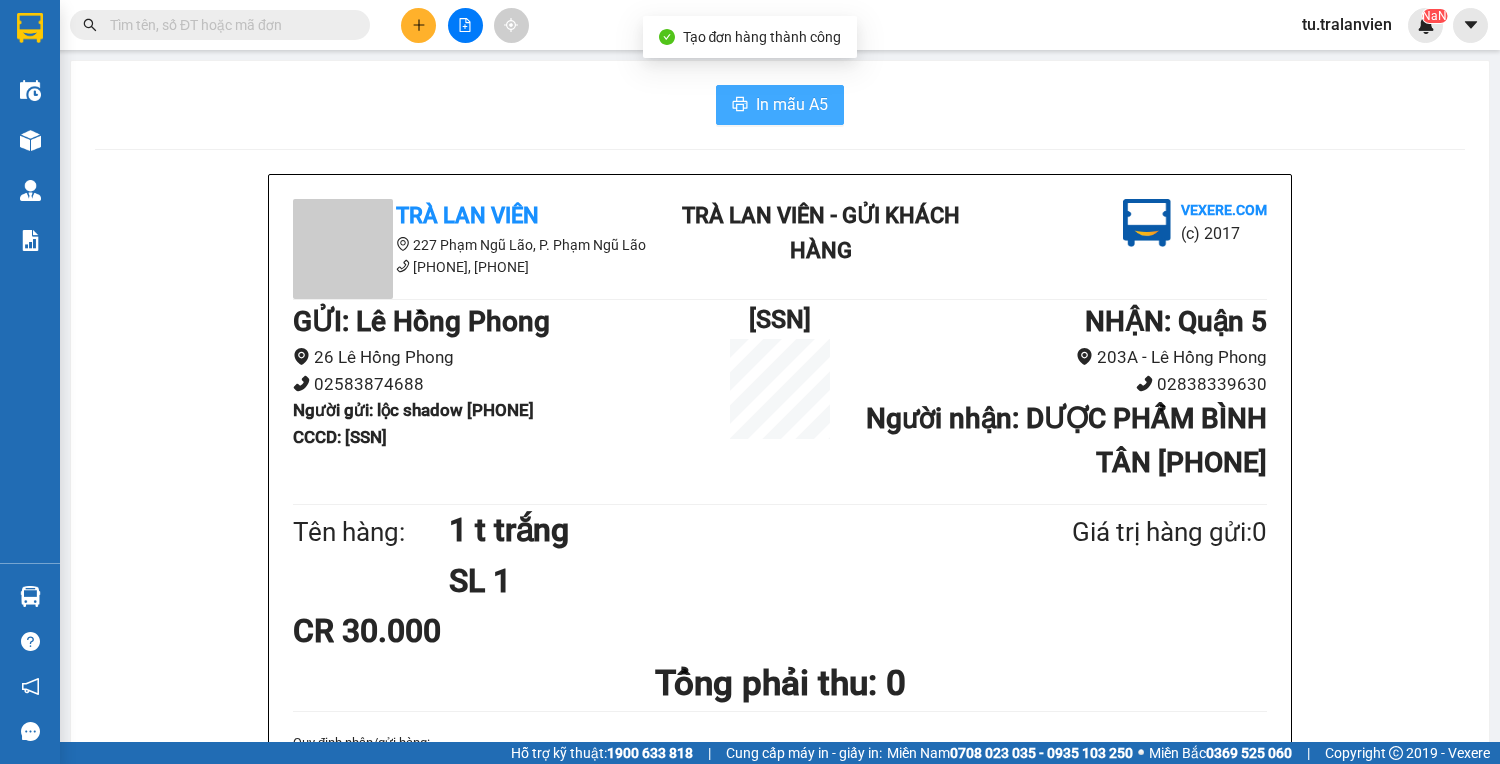 scroll, scrollTop: 0, scrollLeft: 0, axis: both 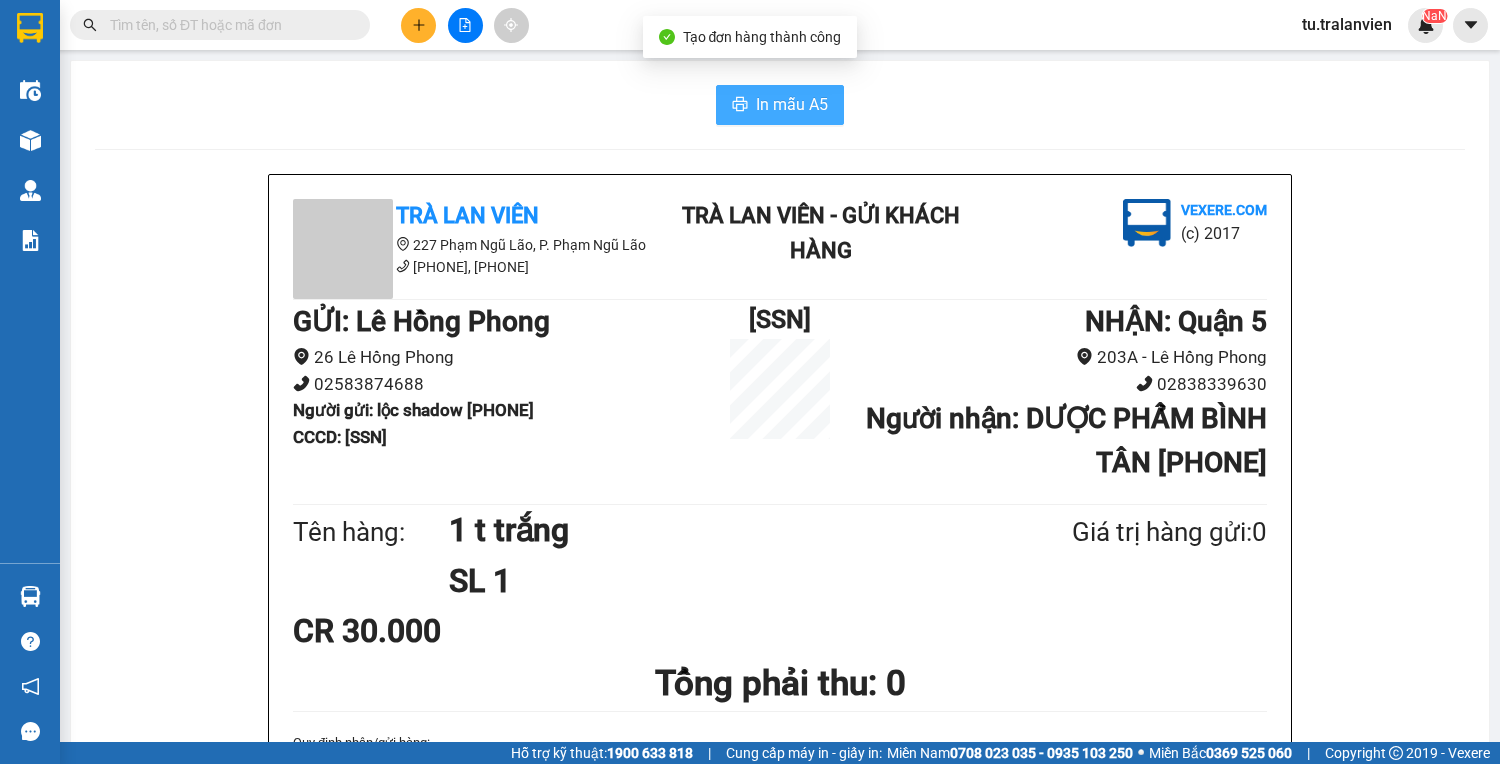 click on "In mẫu A5" at bounding box center (792, 104) 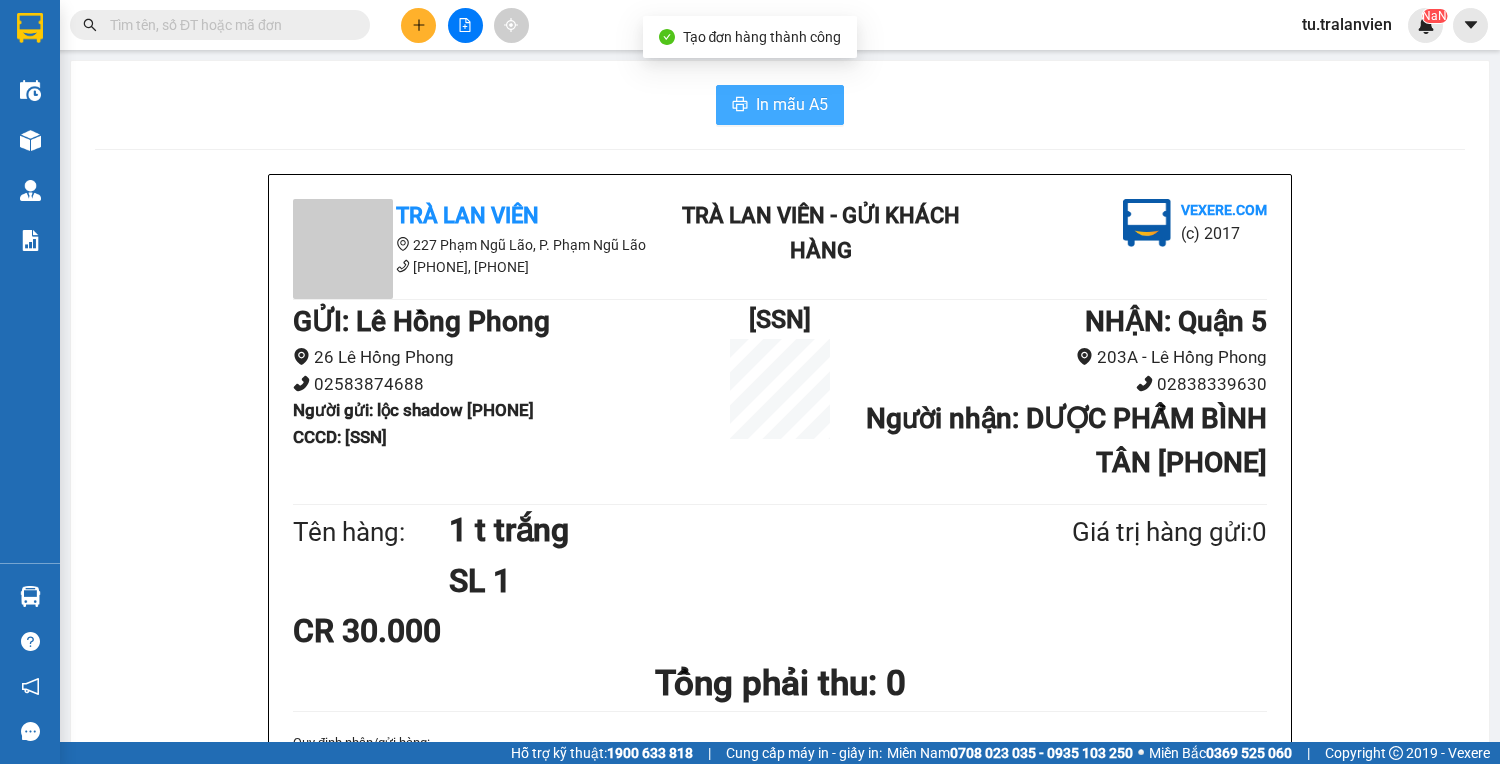 scroll, scrollTop: 0, scrollLeft: 0, axis: both 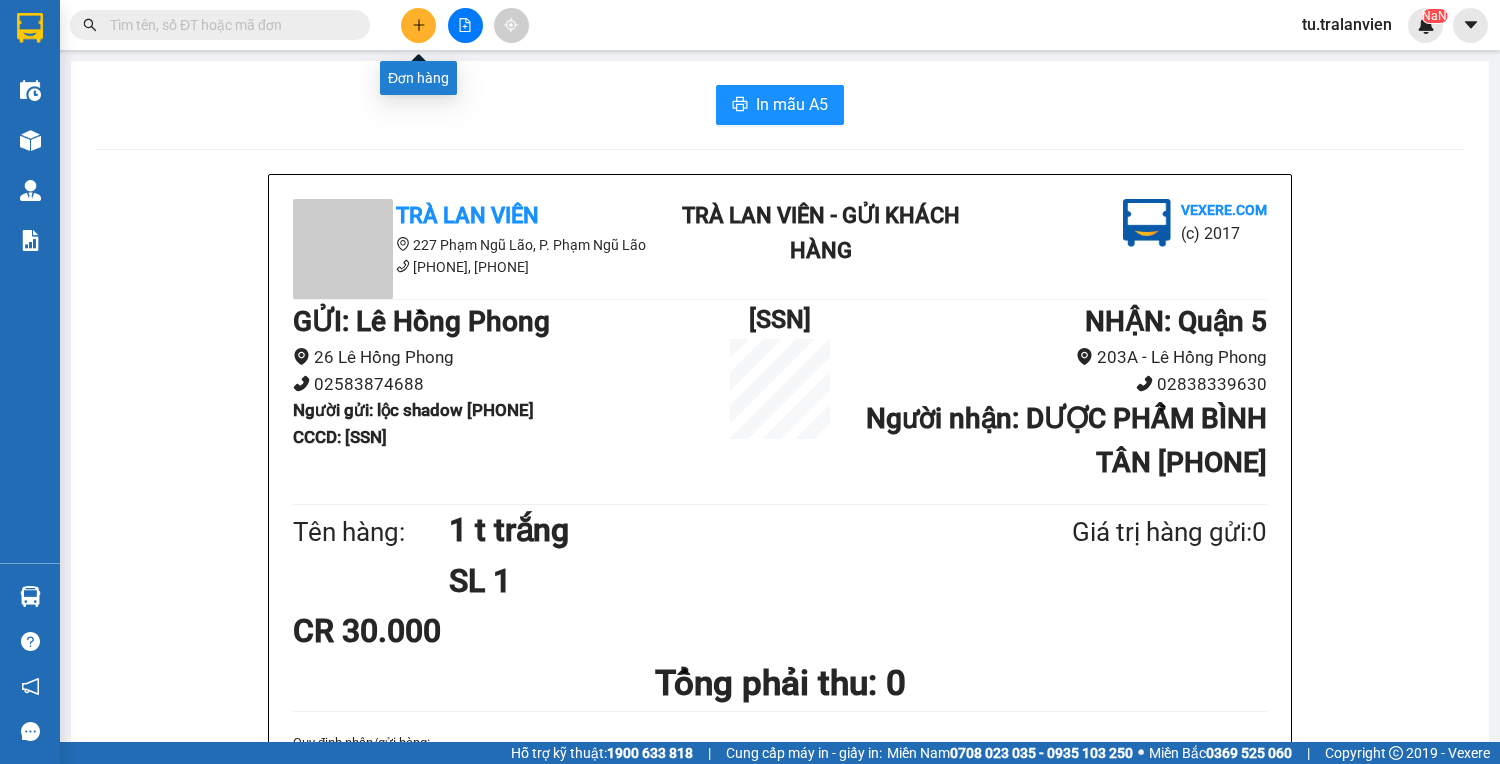 click 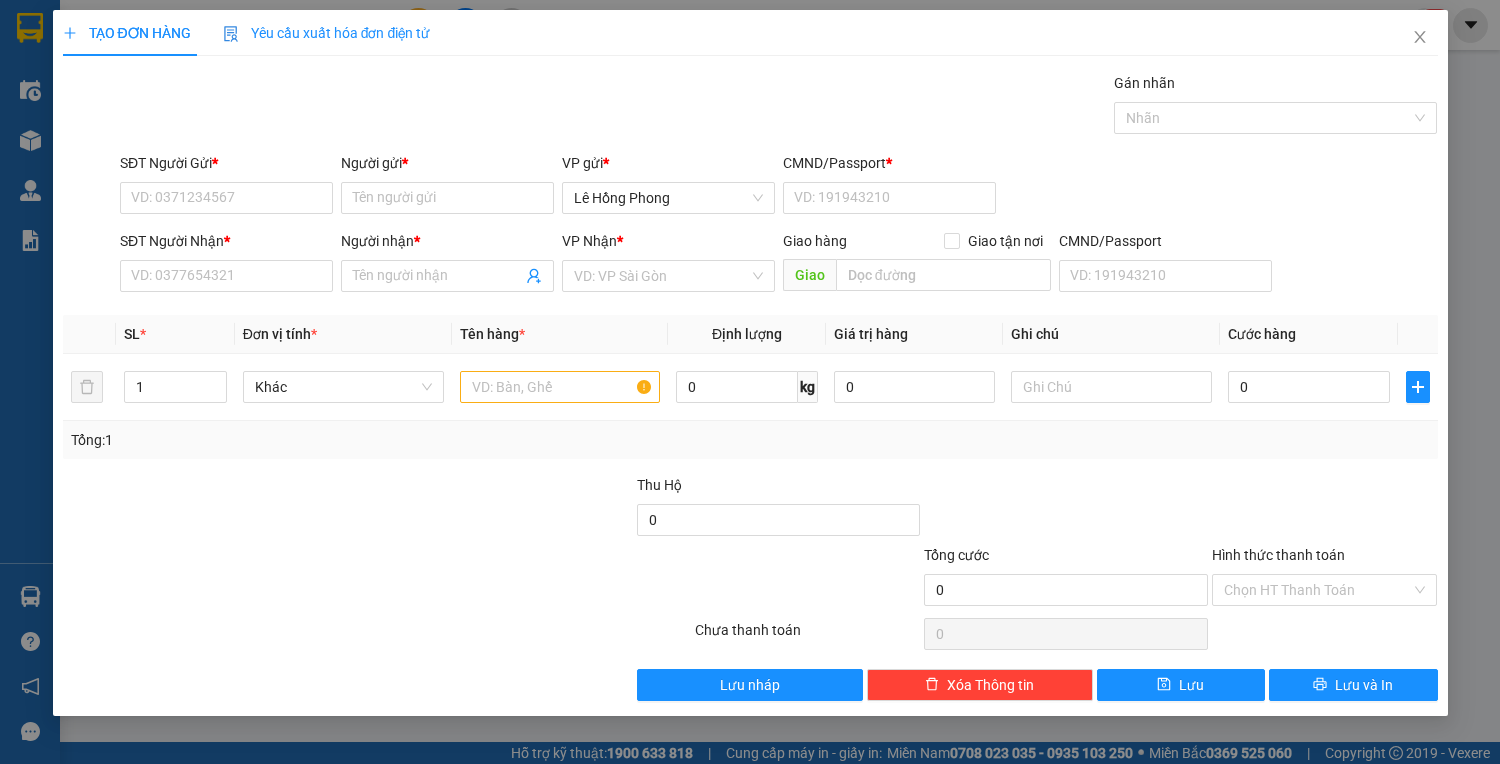click on "SĐT Người Gửi  * VD: 0371234567" at bounding box center (226, 187) 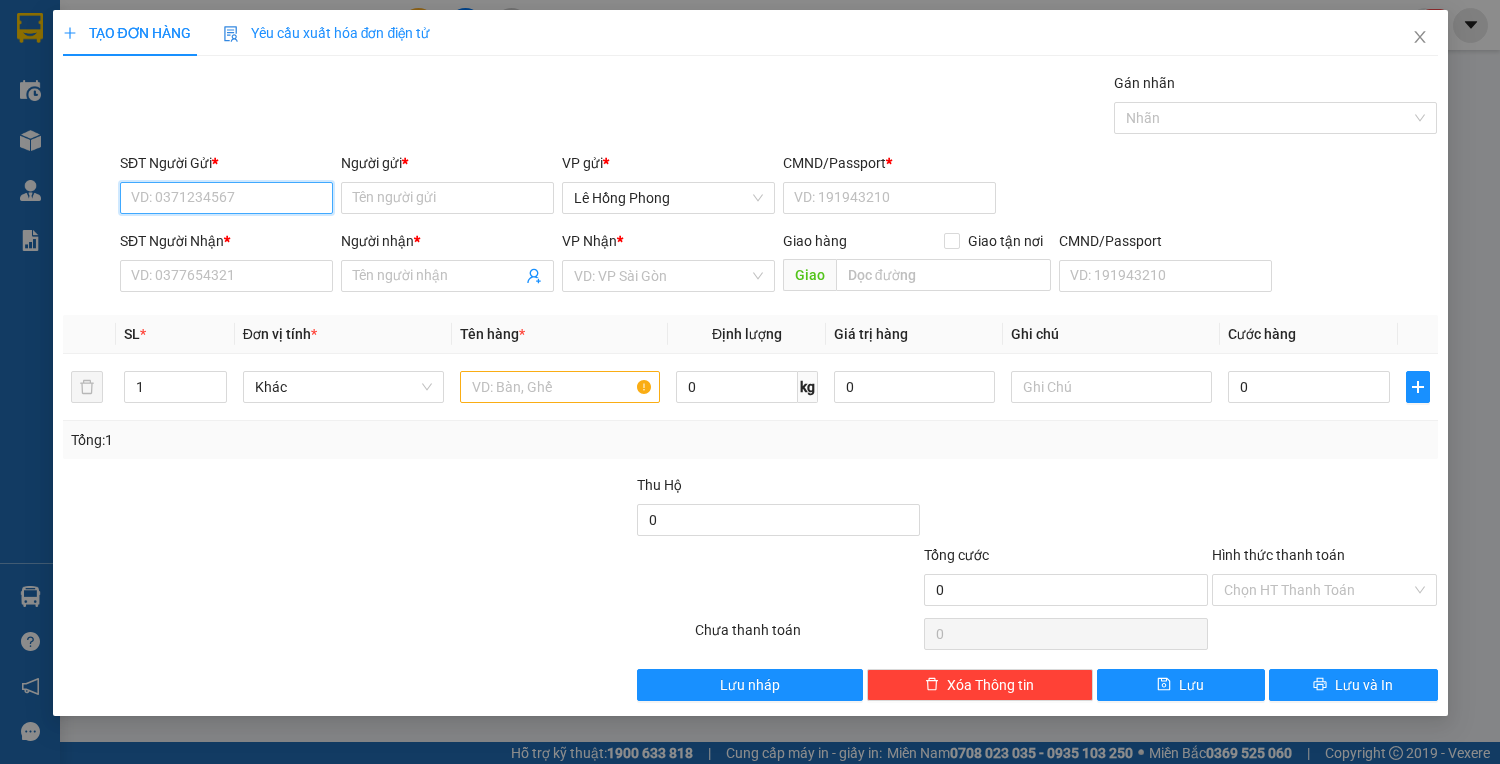 click on "SĐT Người Gửi  *" at bounding box center (226, 198) 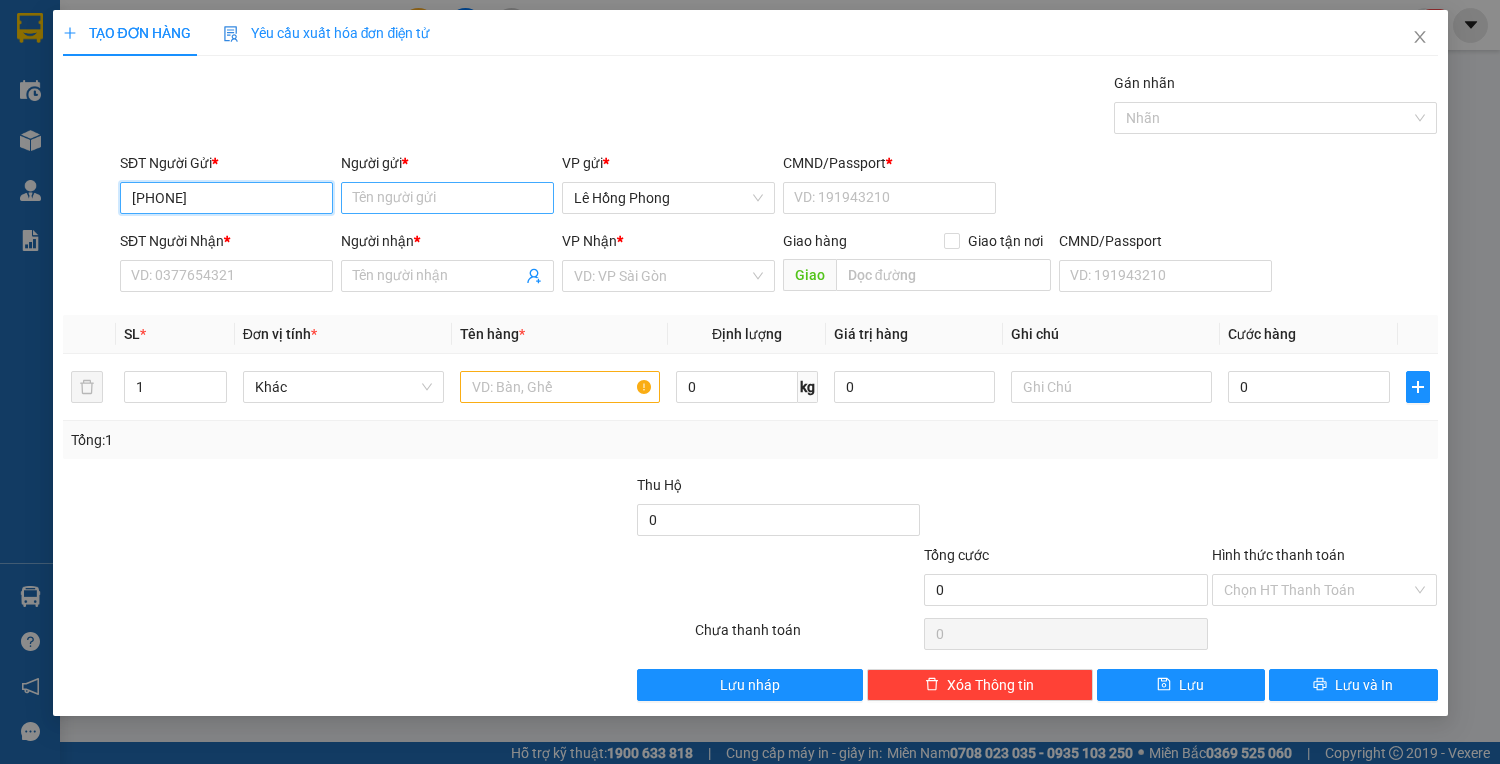 type on "[PHONE]" 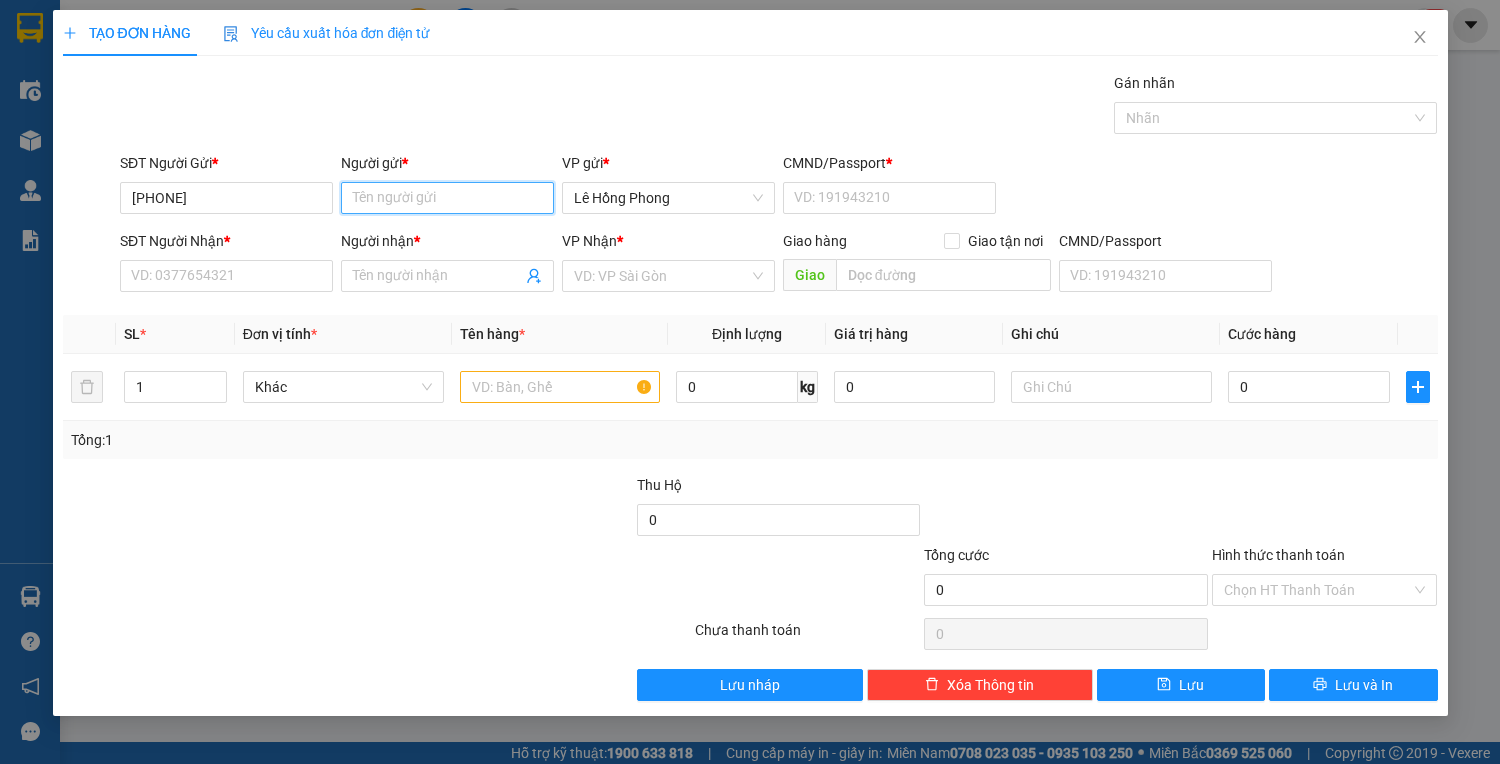 click on "Người gửi  *" at bounding box center (447, 198) 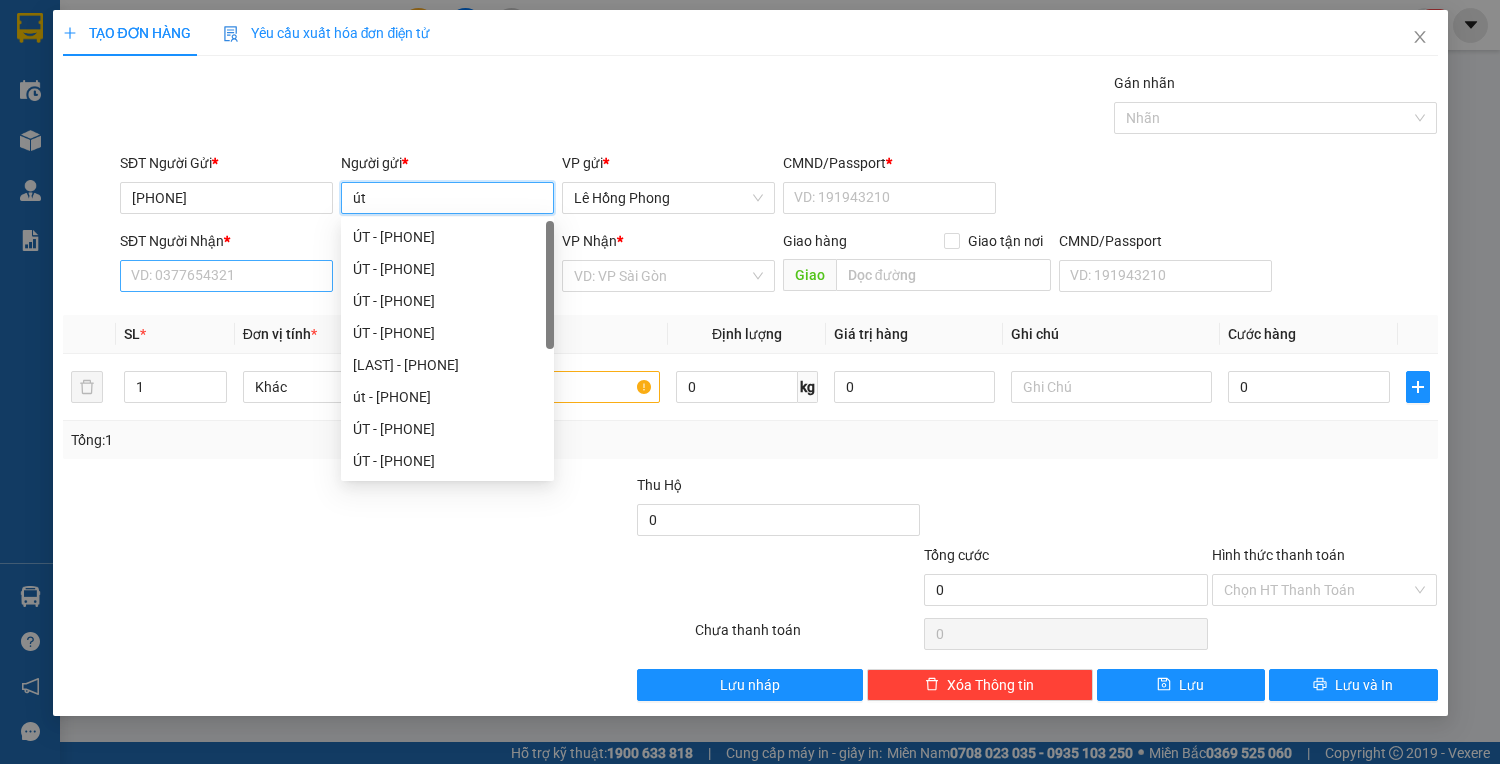 type on "út" 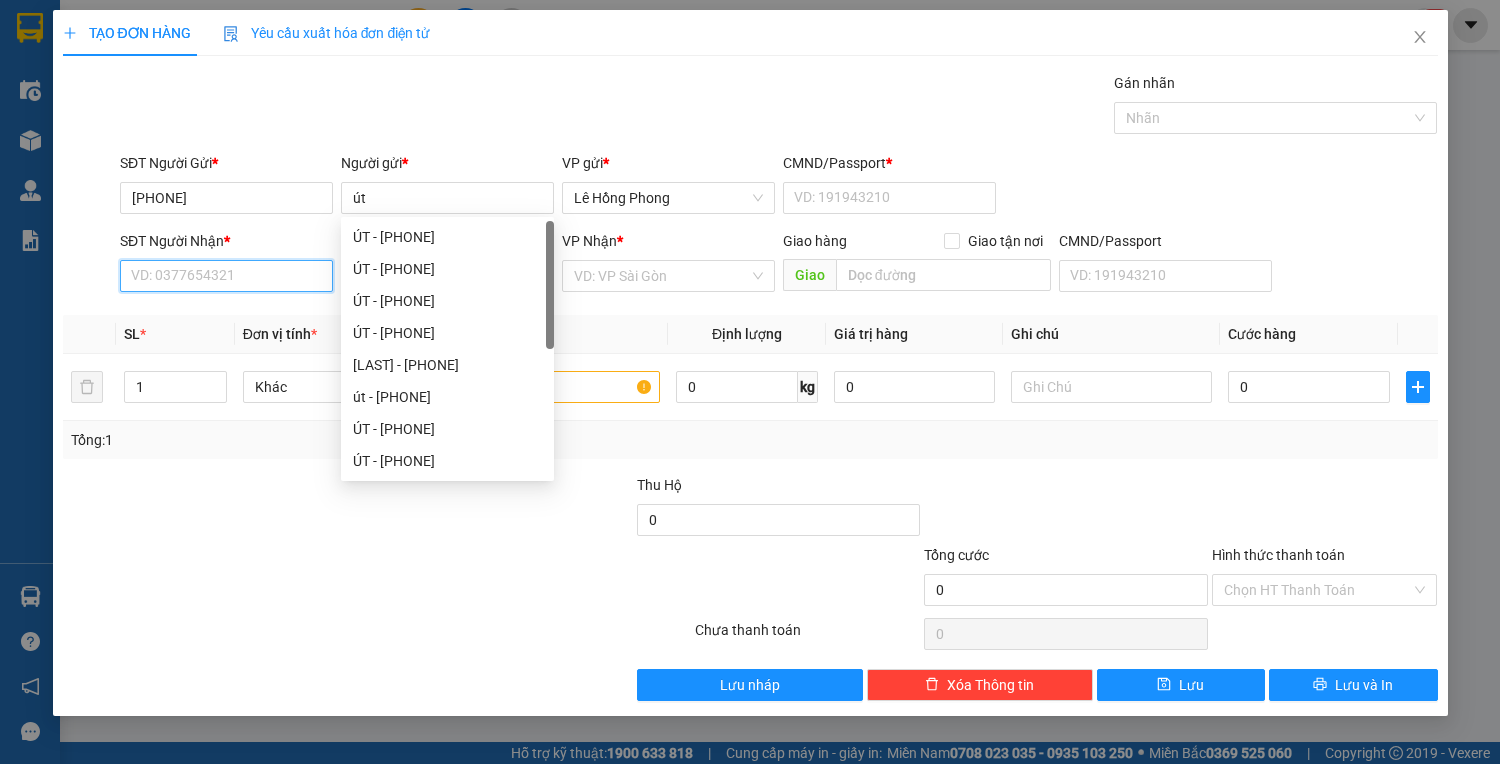 click on "SĐT Người Nhận  *" at bounding box center (226, 276) 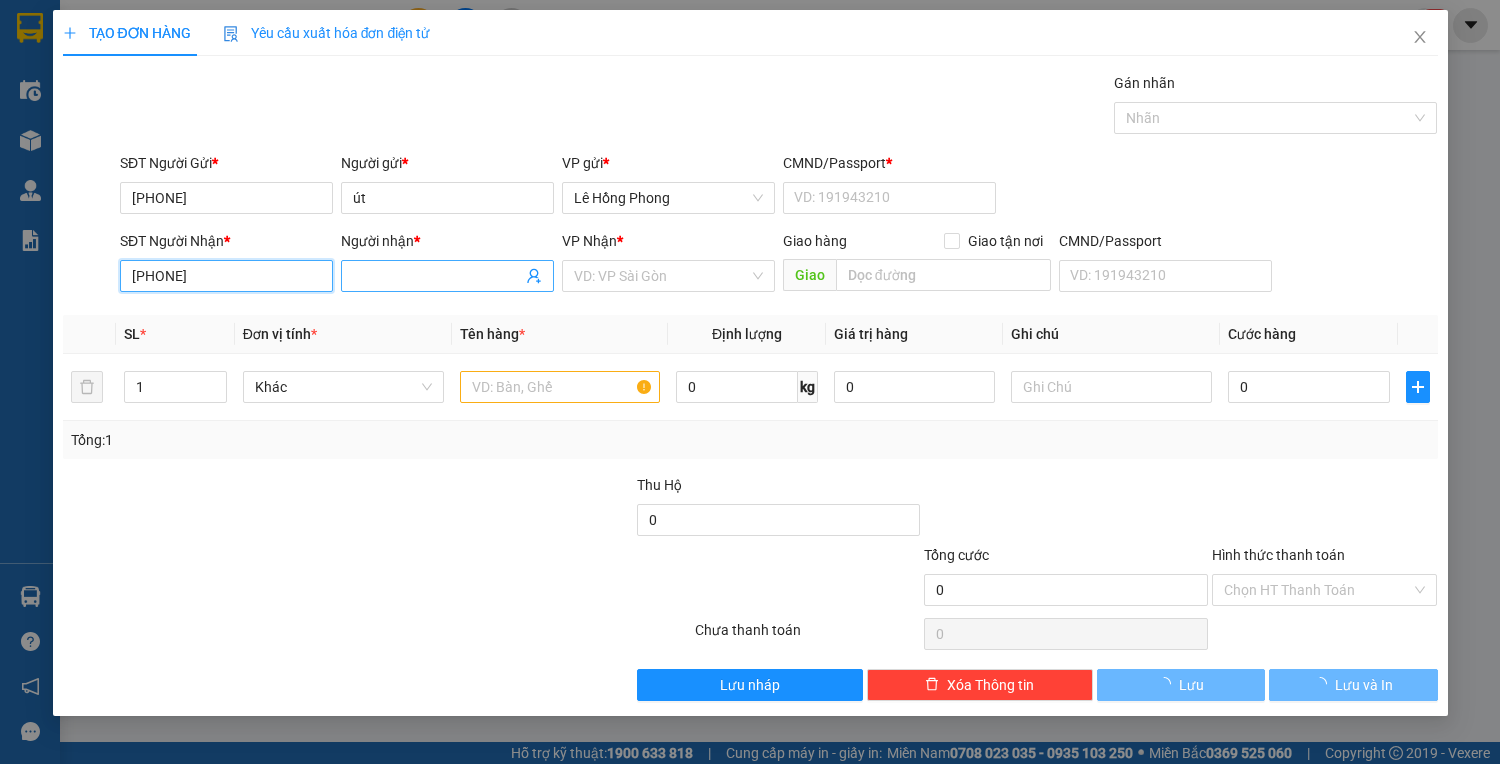 type on "[PHONE]" 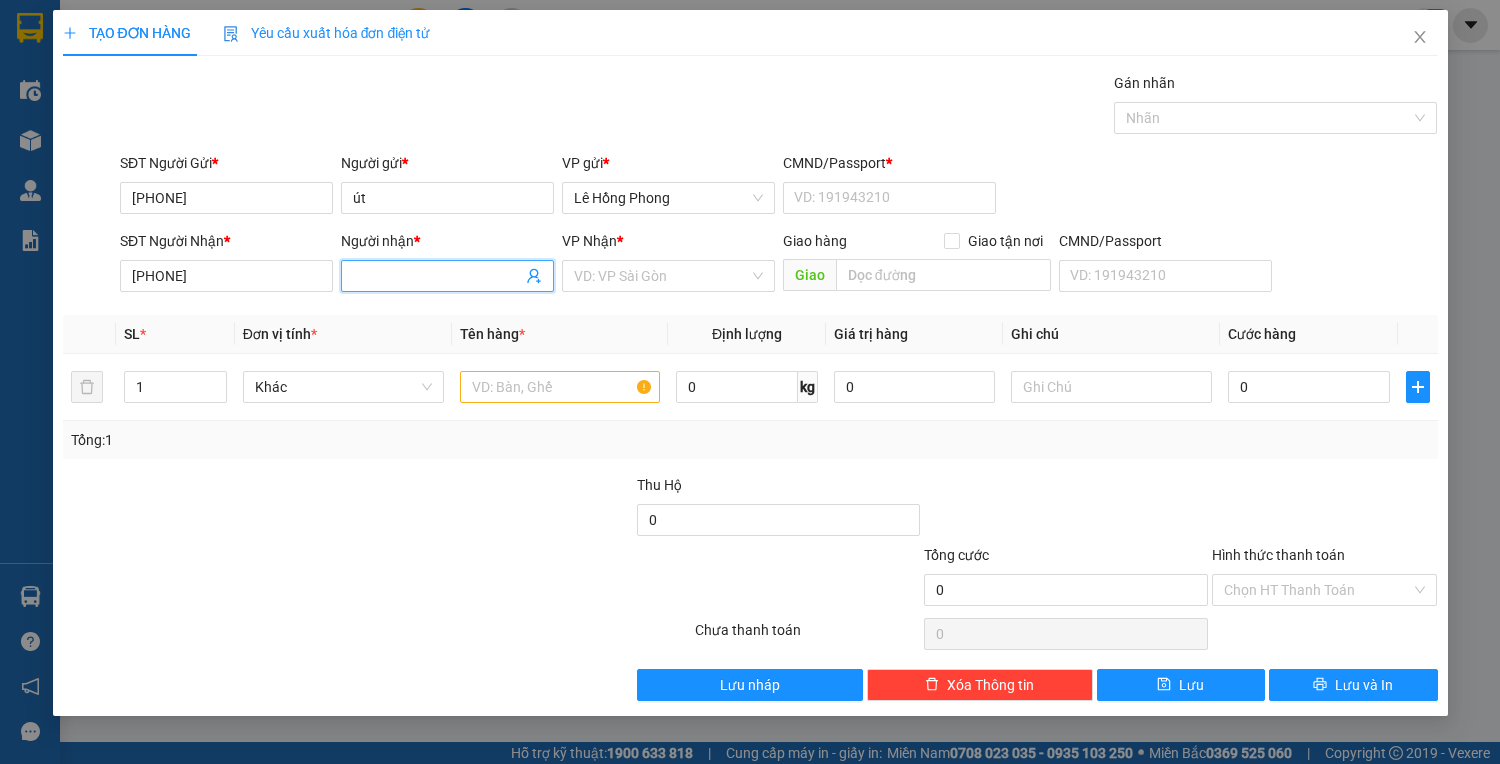 click on "Người nhận  *" at bounding box center [437, 276] 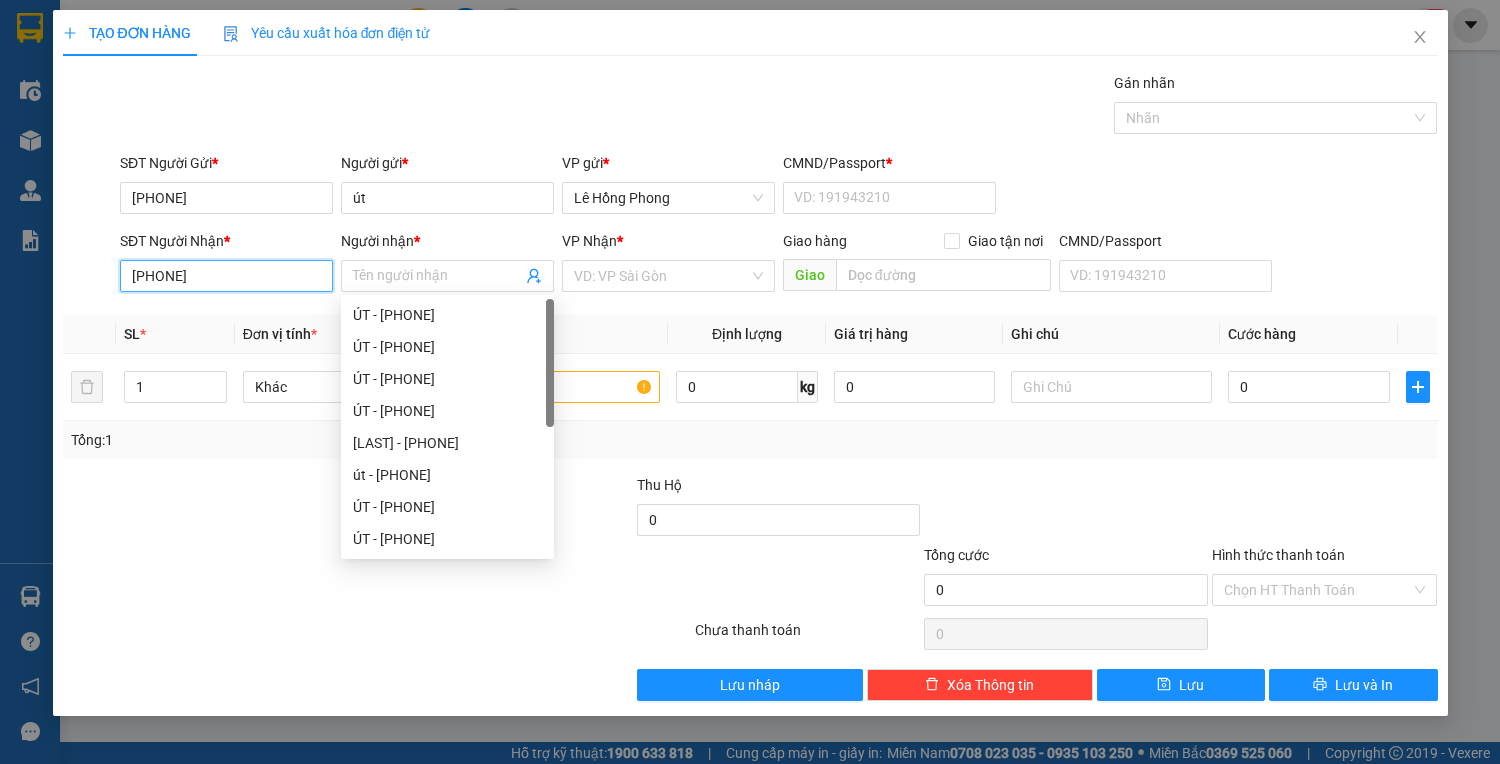 click on "[PHONE]" at bounding box center [226, 276] 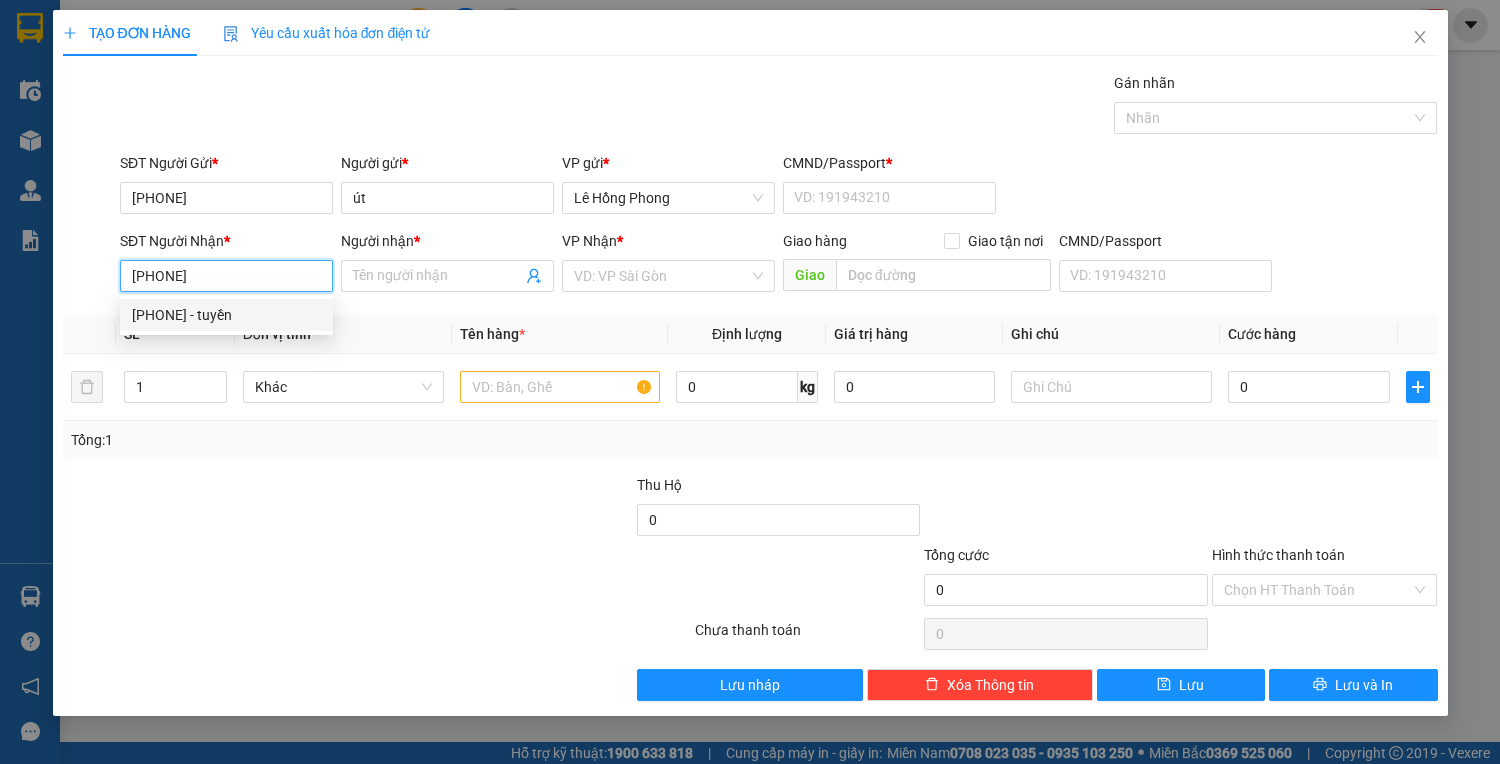 click on "[PHONE] - tuyền" at bounding box center [226, 315] 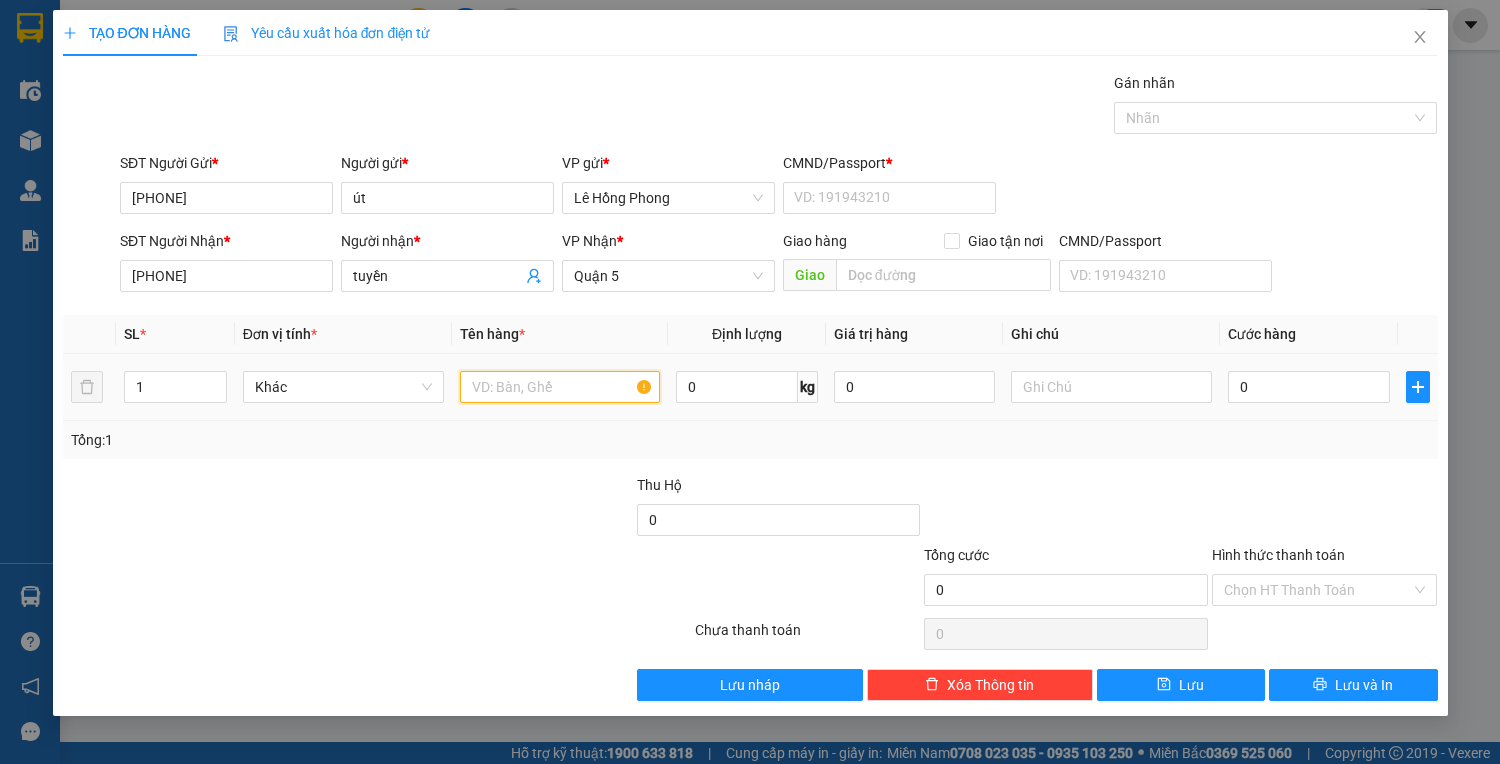 click at bounding box center (560, 387) 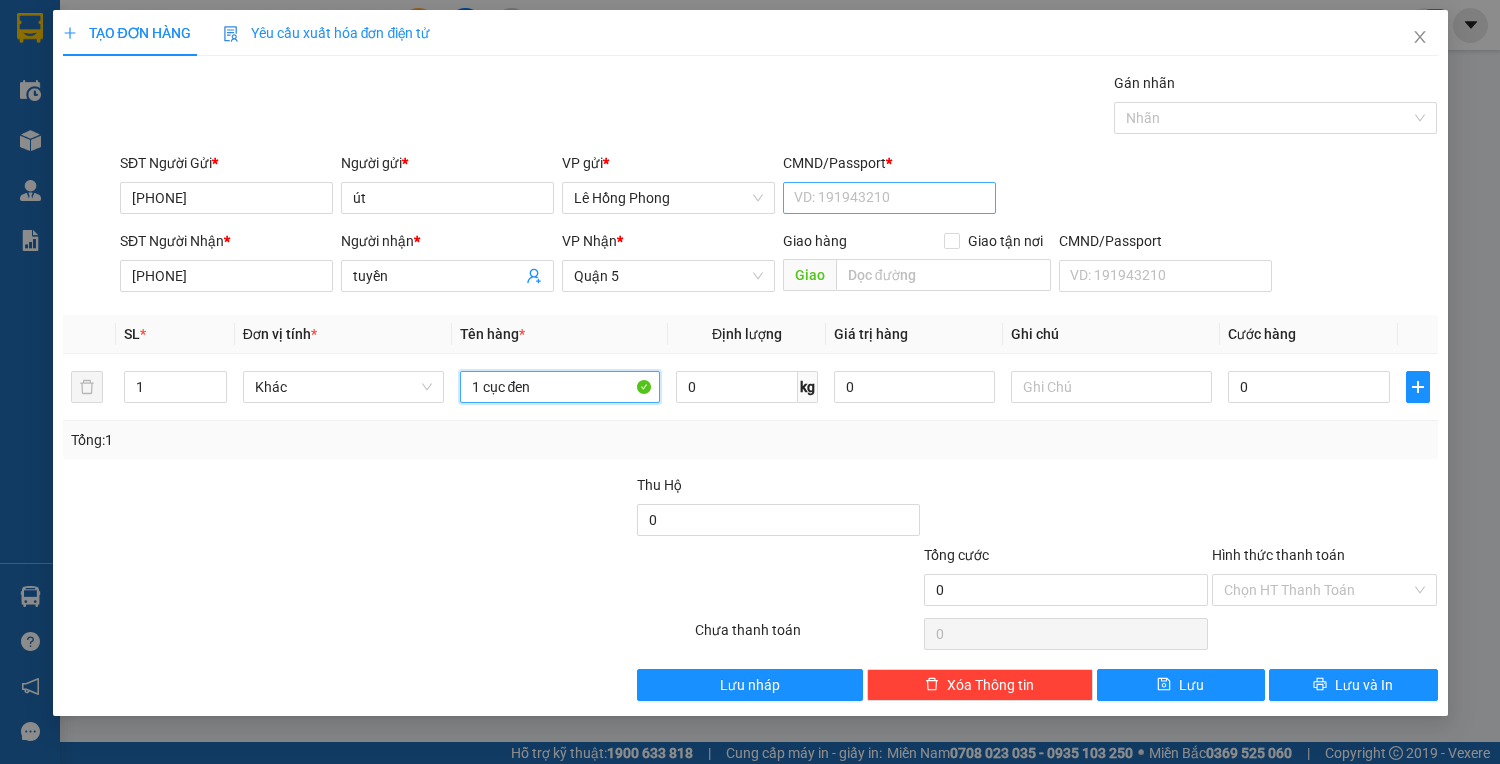 type on "1 cục đen" 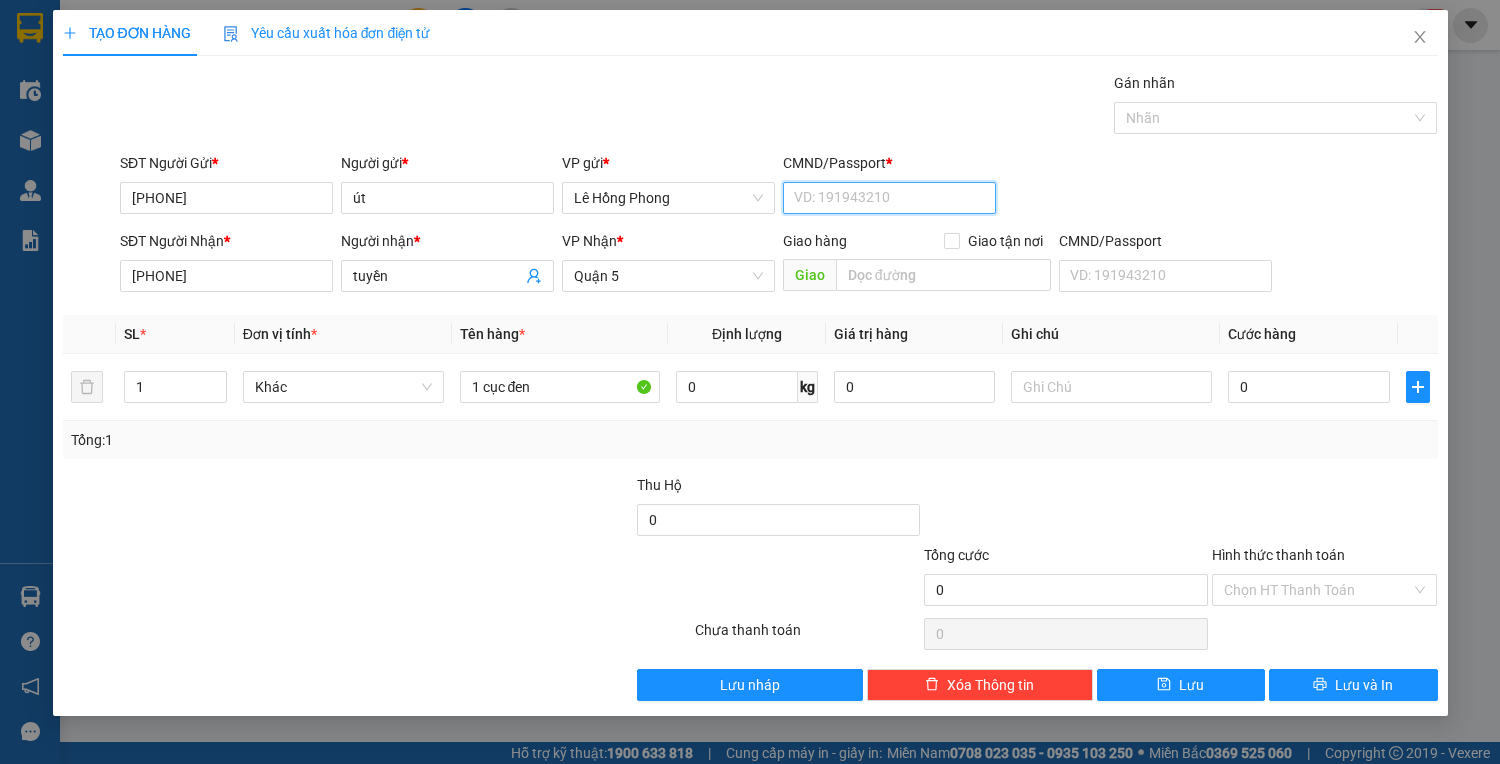 click on "CMND/Passport  *" at bounding box center [889, 198] 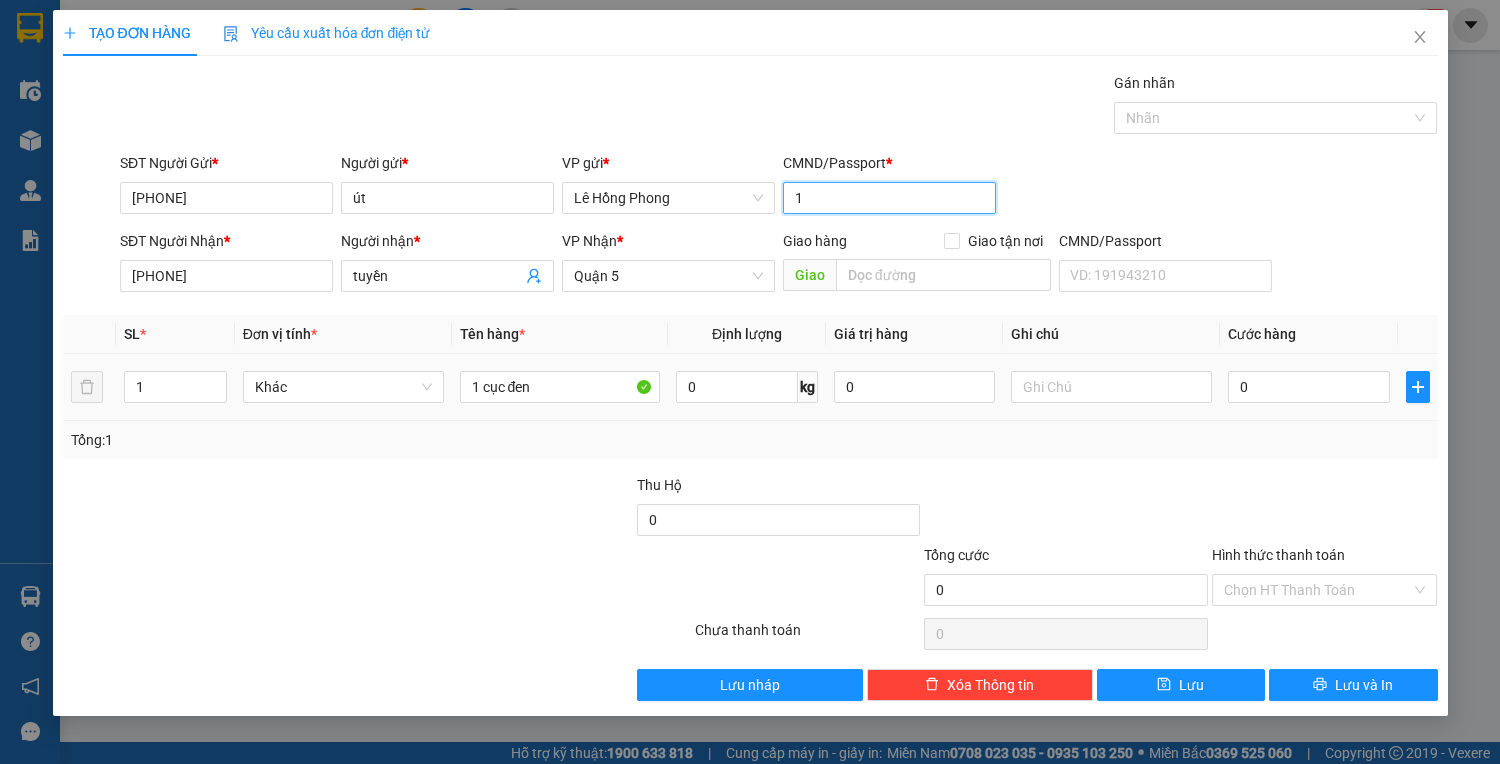 type on "1" 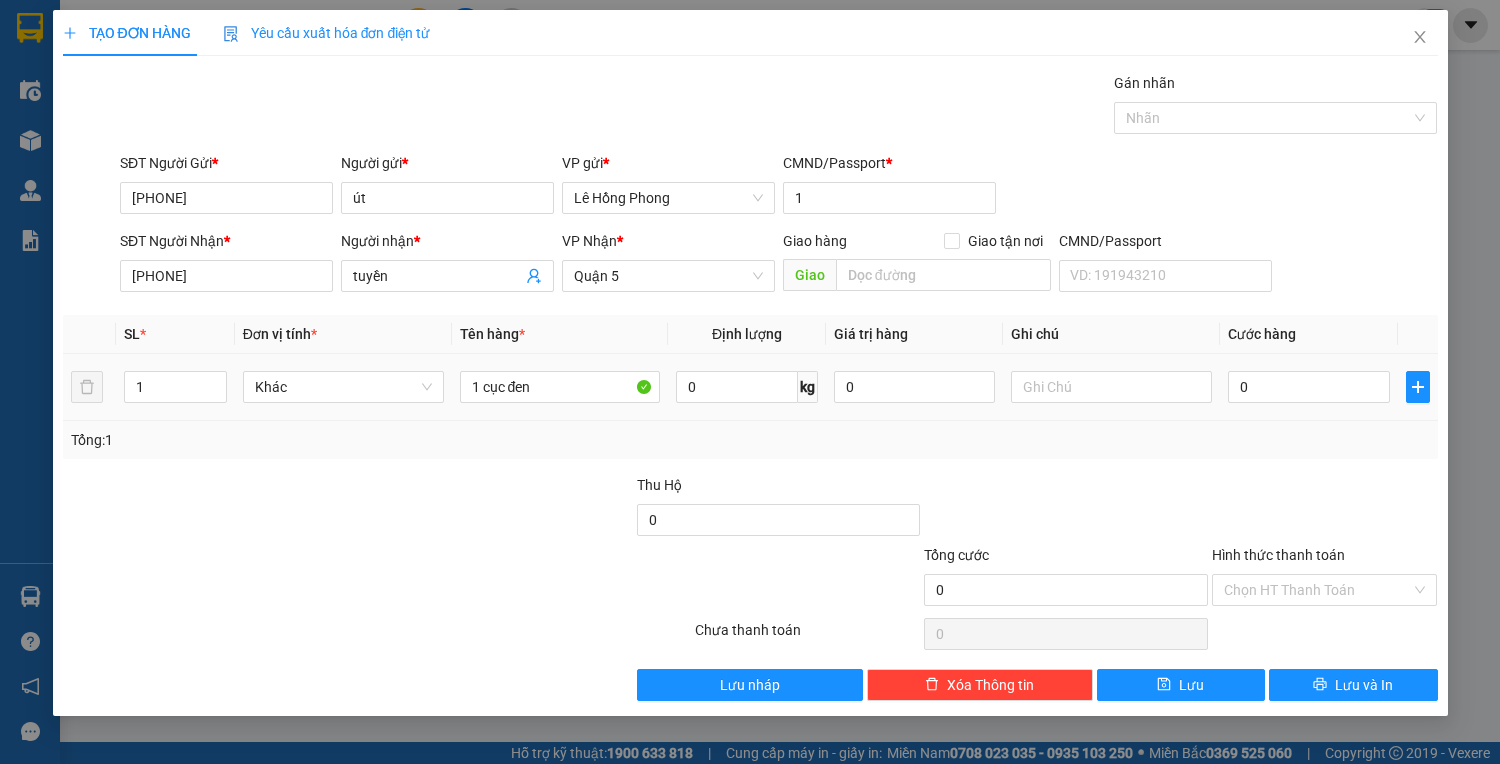 click on "0" at bounding box center [1308, 387] 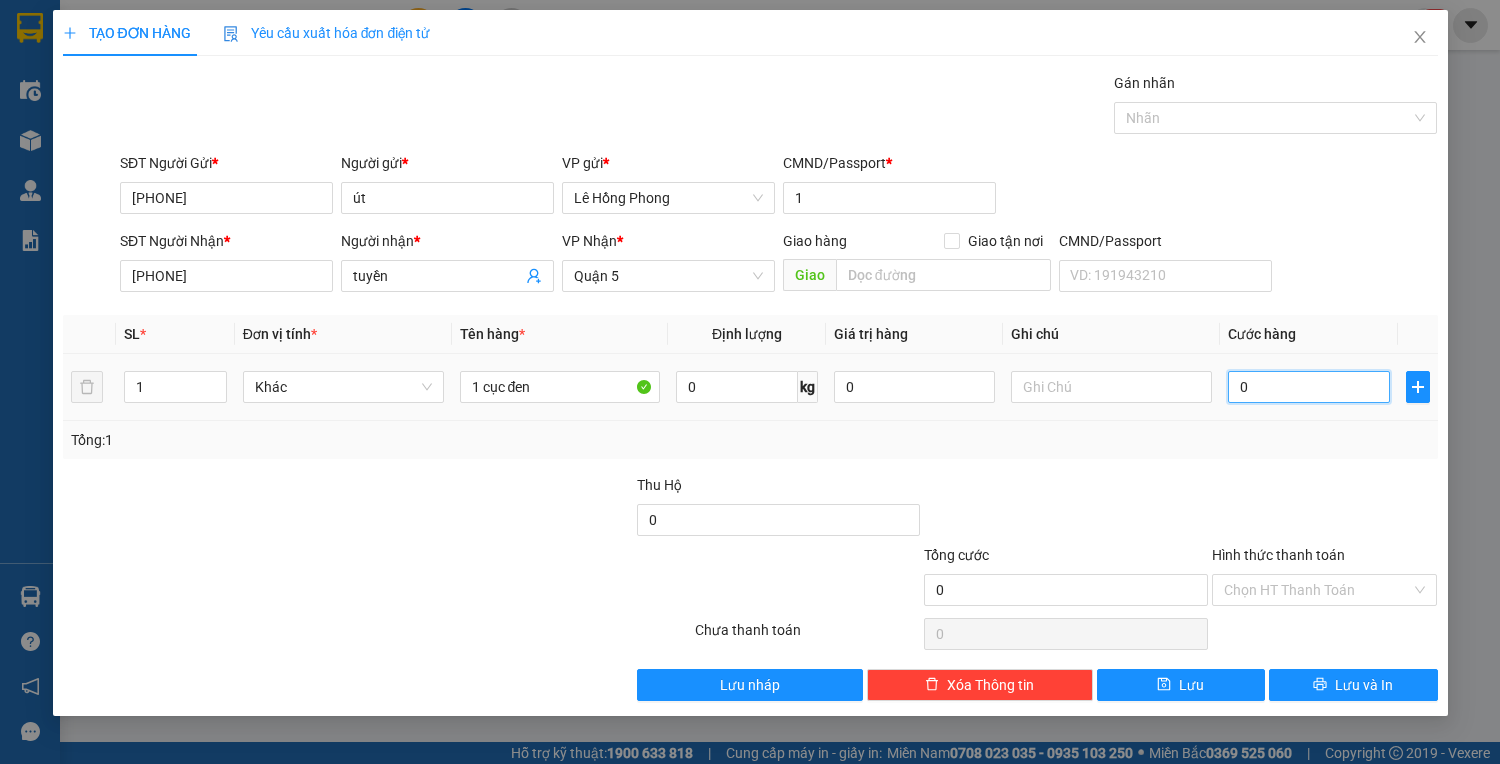 click on "0" at bounding box center (1308, 387) 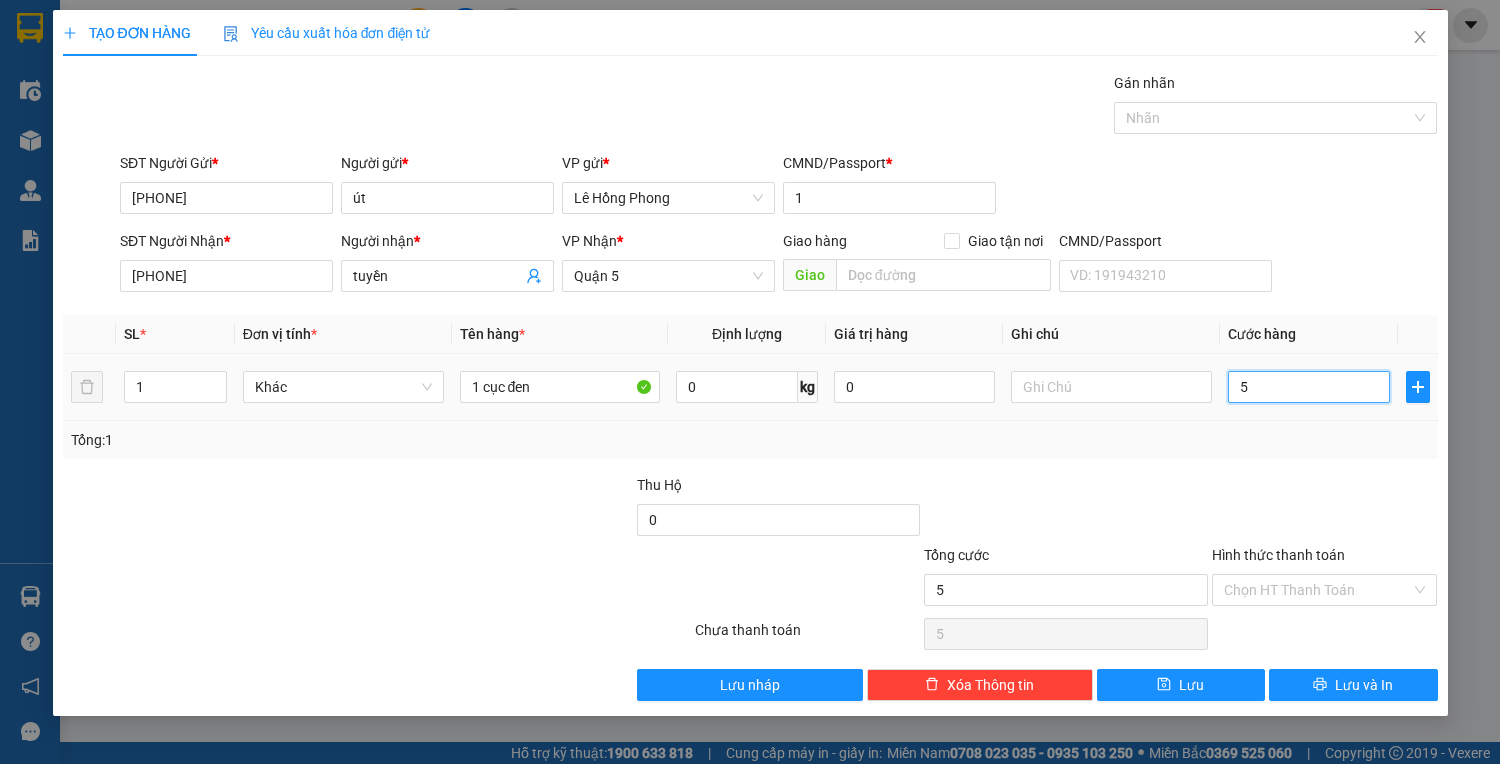 type on "50" 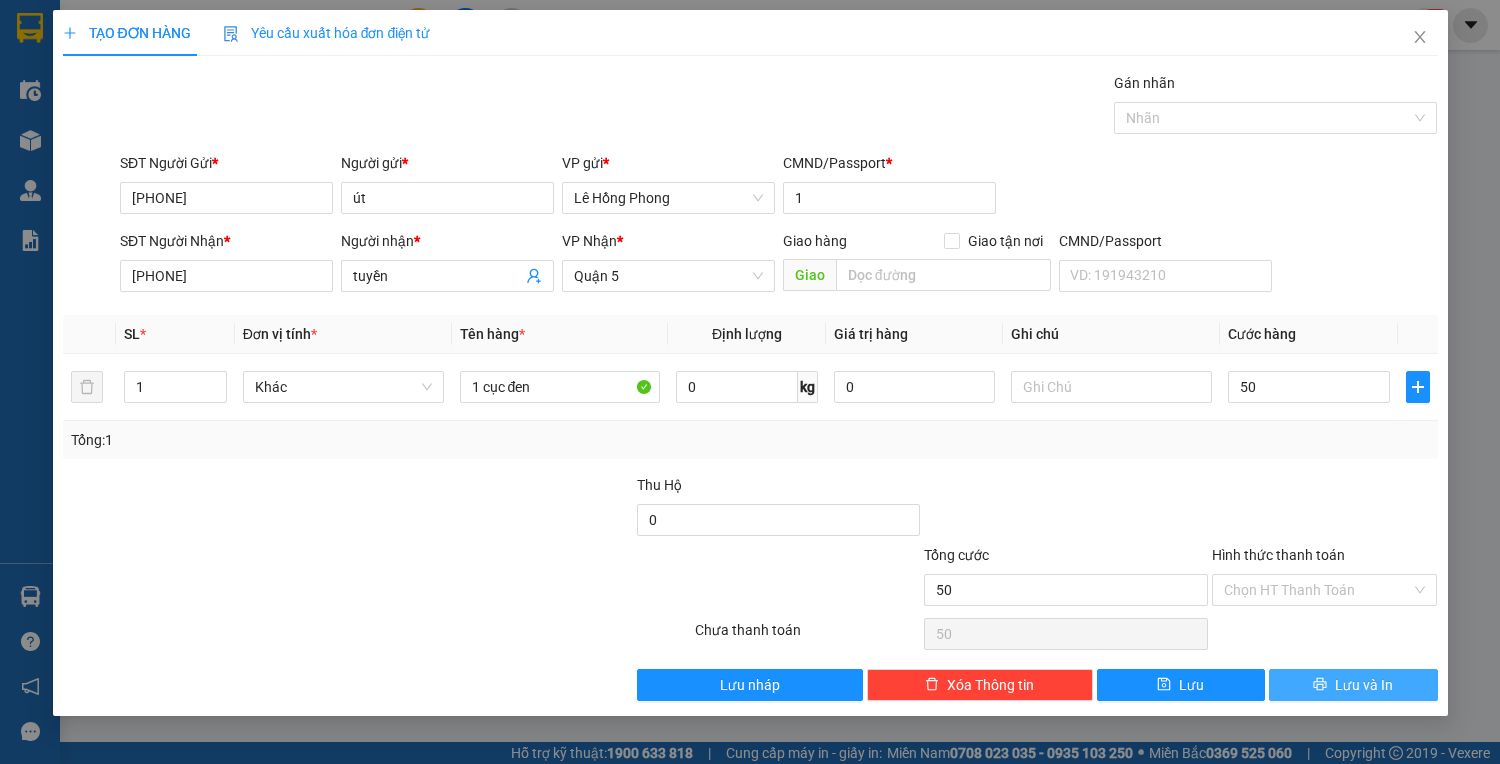 type on "50.000" 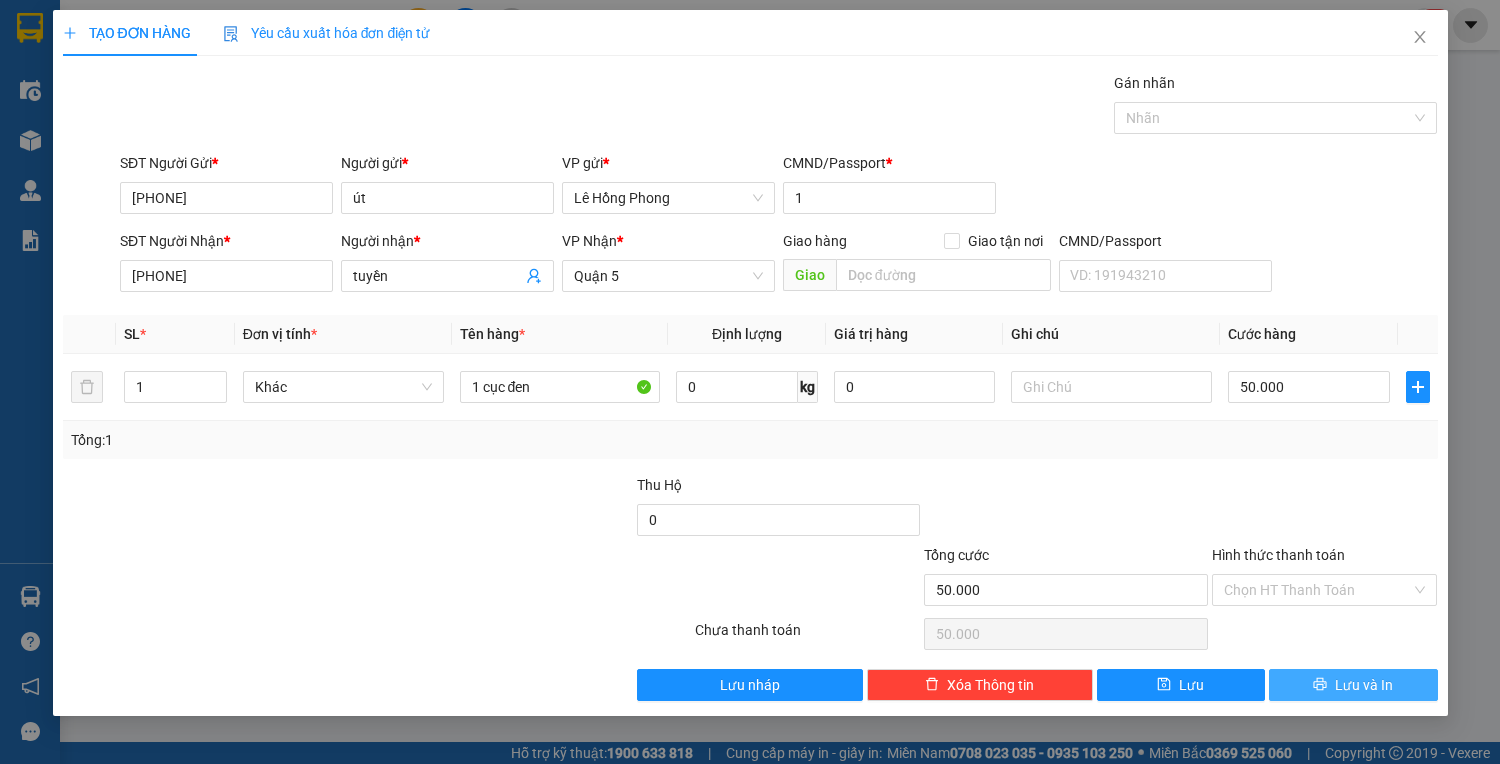 click on "Lưu và In" at bounding box center (1364, 685) 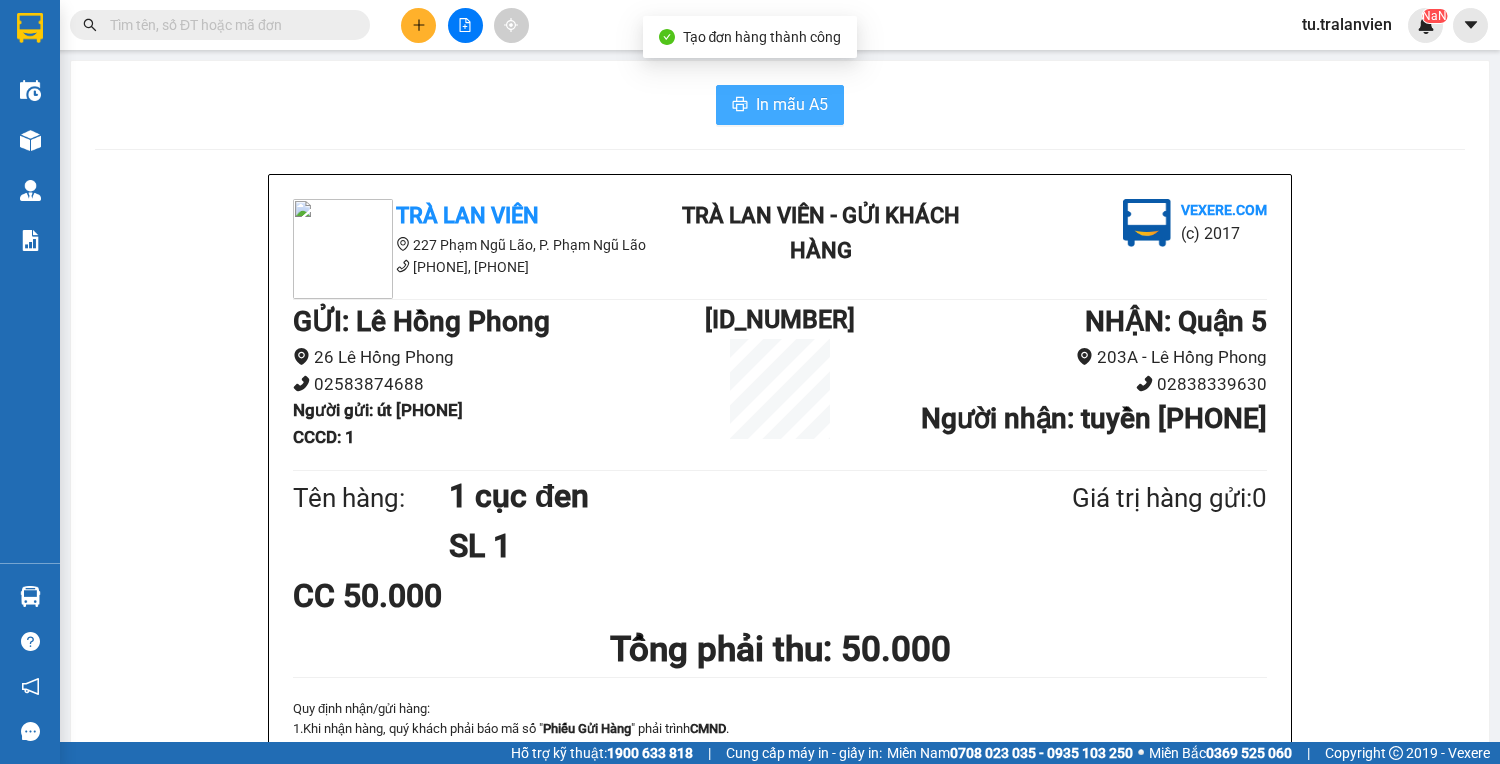 click 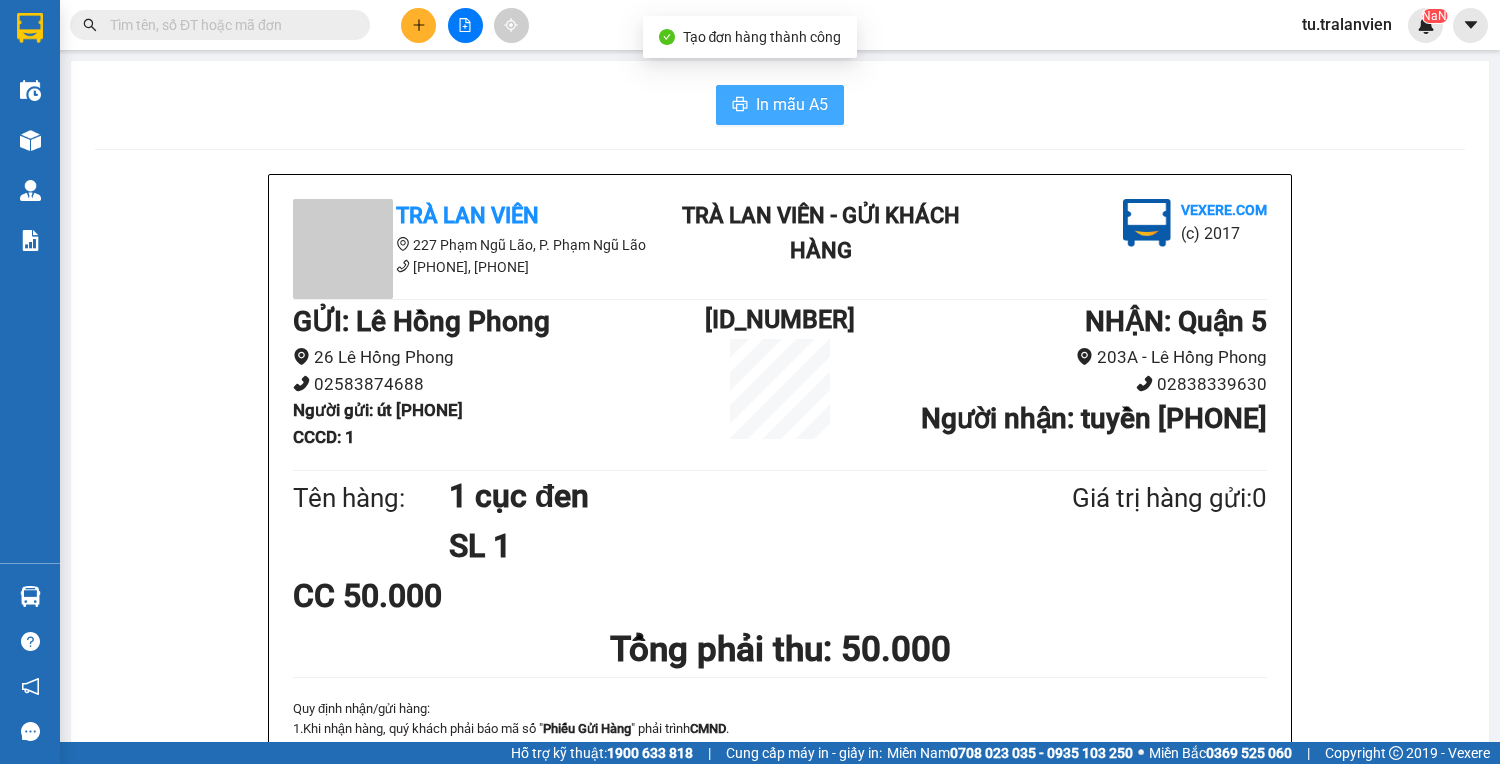 scroll, scrollTop: 0, scrollLeft: 0, axis: both 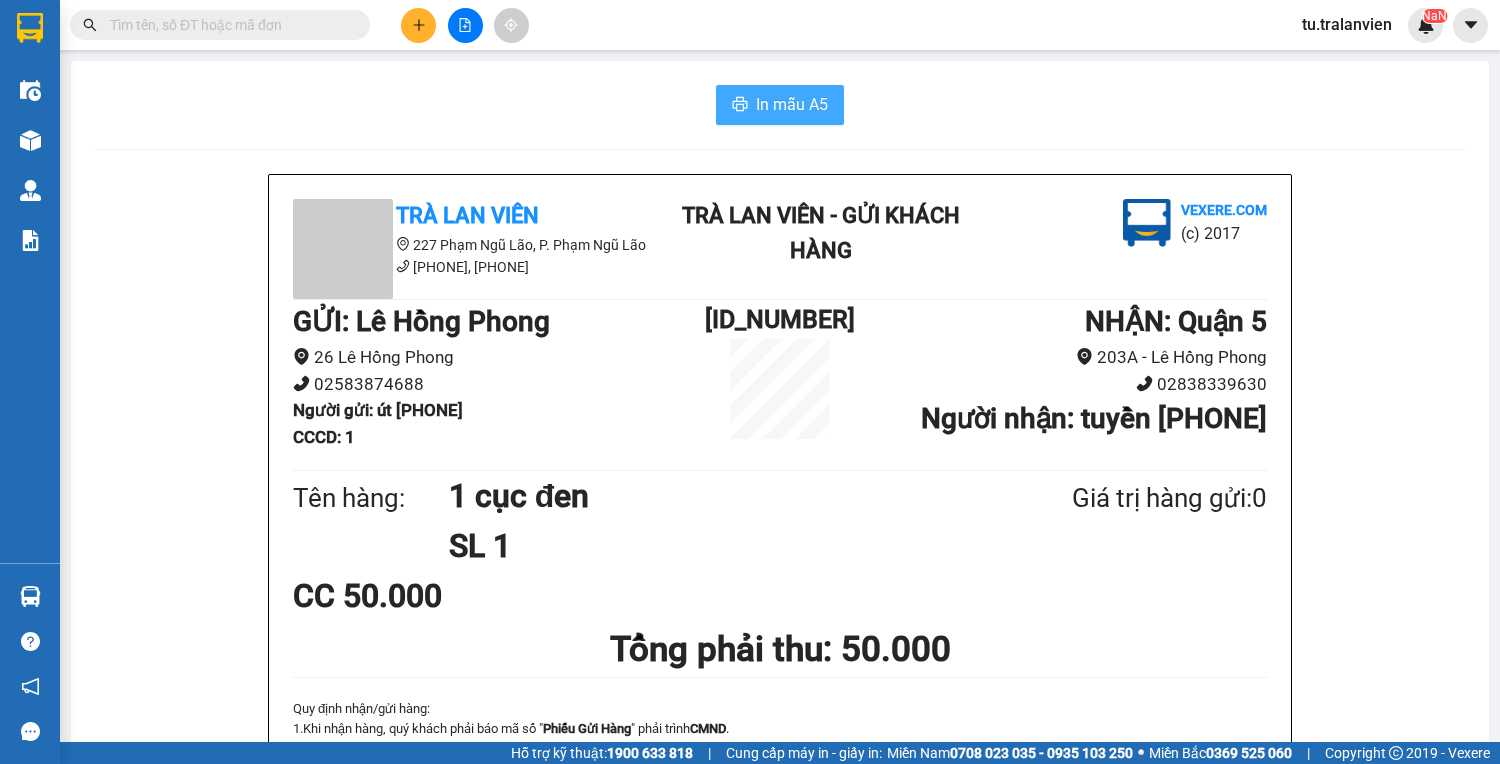 click at bounding box center [418, 25] 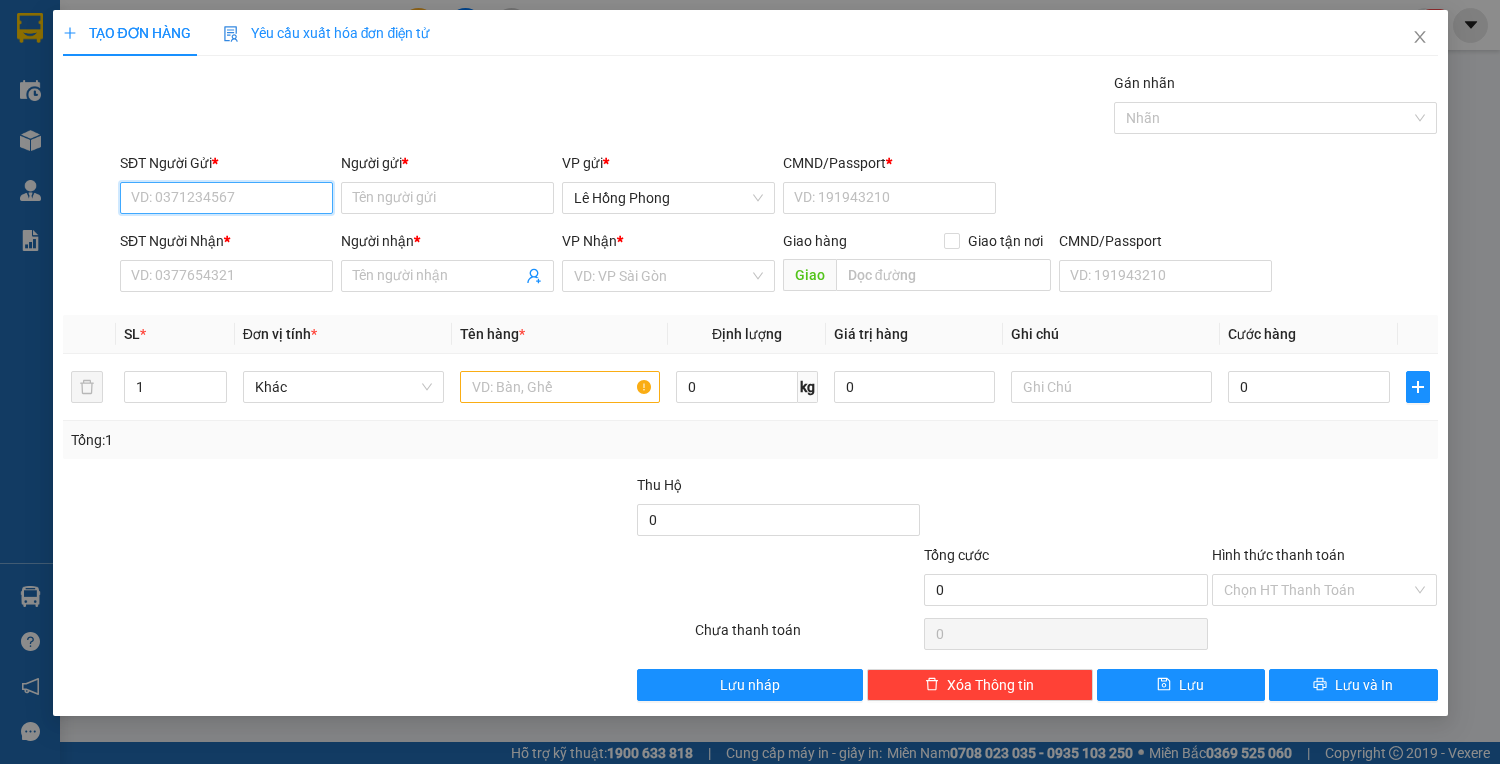 click on "SĐT Người Gửi  *" at bounding box center (226, 198) 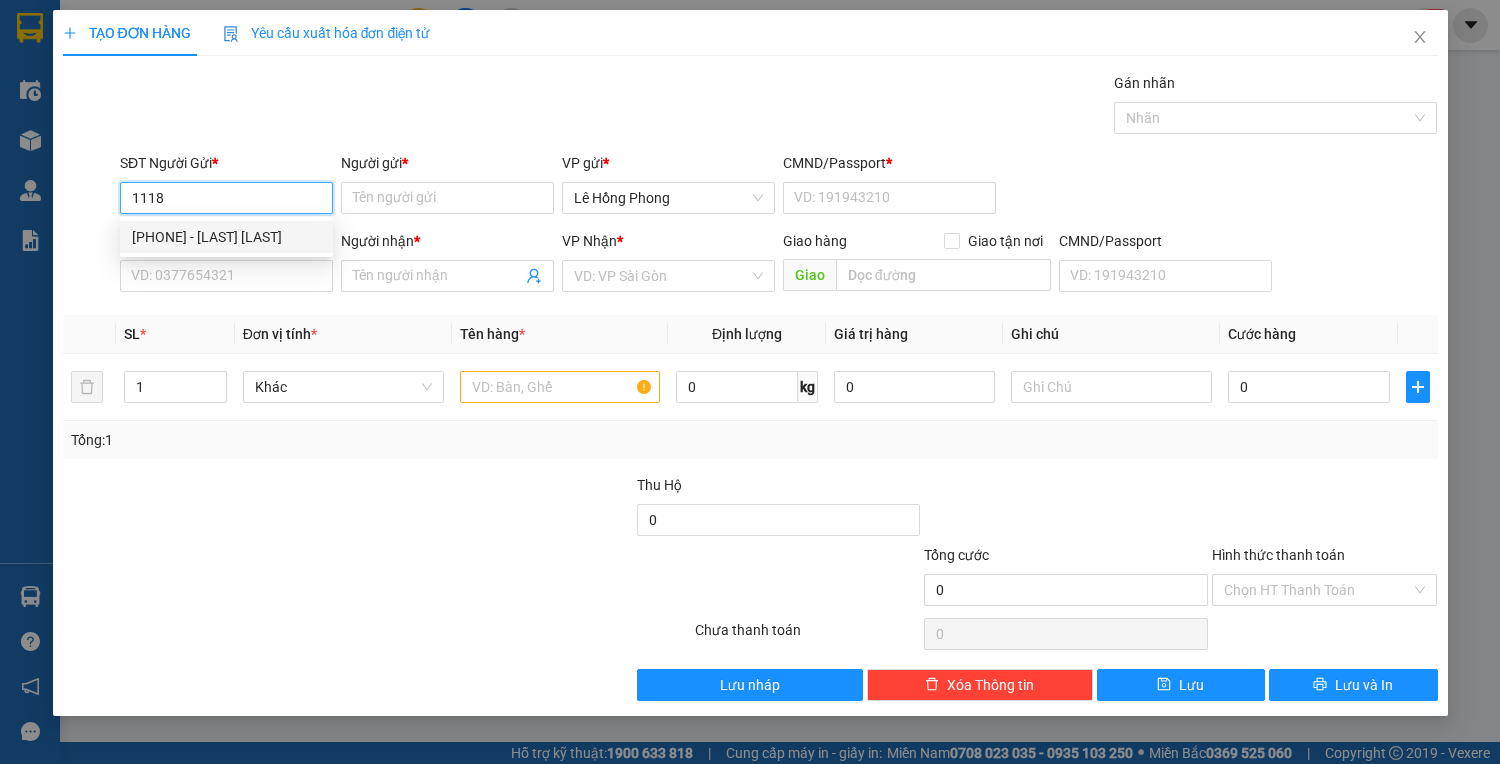click on "[PHONE] - [LAST] [LAST]" at bounding box center [226, 237] 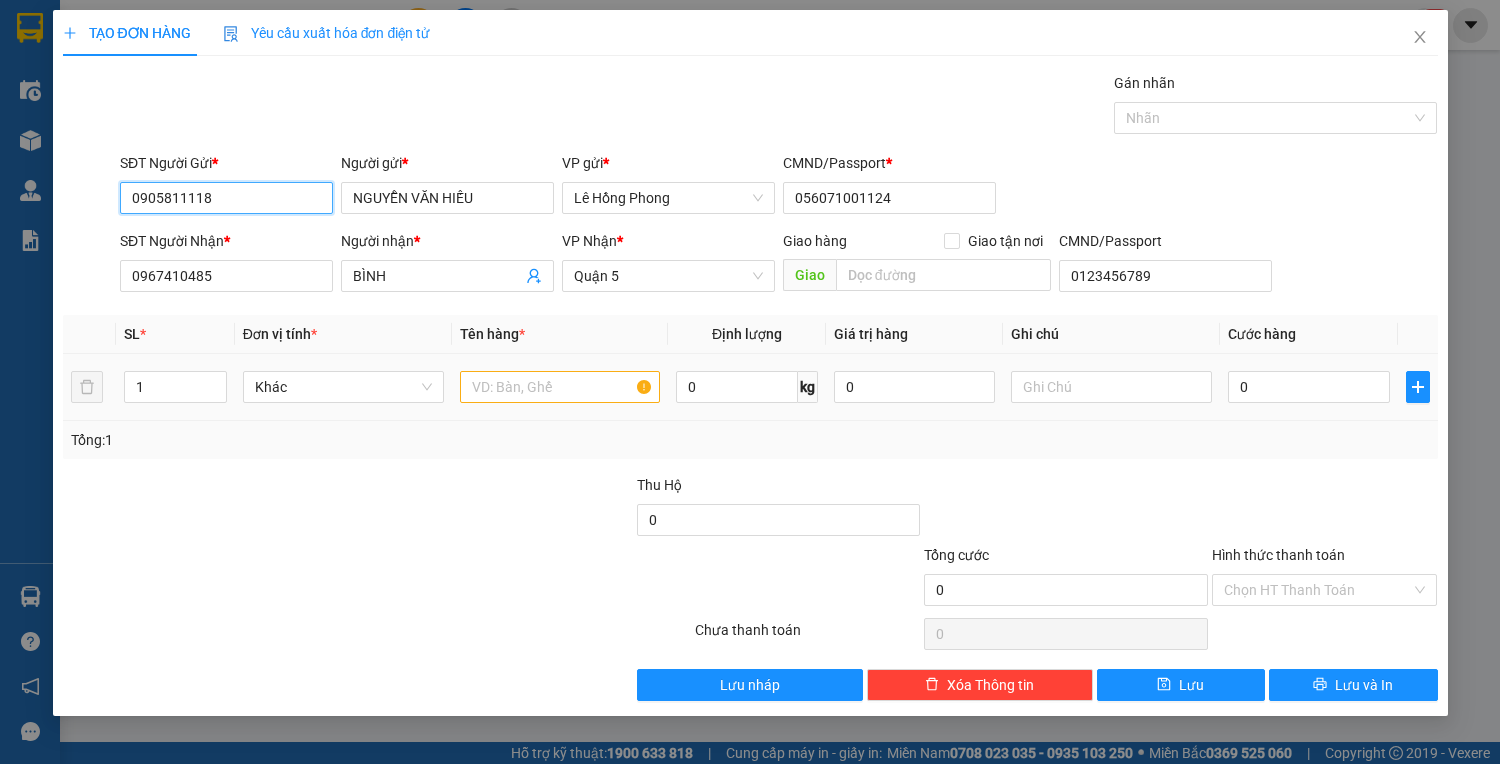 type on "0905811118" 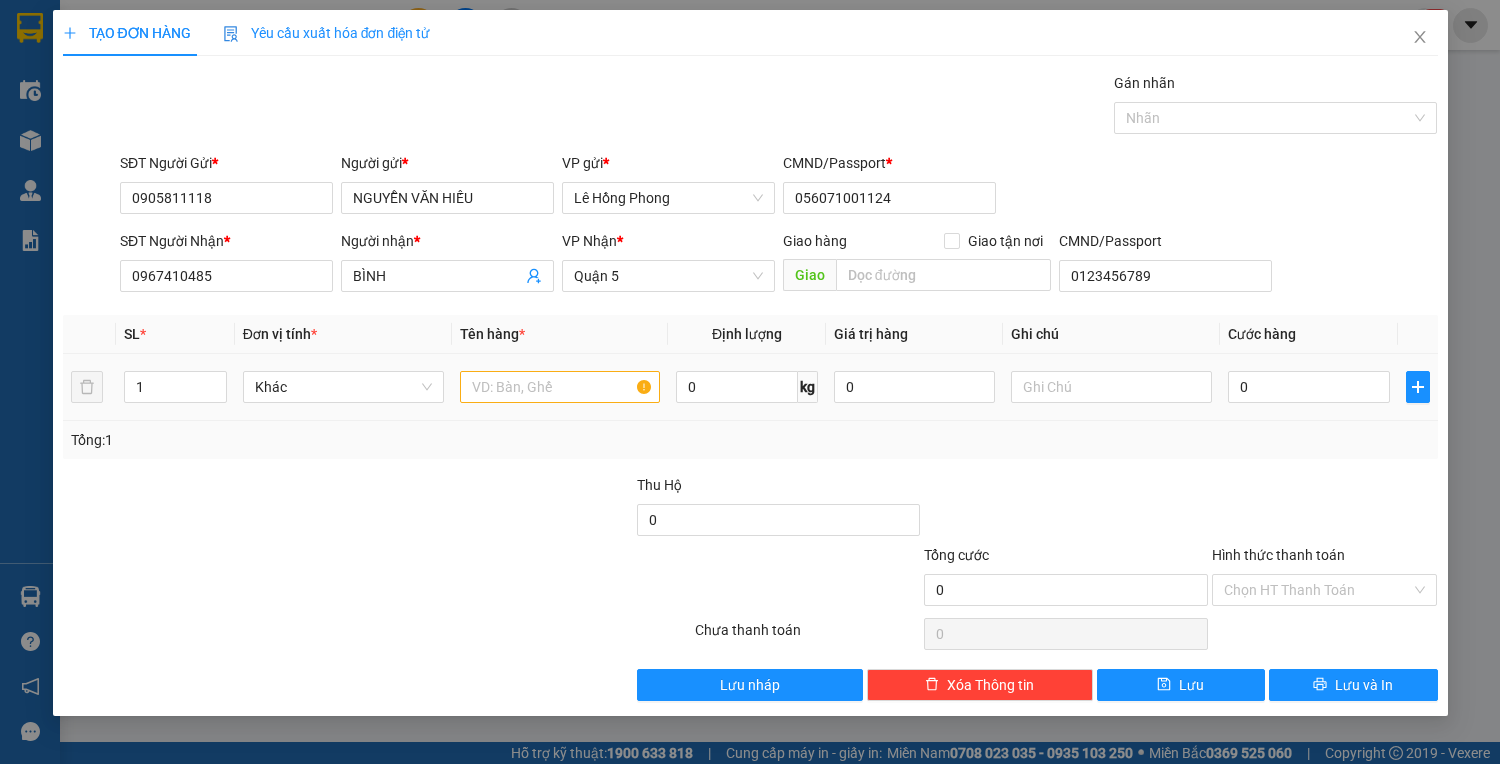 click at bounding box center (560, 387) 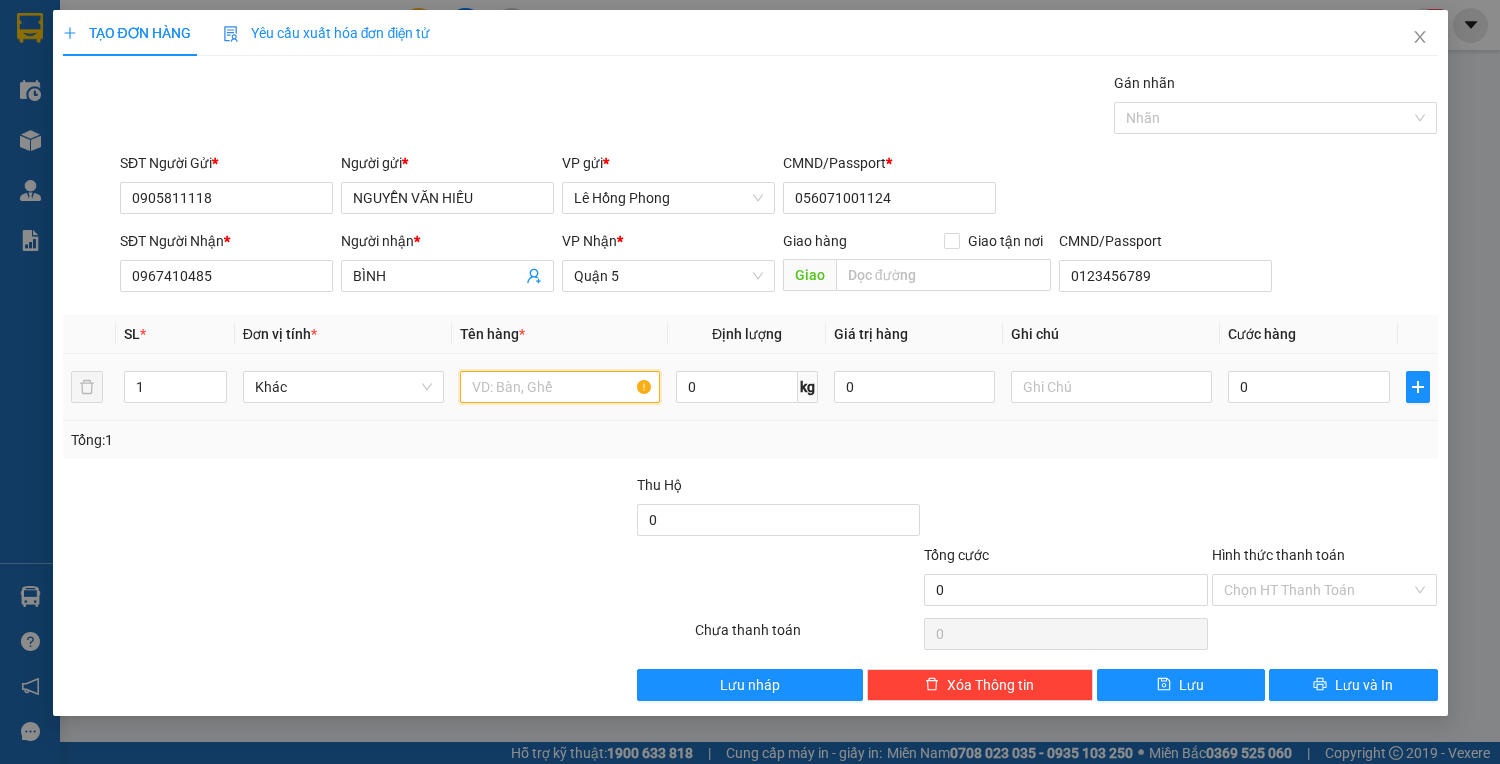 click at bounding box center [560, 387] 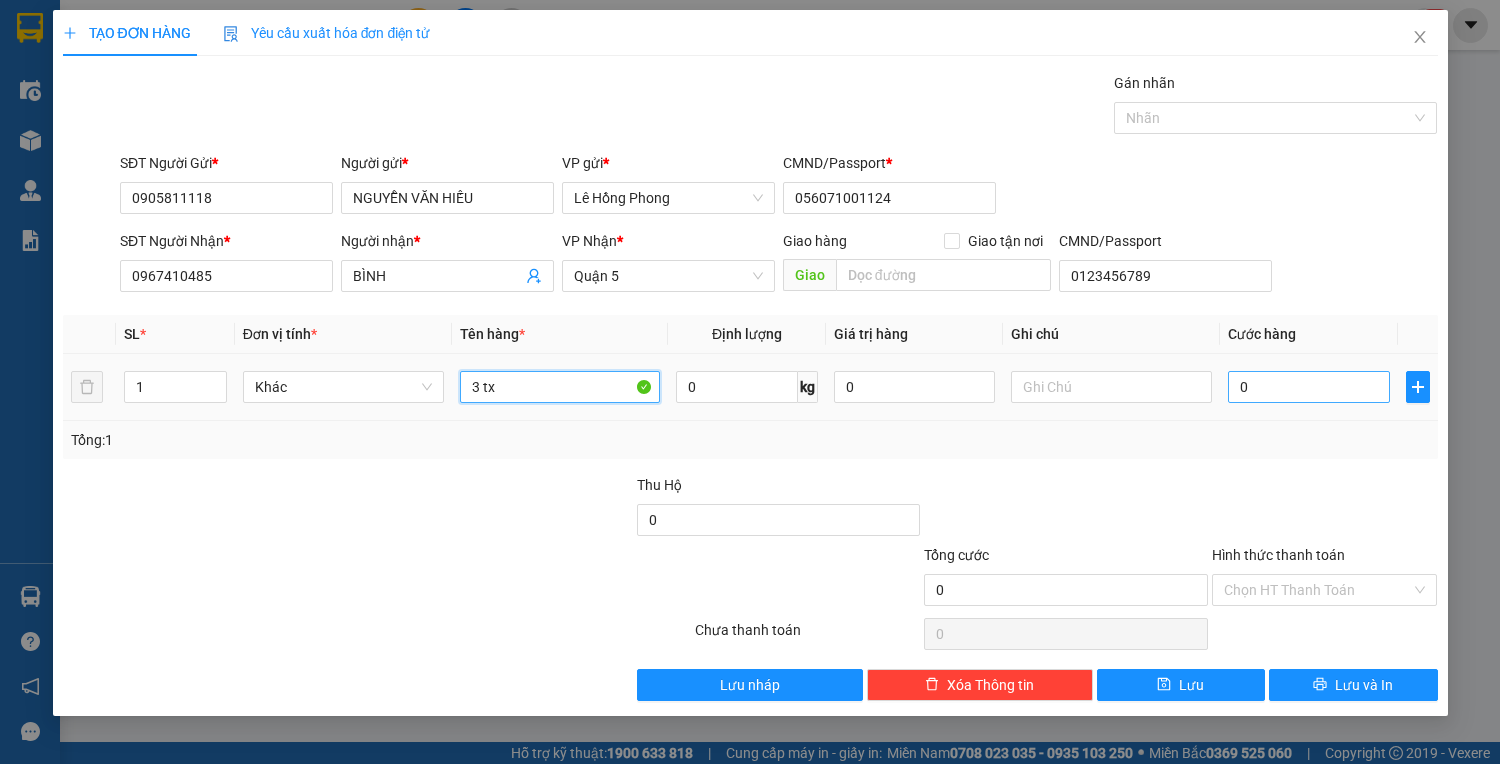 type on "3 tx" 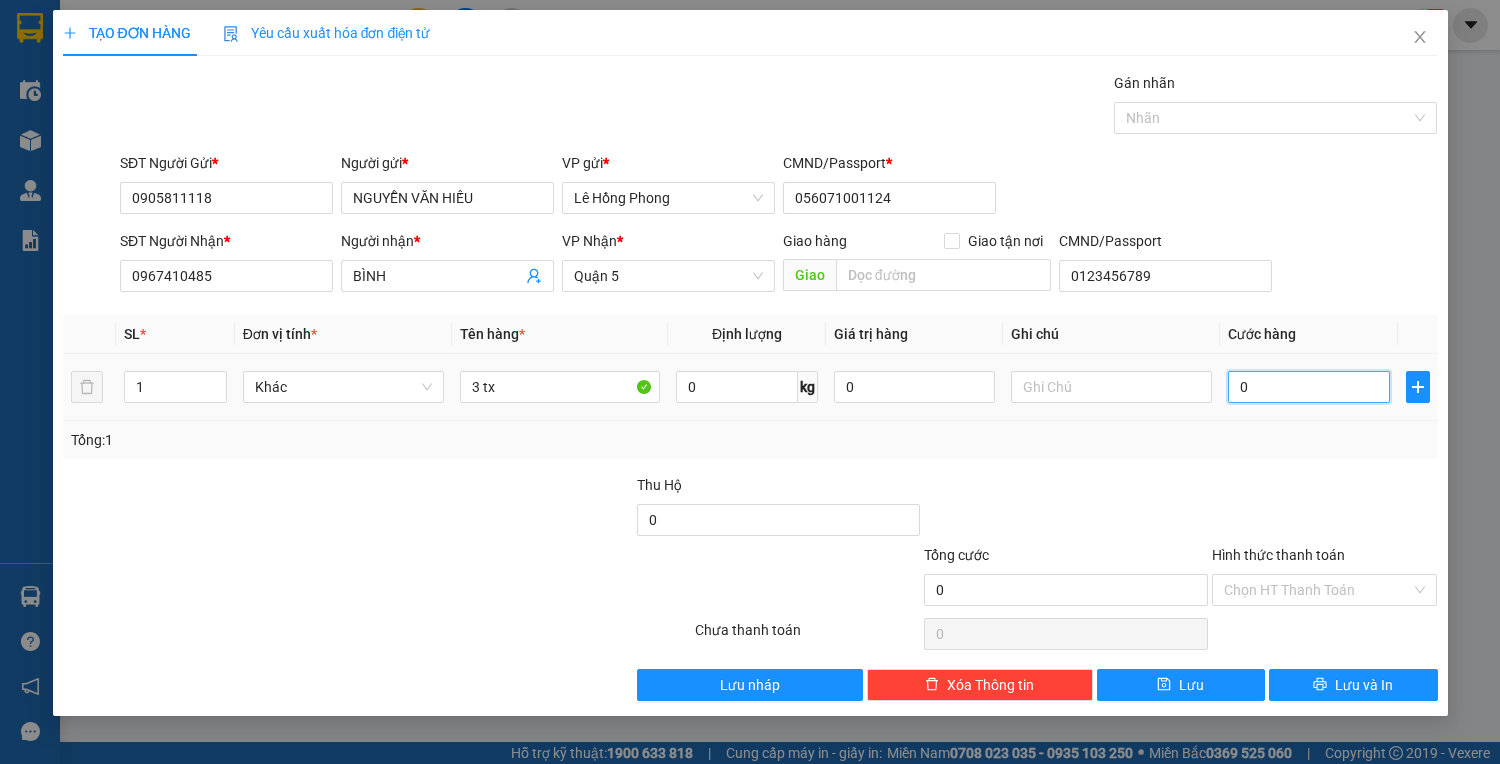 click on "0" at bounding box center [1308, 387] 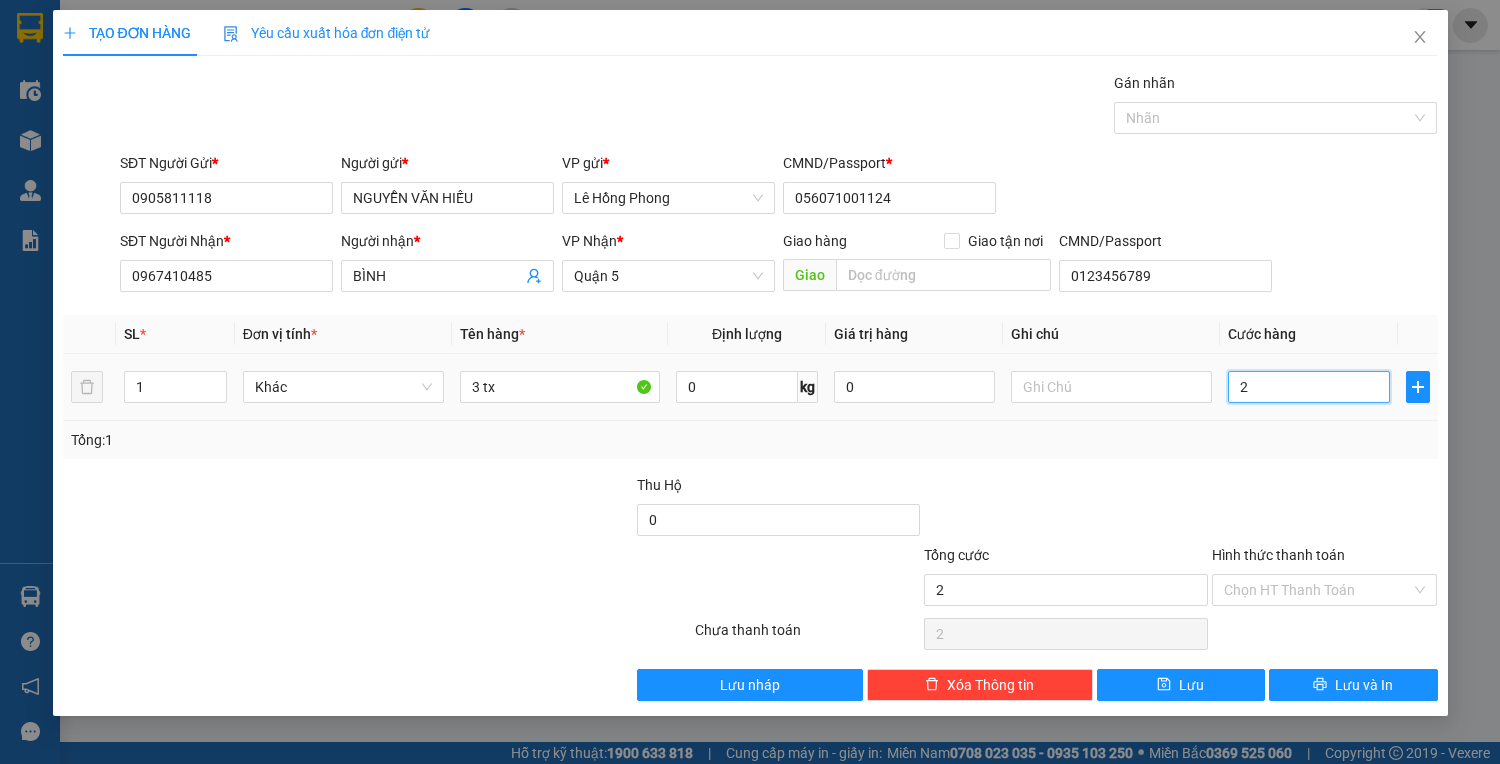 type on "24" 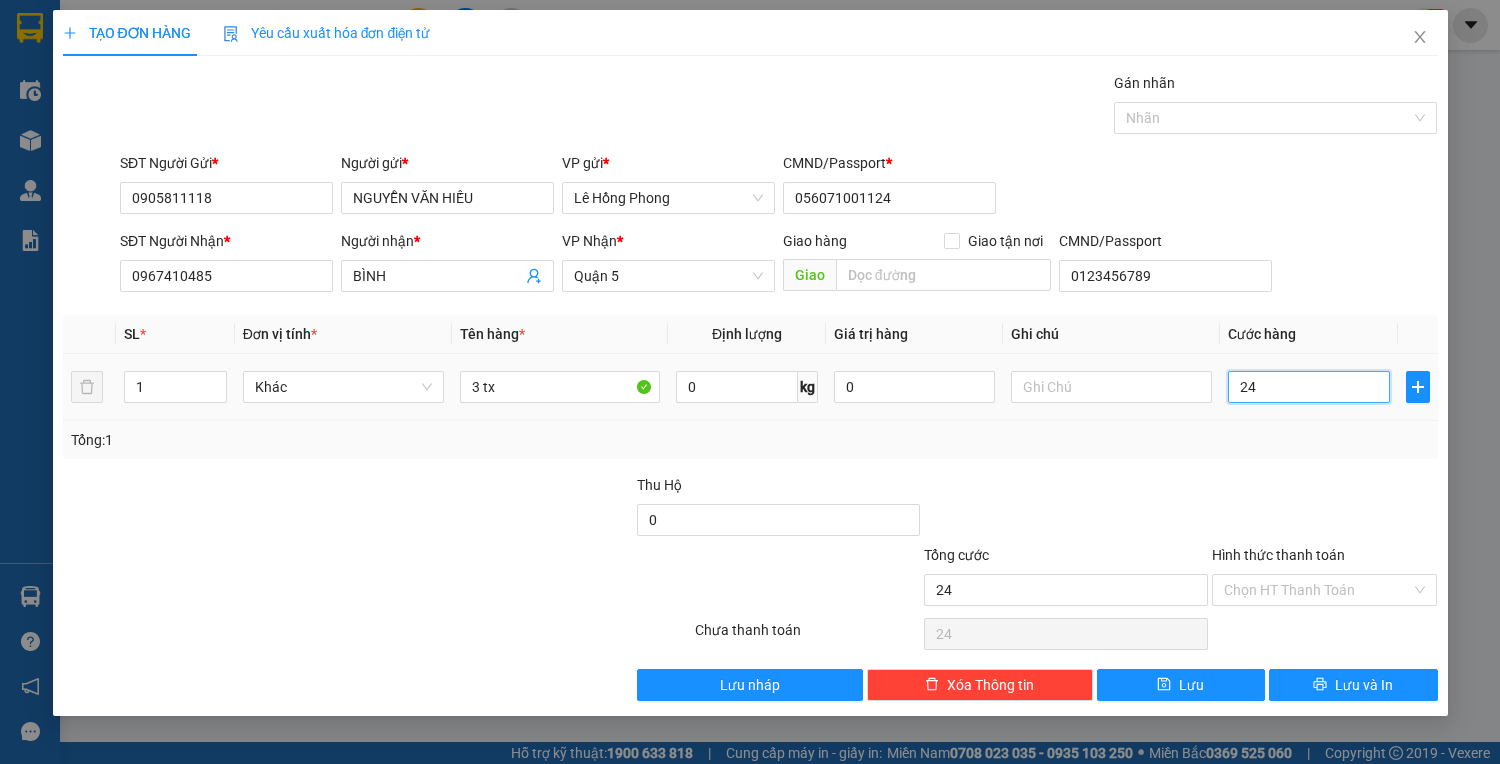 type on "240" 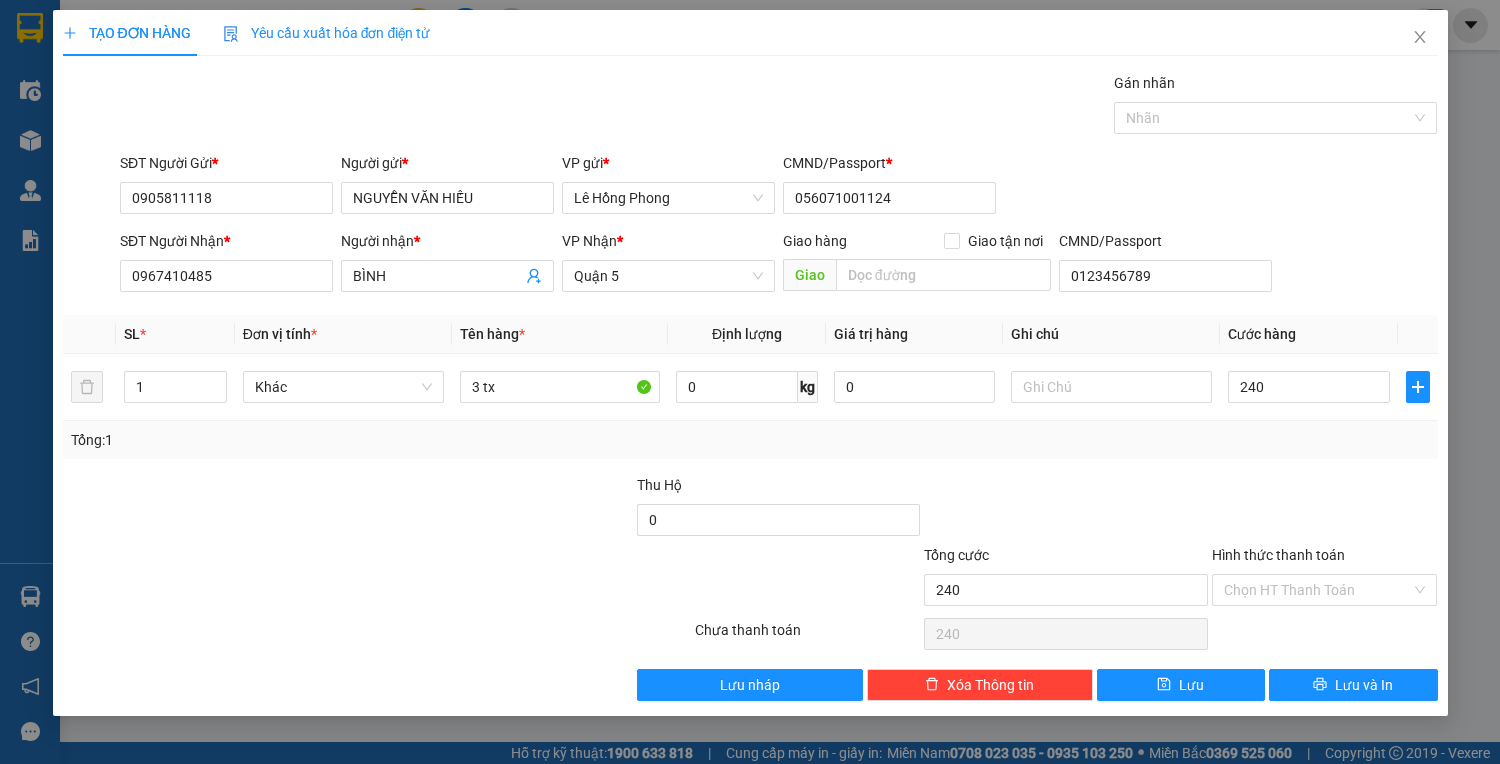 type on "240.000" 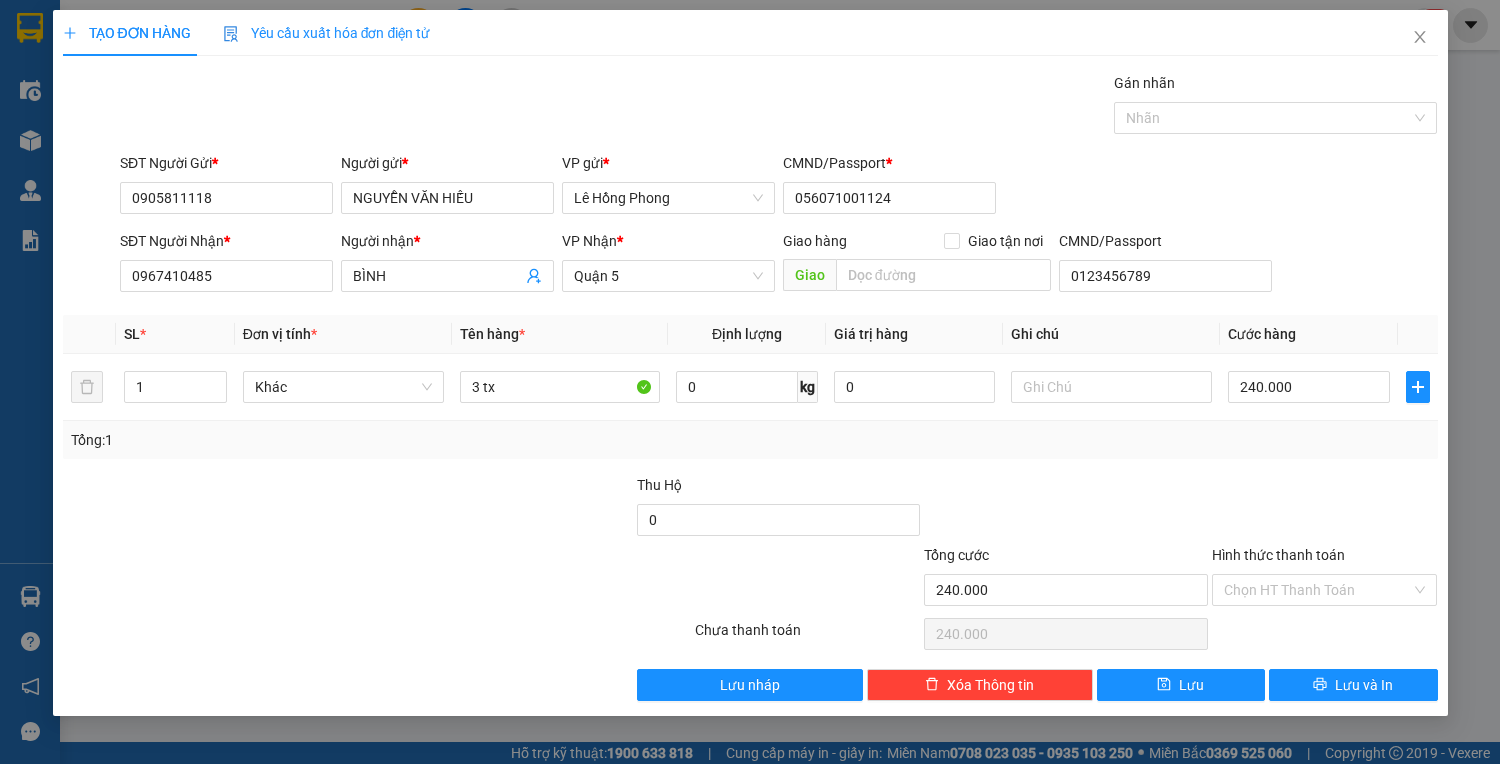 click on "Hình thức thanh toán" at bounding box center (1325, 559) 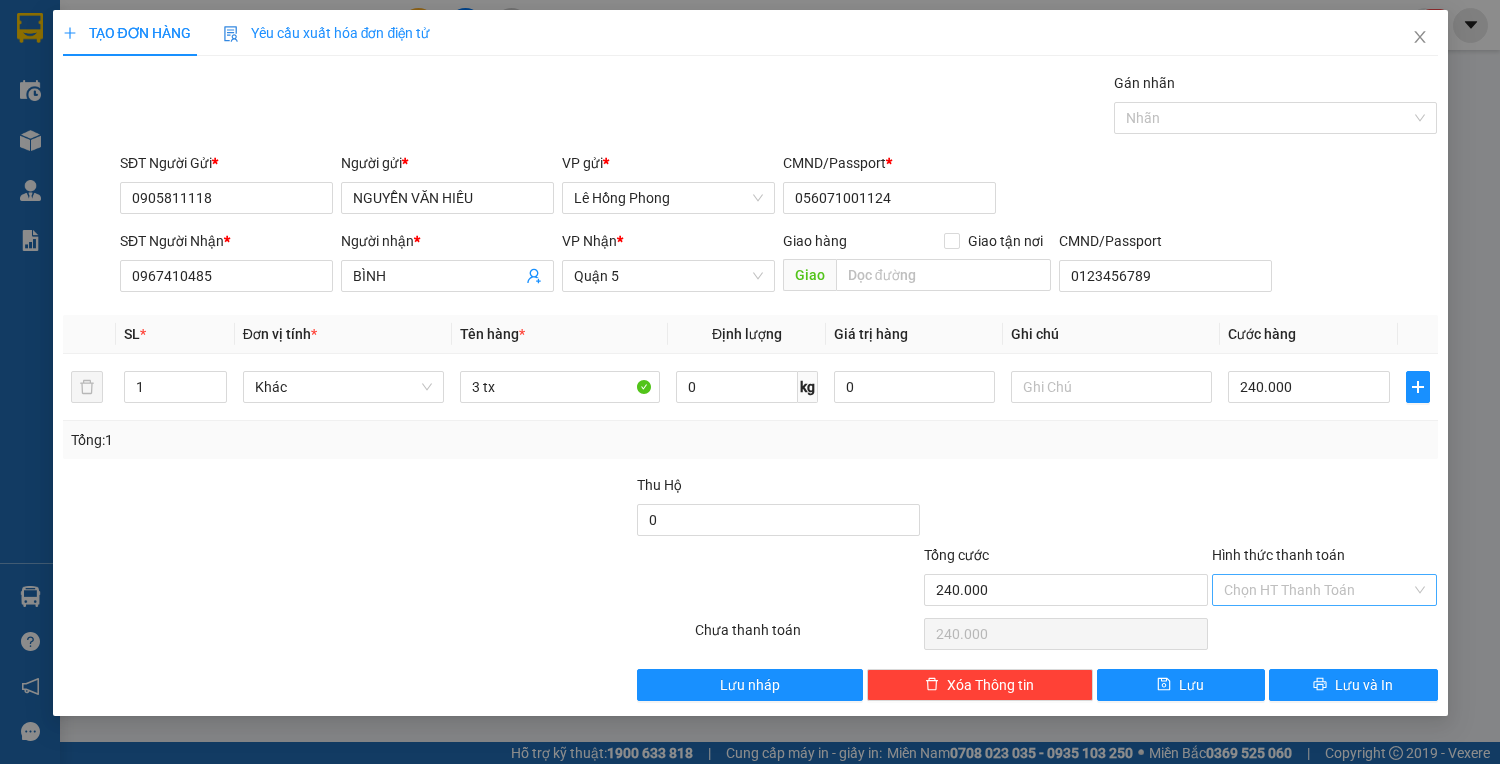 click on "Hình thức thanh toán" at bounding box center (1318, 590) 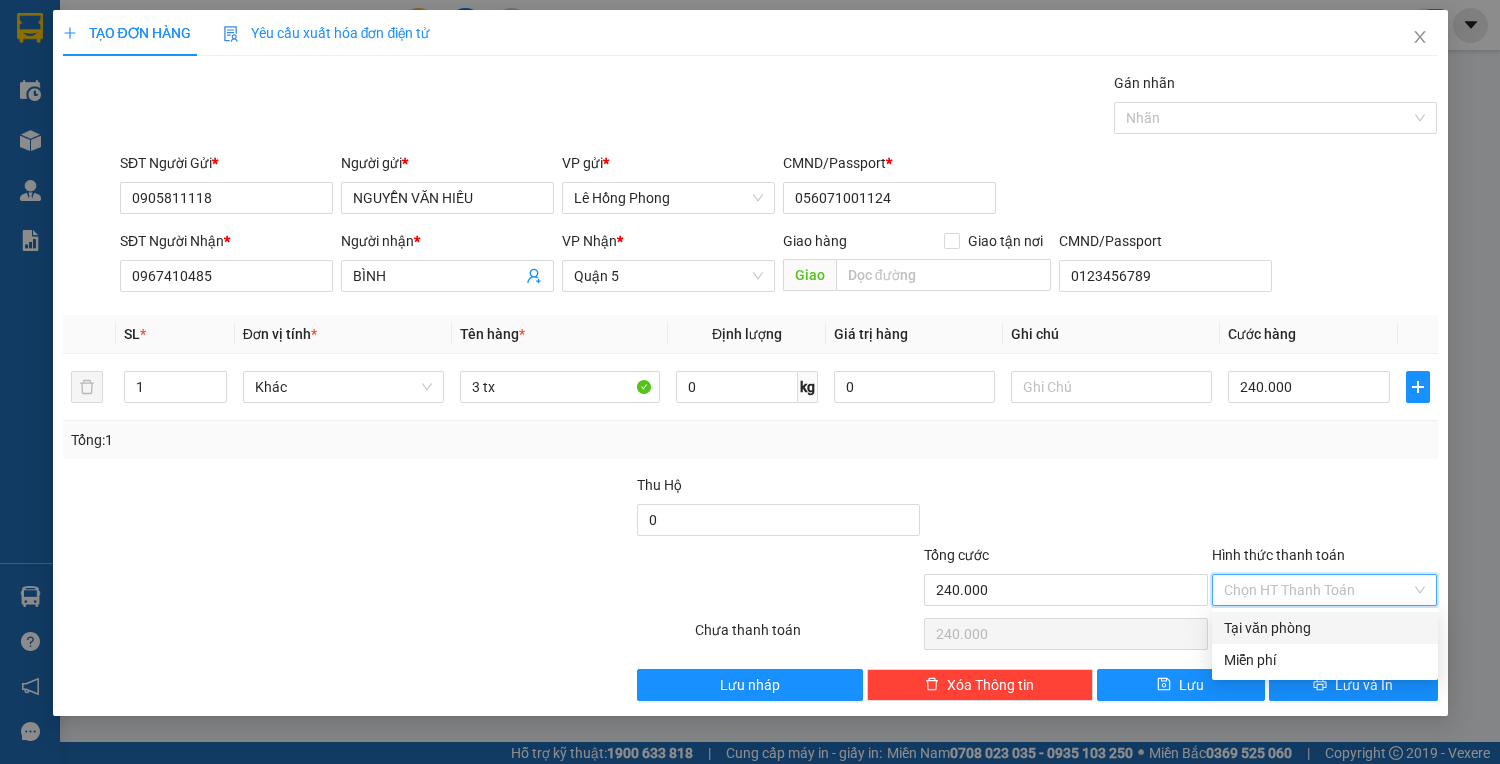 click on "Tại văn phòng" at bounding box center (1325, 628) 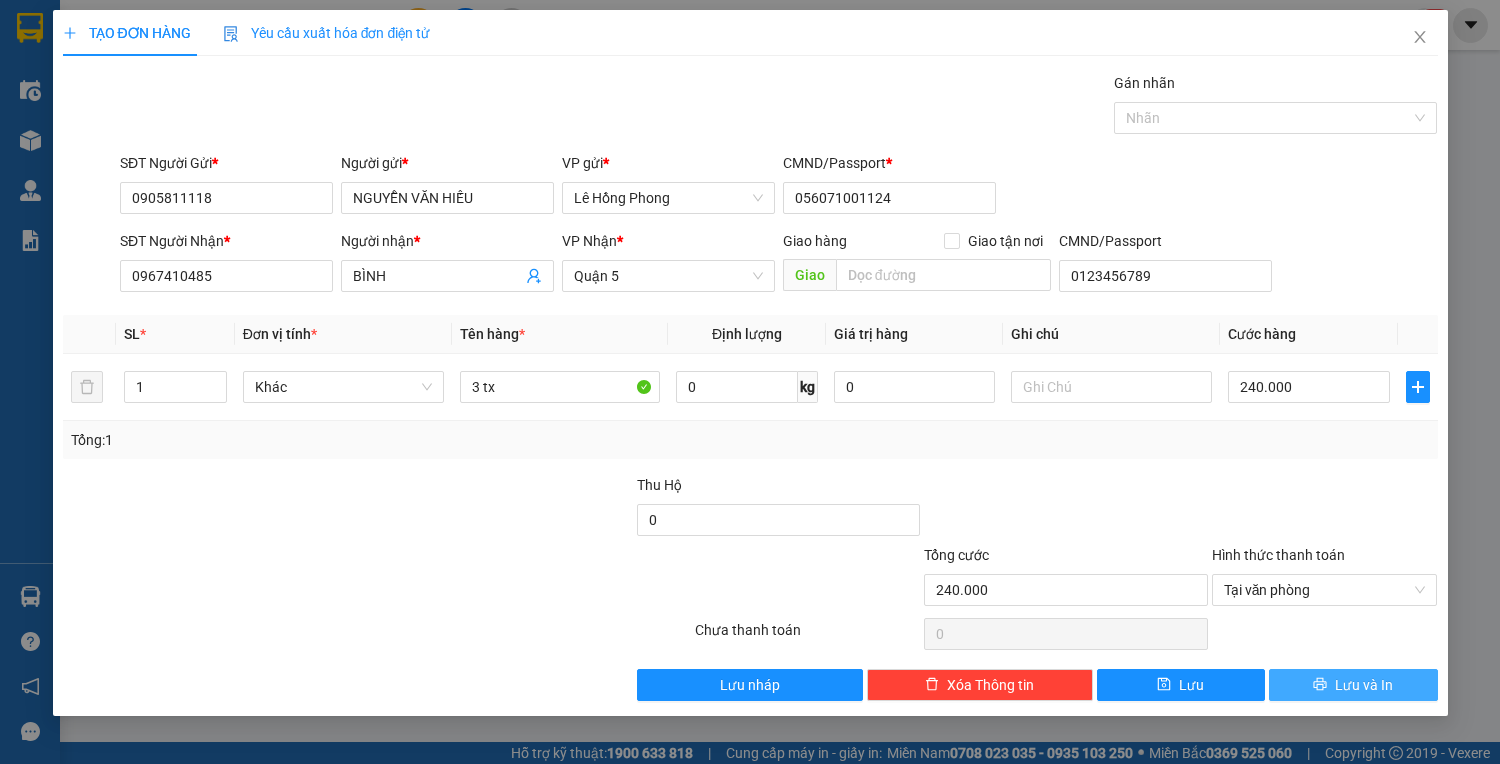 click on "Lưu và In" at bounding box center (1364, 685) 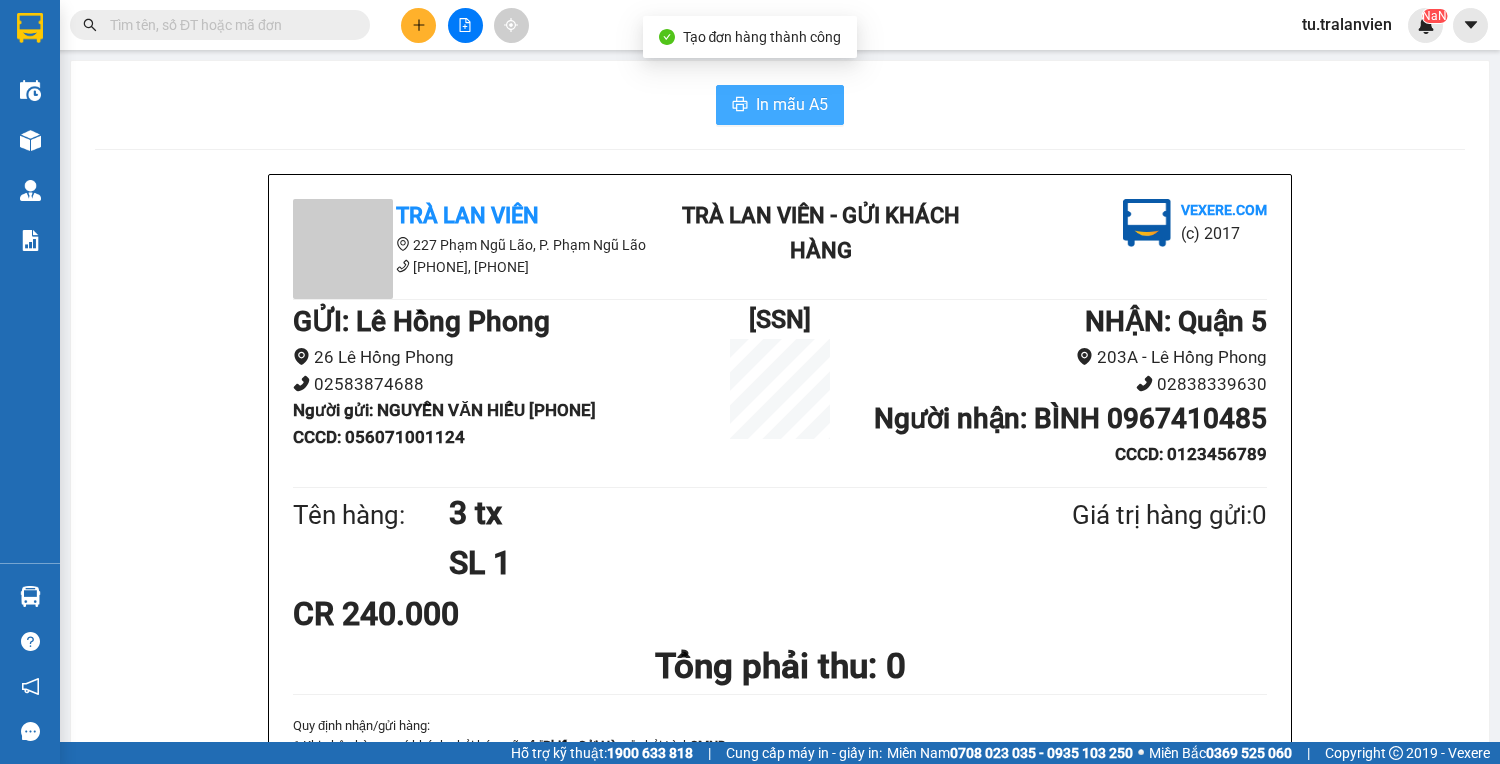 drag, startPoint x: 804, startPoint y: 124, endPoint x: 788, endPoint y: 109, distance: 21.931713 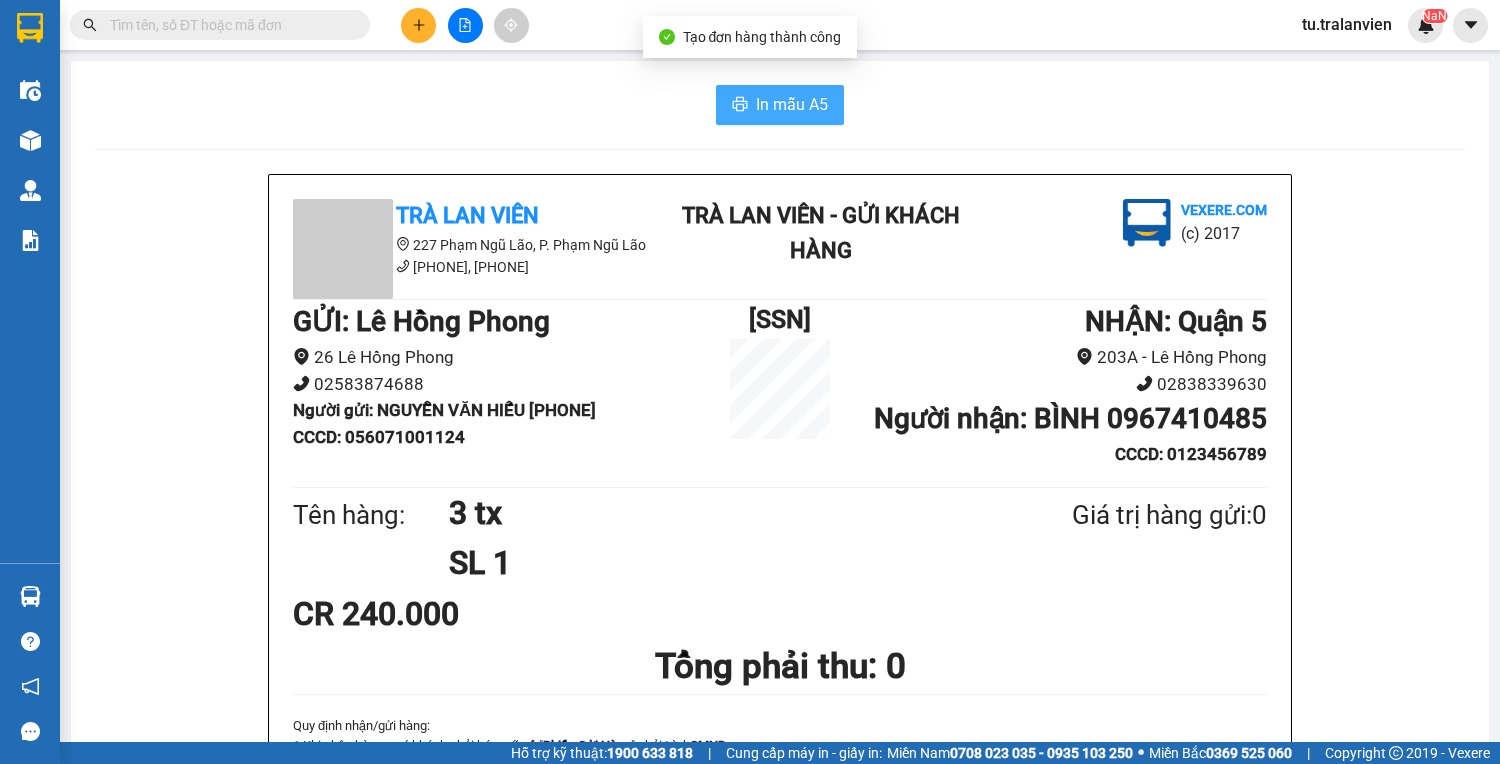 click on "In mẫu A5" at bounding box center [792, 104] 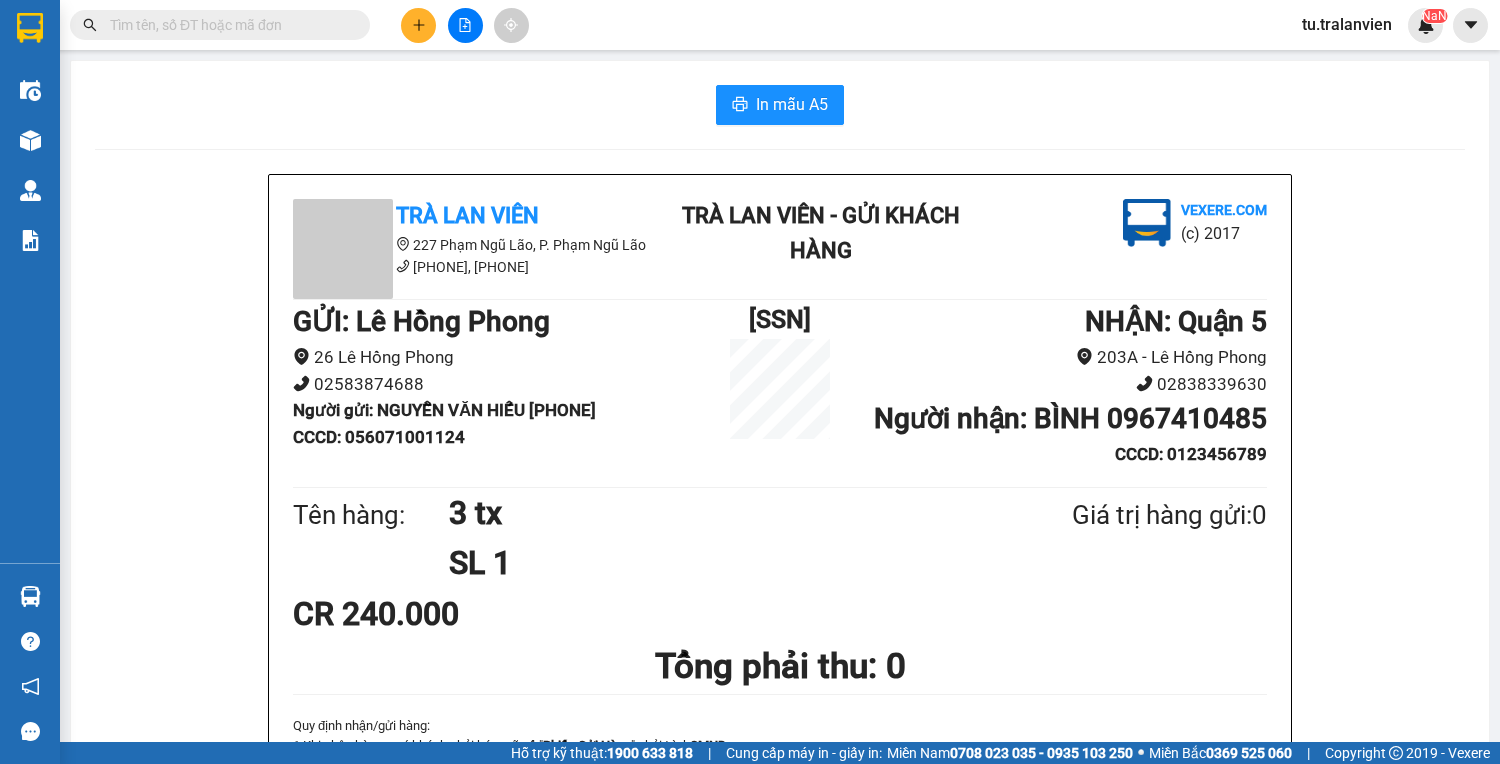 click at bounding box center (228, 25) 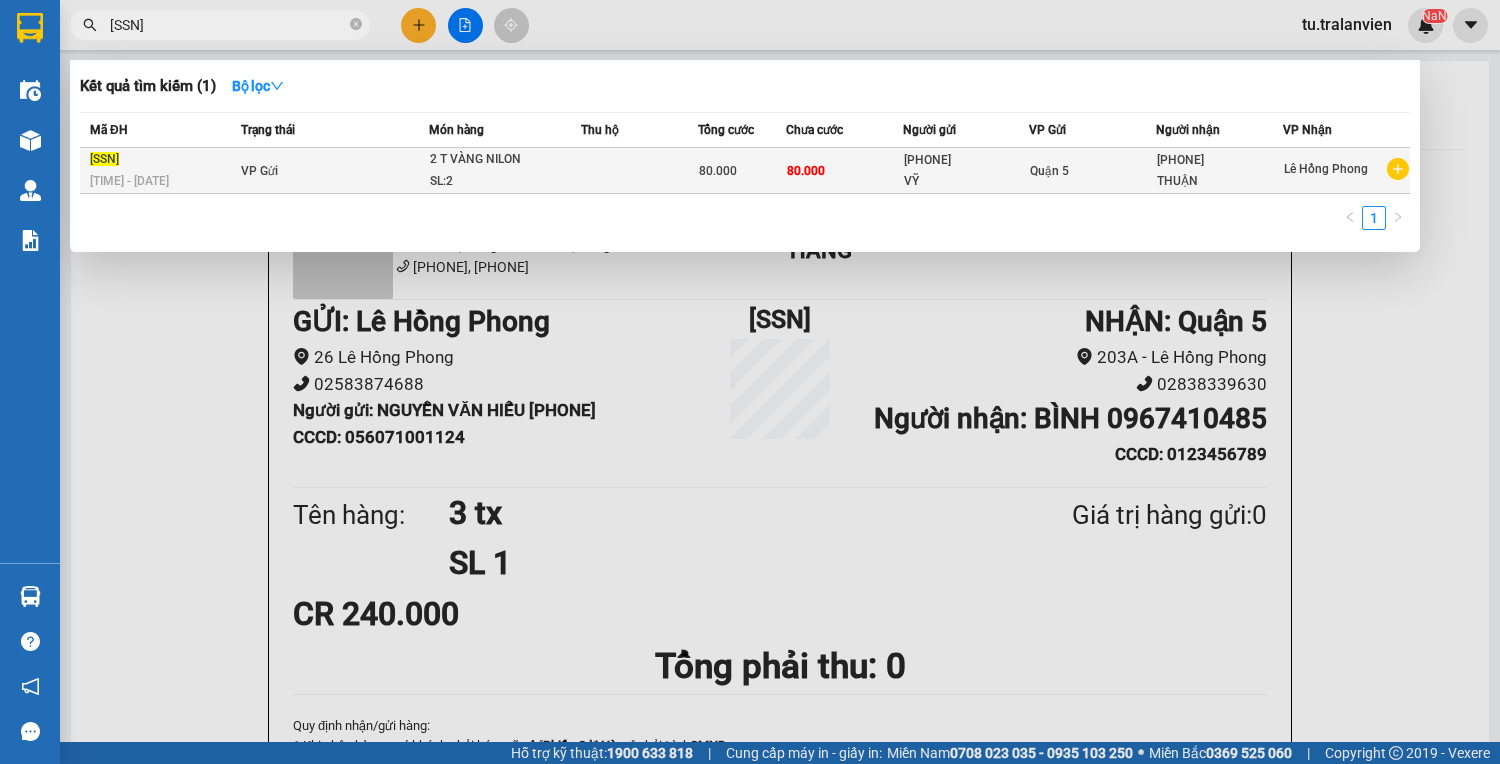 type on "[SSN]" 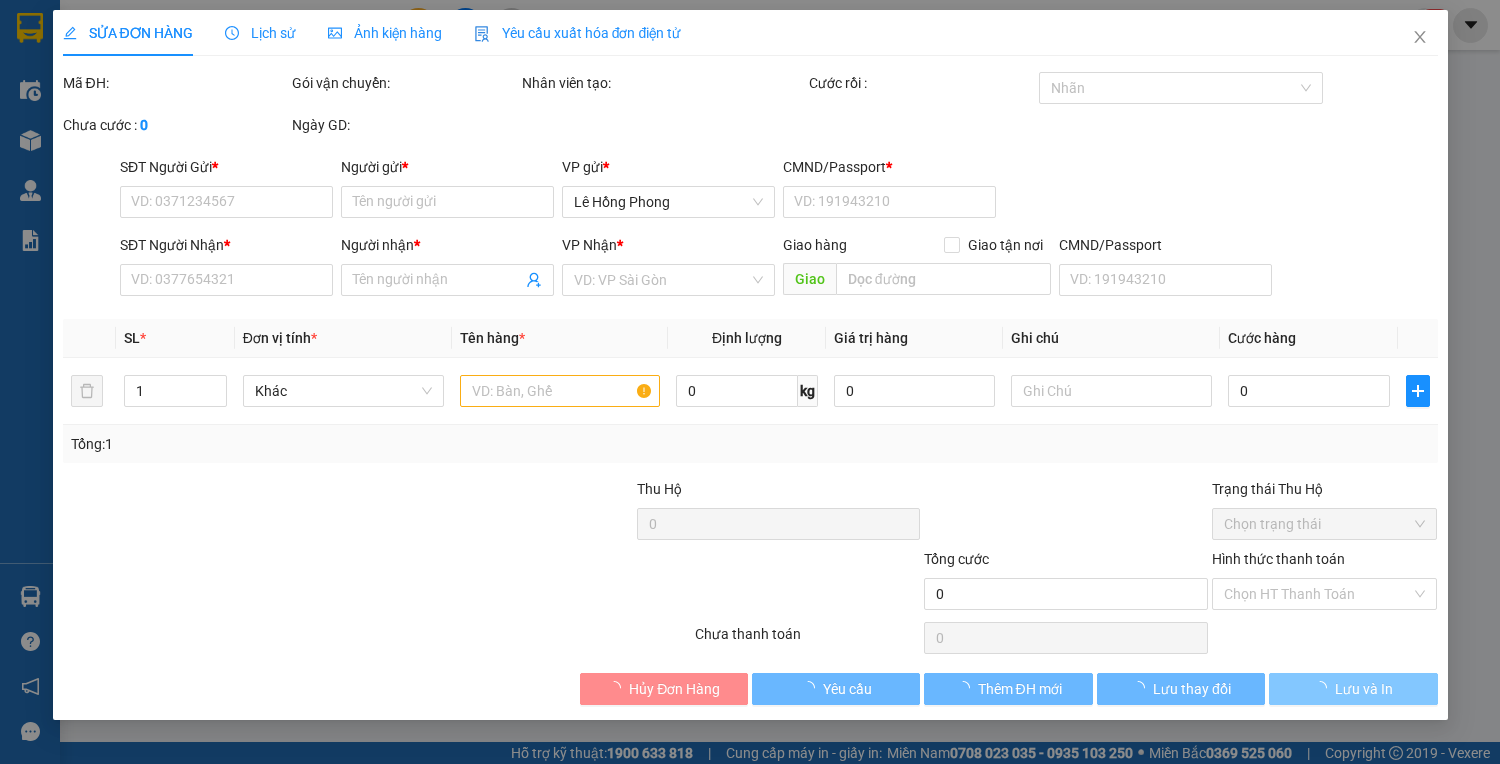 type on "[PHONE]" 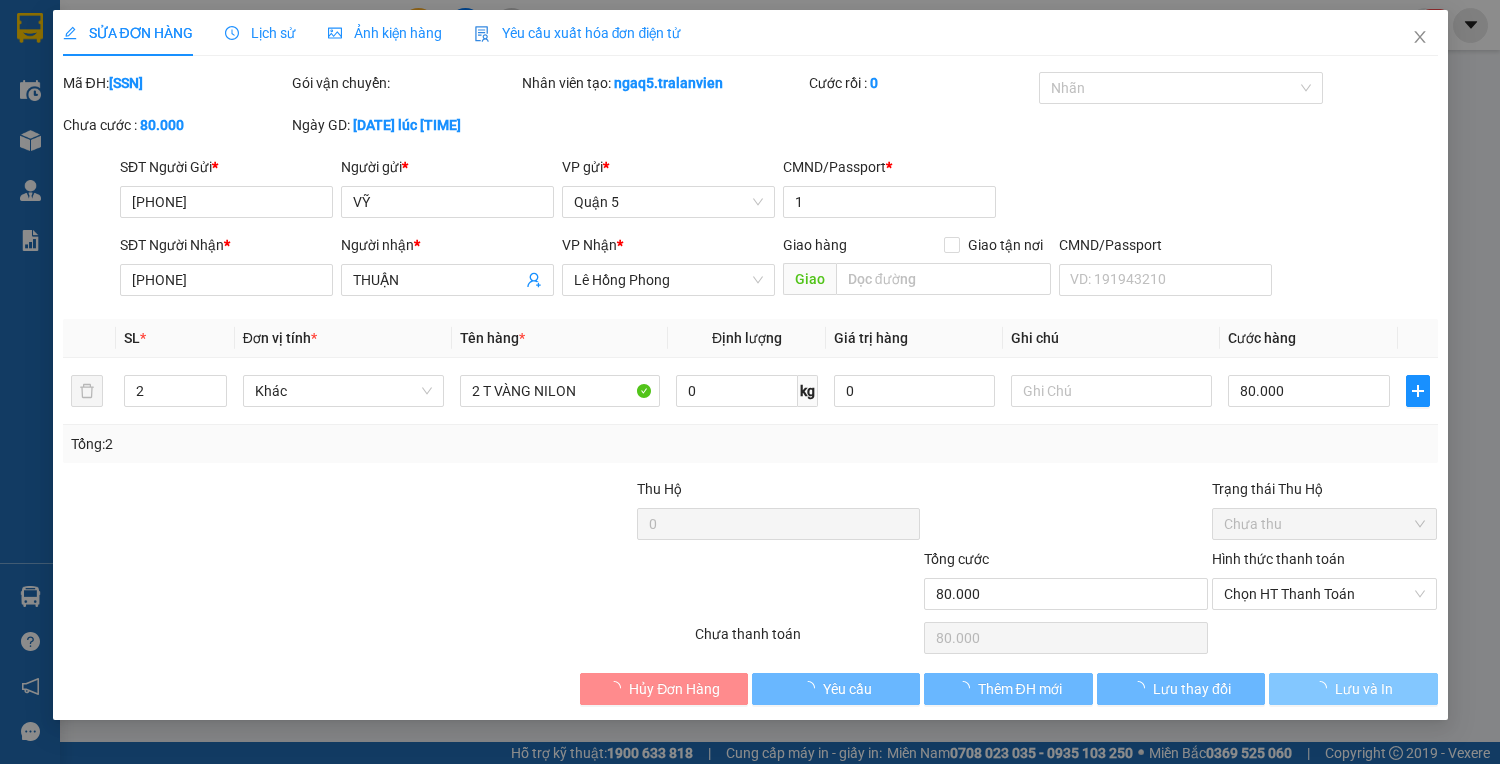 drag, startPoint x: 1310, startPoint y: 672, endPoint x: 1320, endPoint y: 682, distance: 14.142136 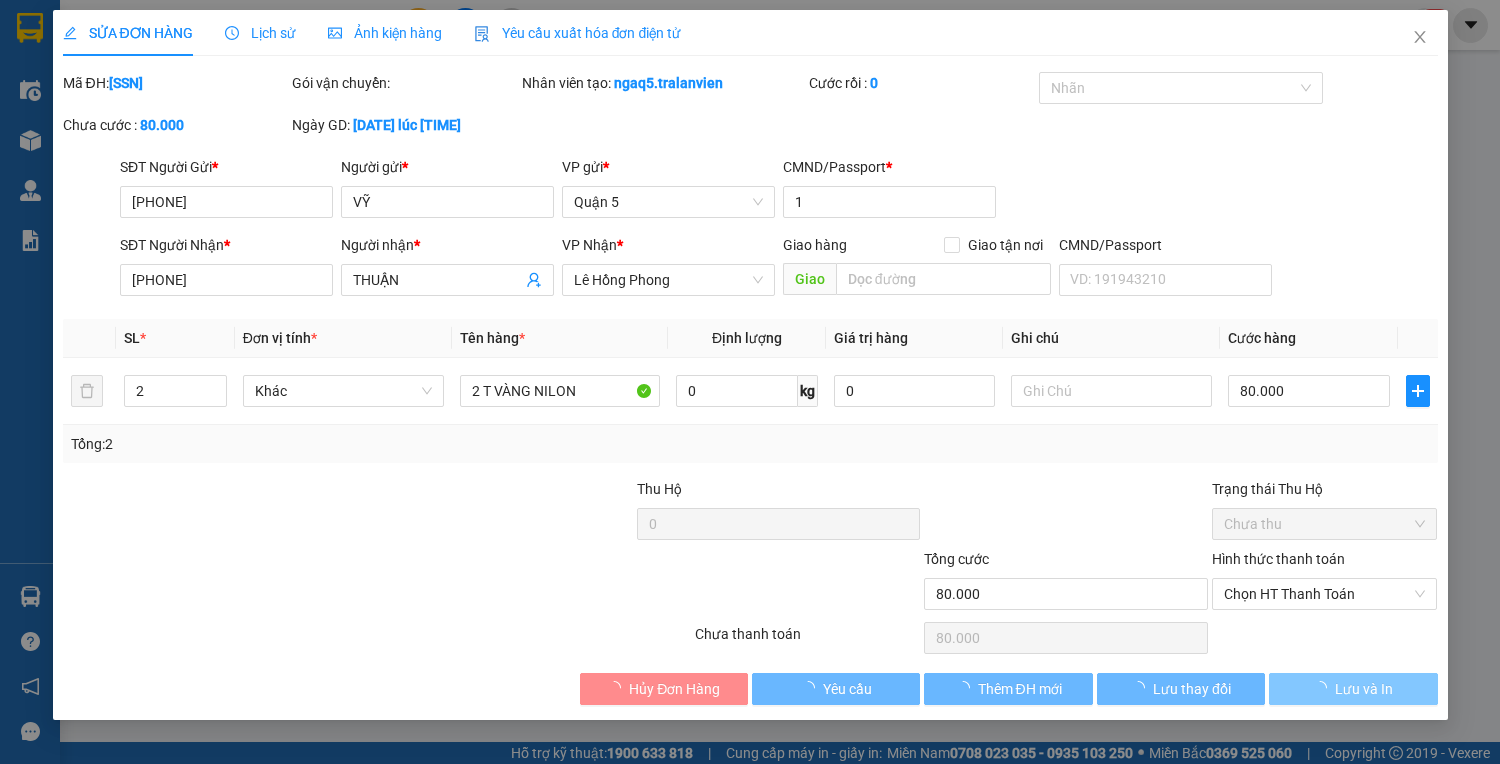 click on "Lưu và In" at bounding box center (1353, 689) 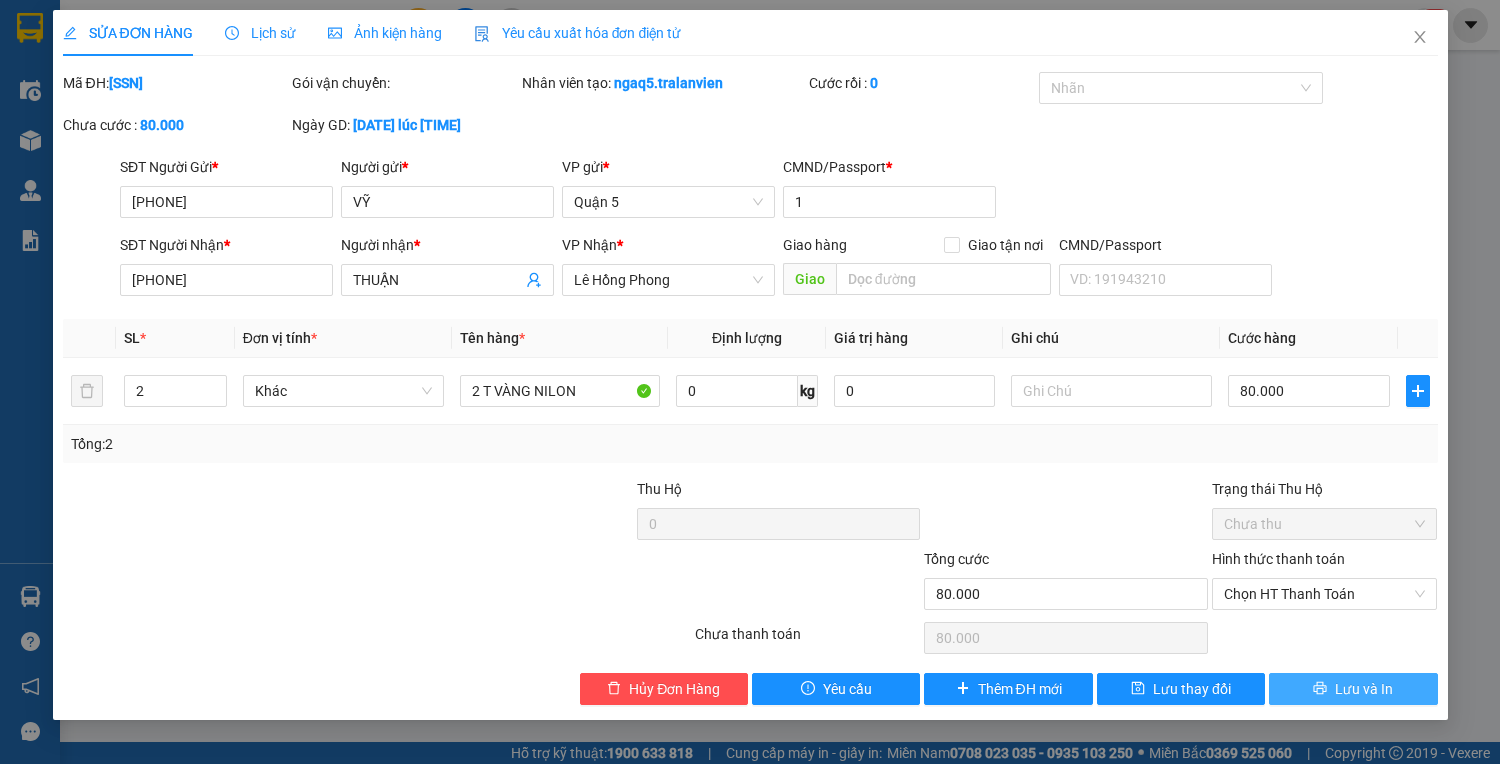 click on "Lưu và In" at bounding box center (1353, 689) 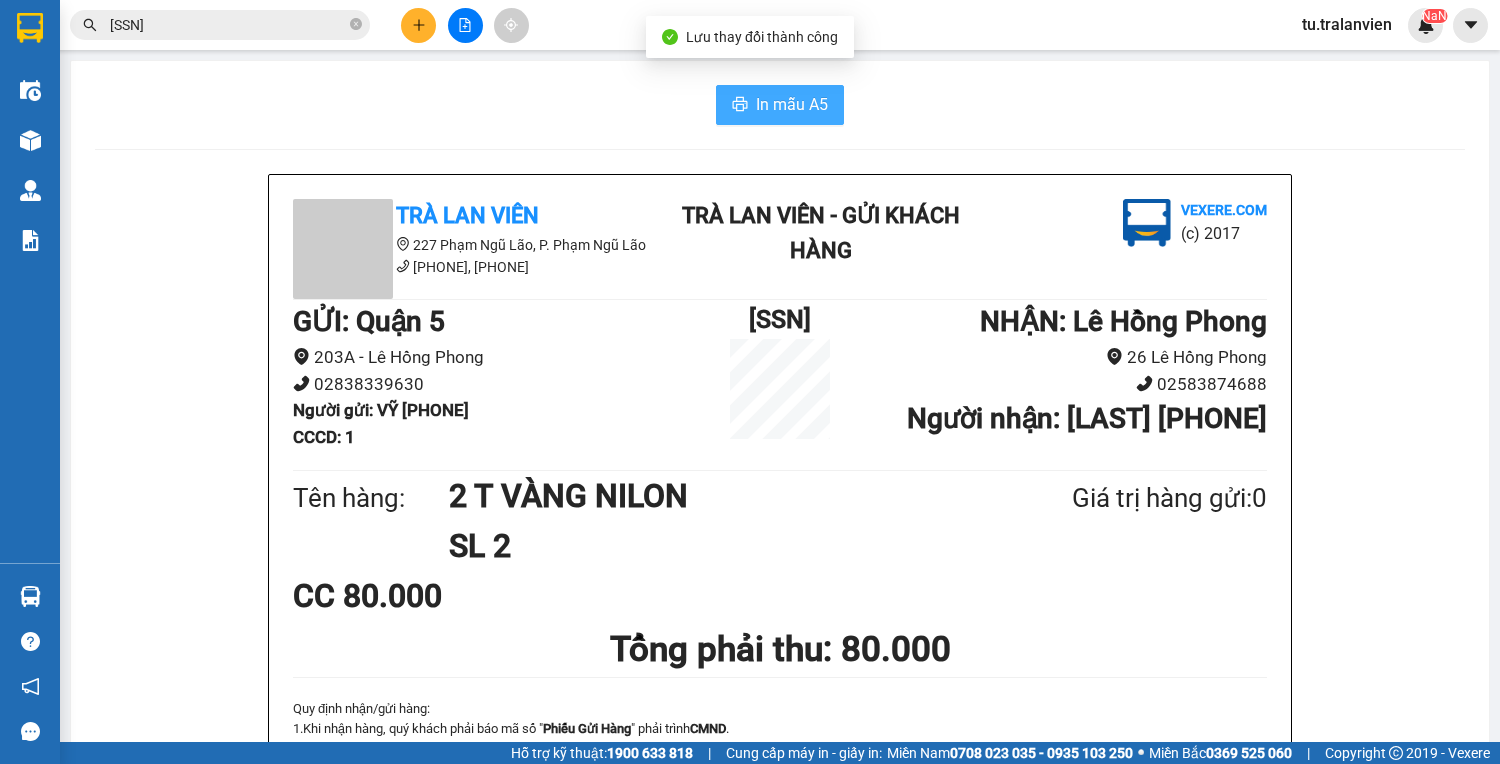 click on "In mẫu A5" at bounding box center [792, 104] 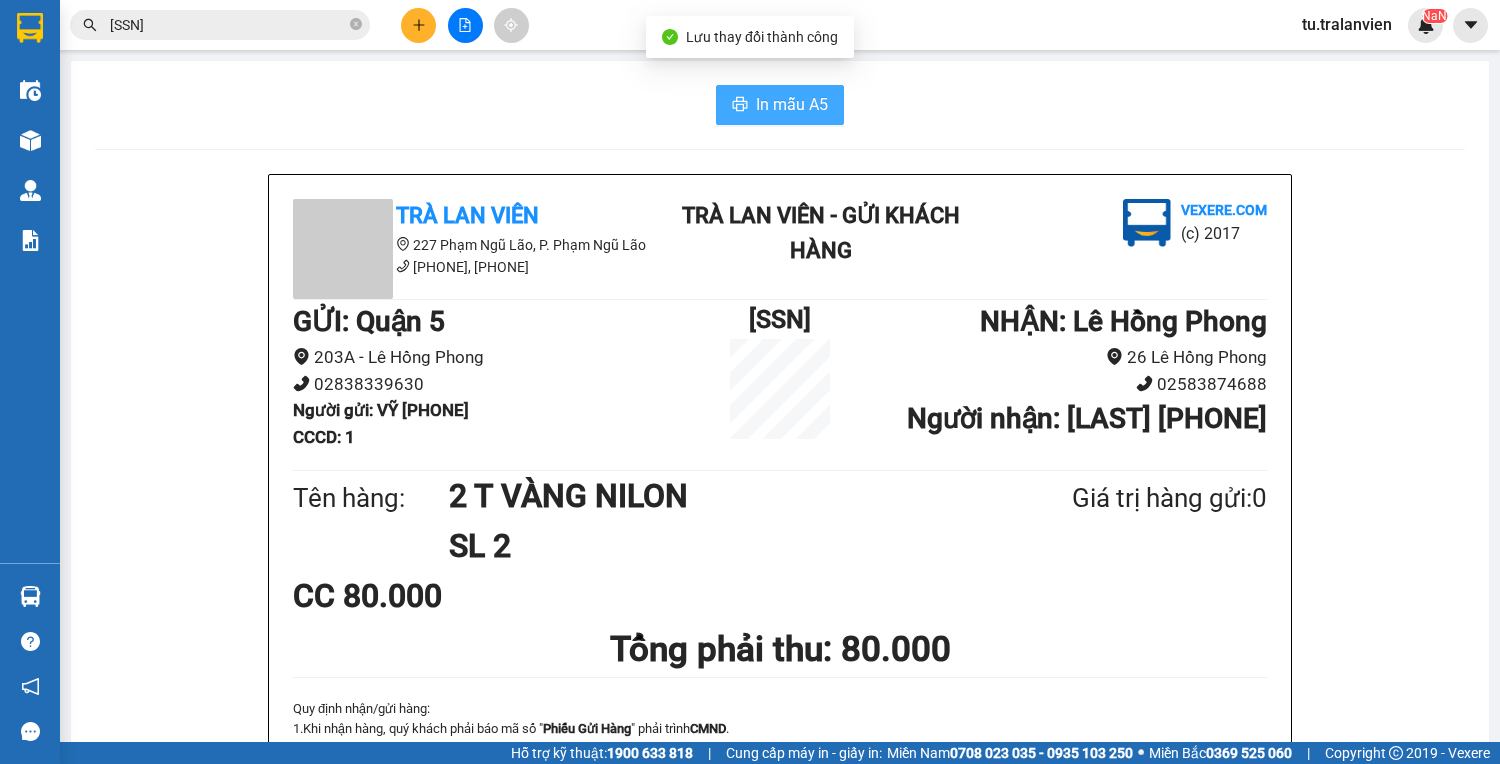 scroll, scrollTop: 0, scrollLeft: 0, axis: both 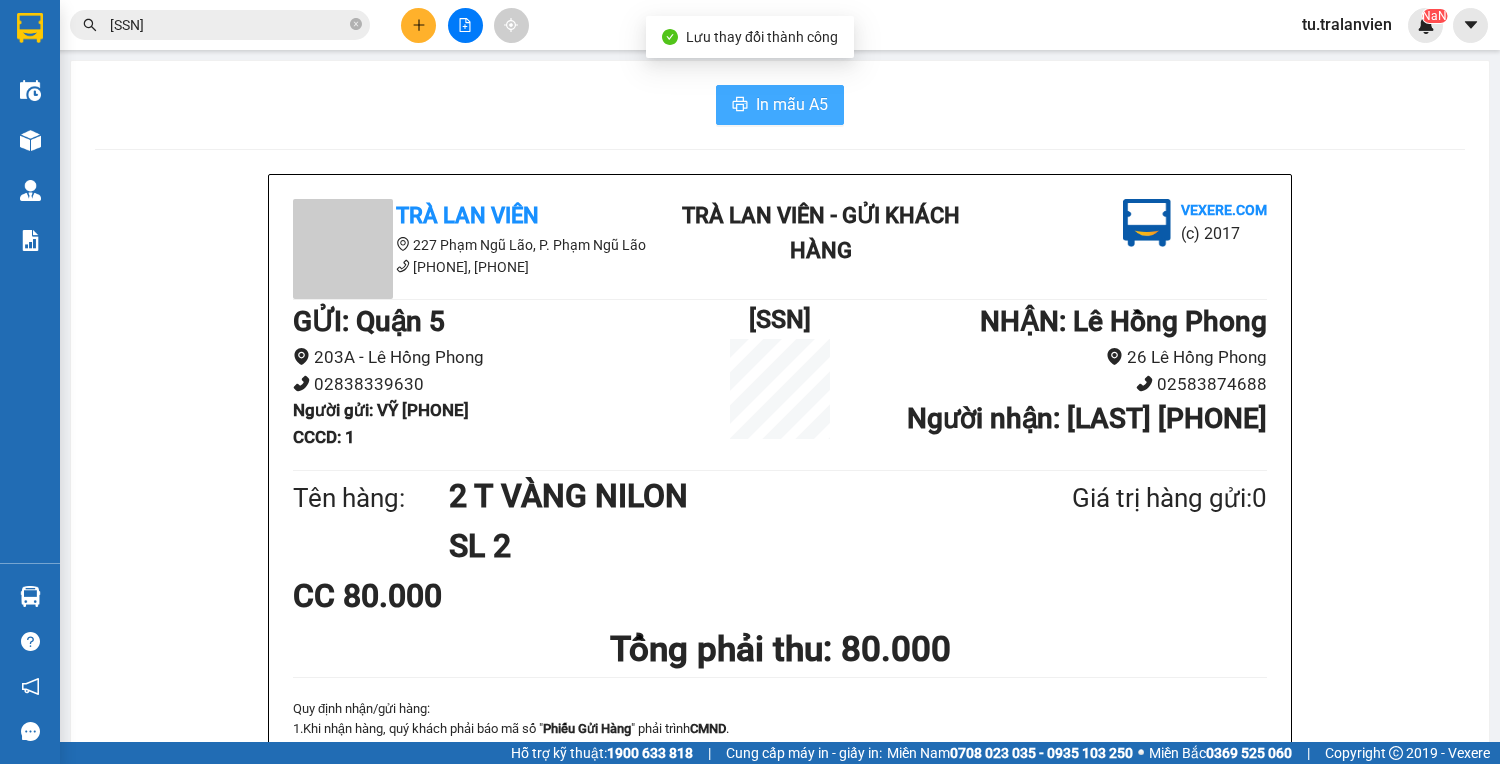 click on "In mẫu A5" at bounding box center [792, 104] 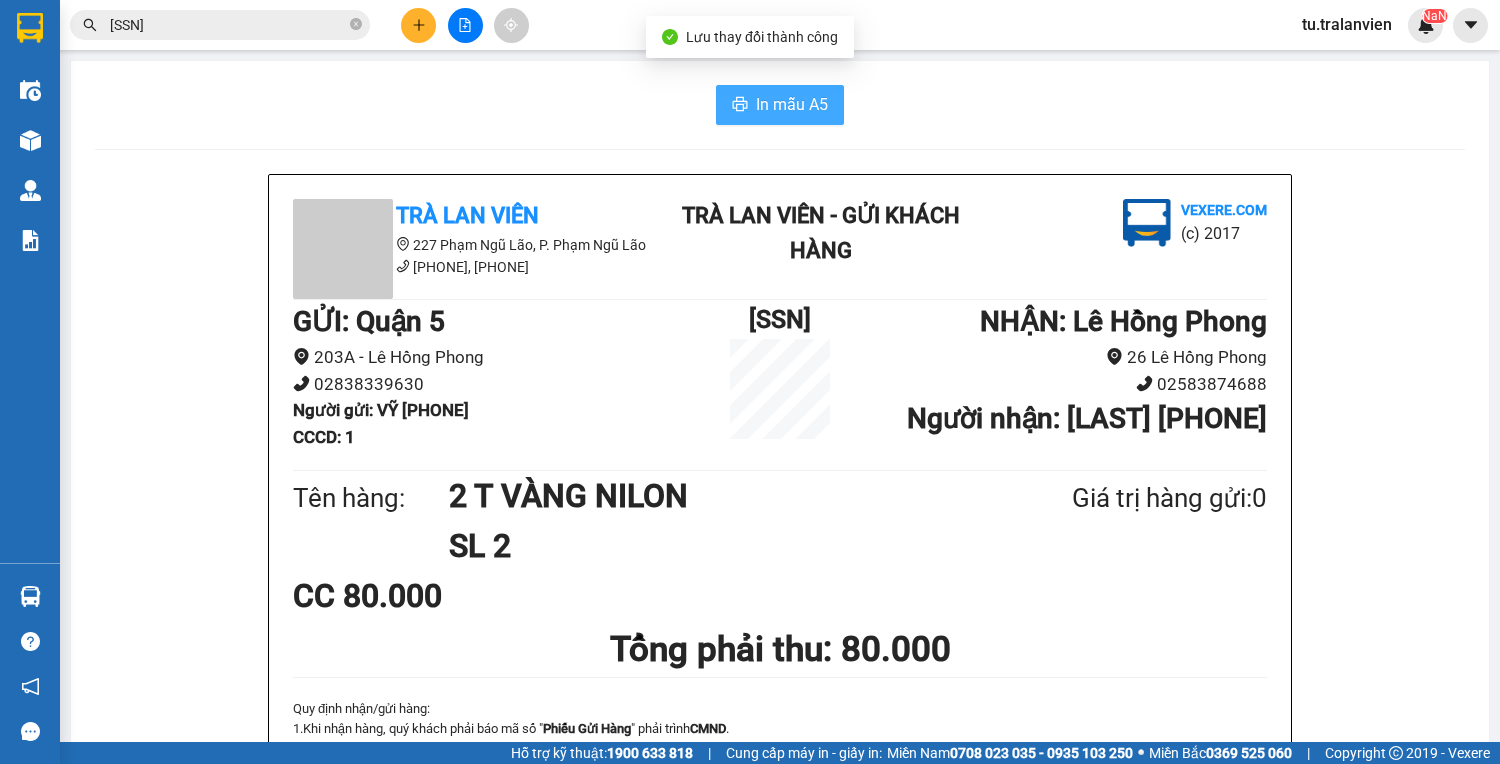 scroll, scrollTop: 0, scrollLeft: 0, axis: both 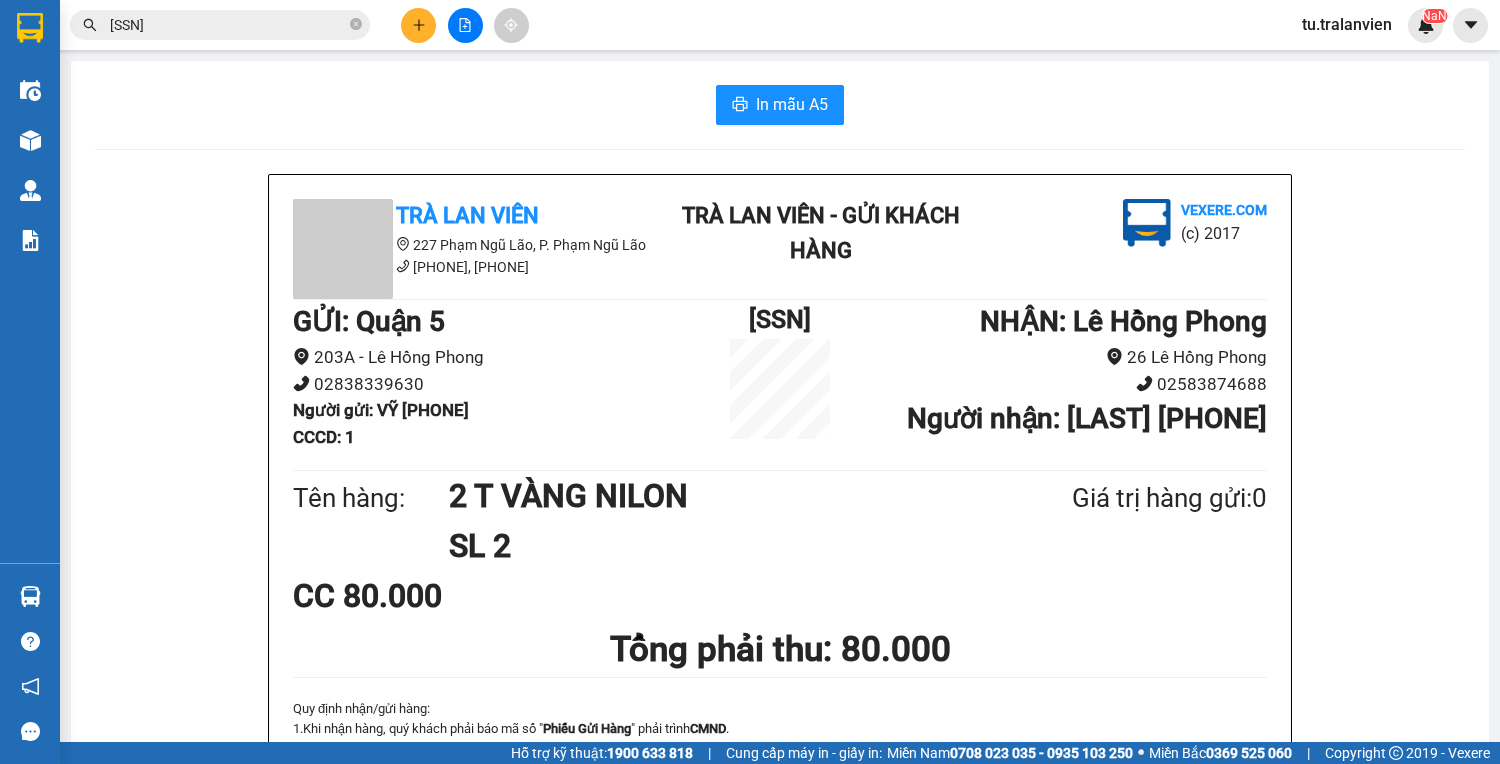 click 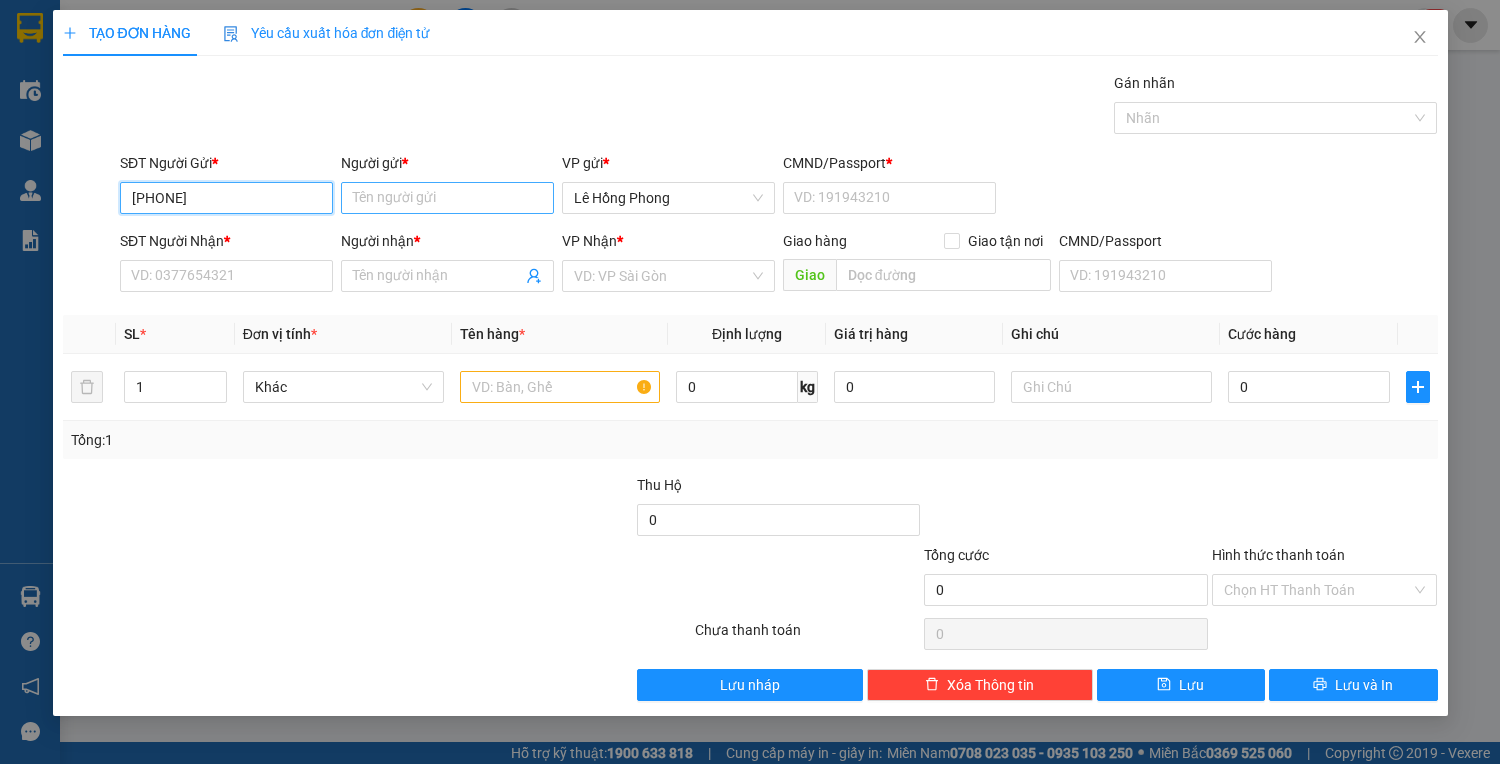 type on "[PHONE]" 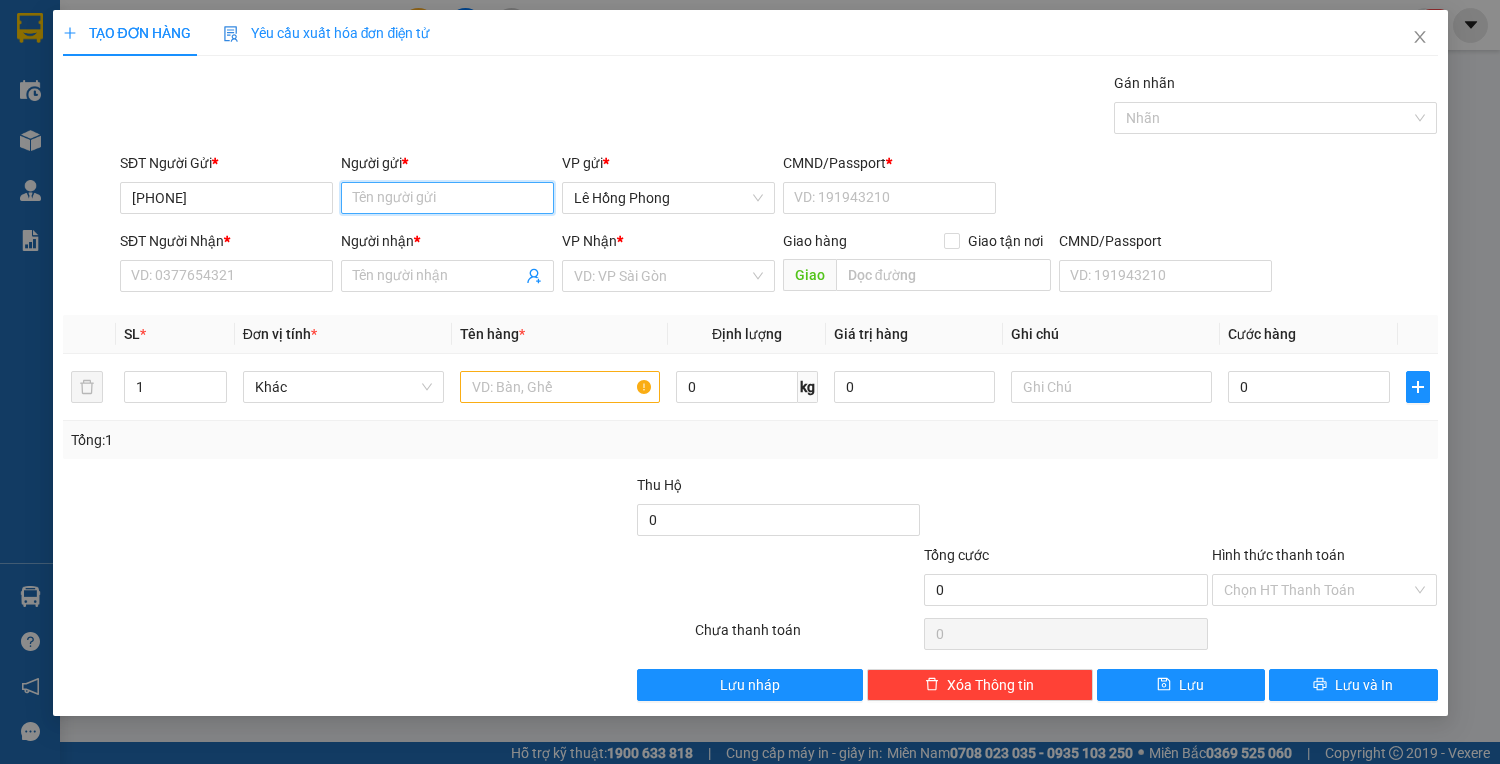 click on "Người gửi  *" at bounding box center (447, 198) 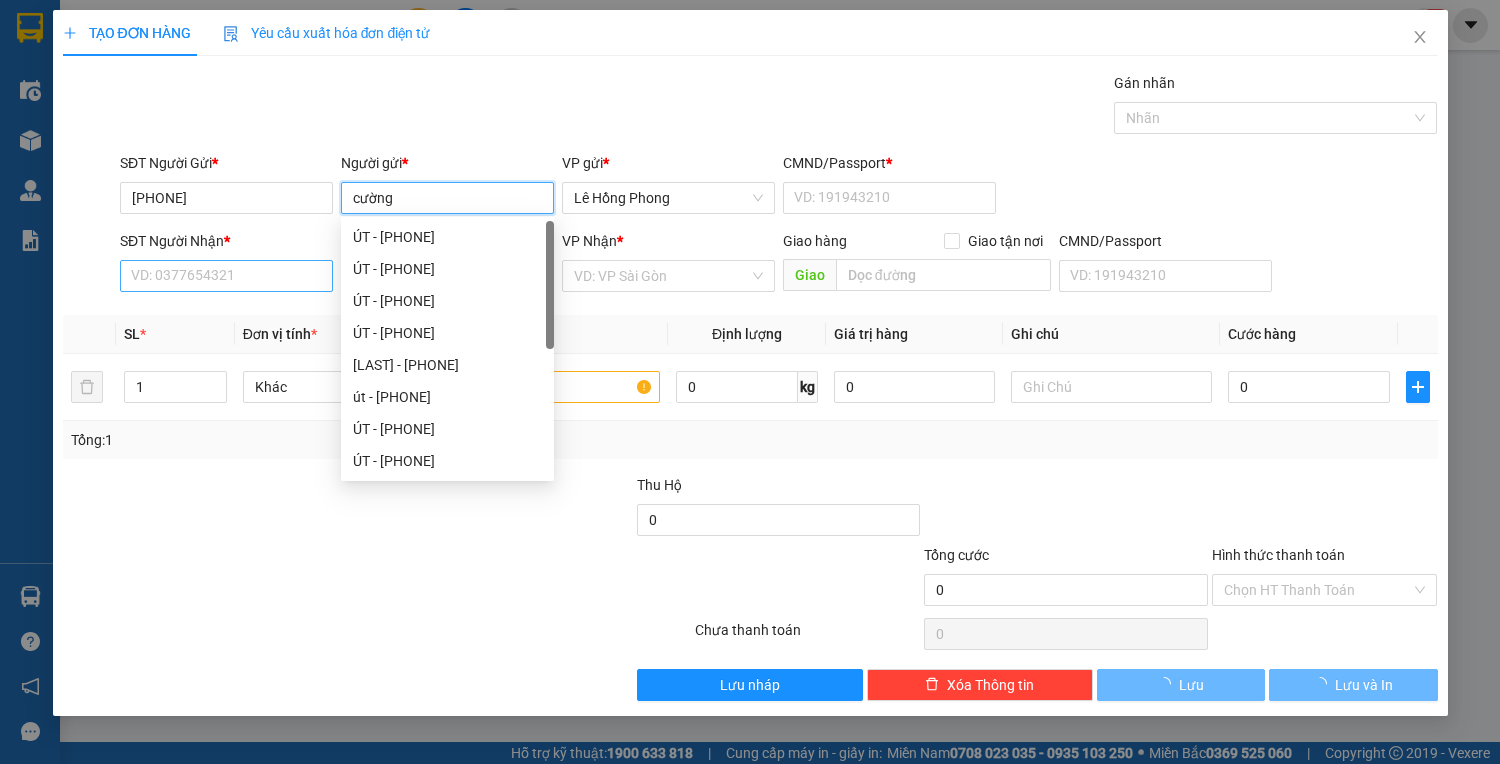 type on "cường" 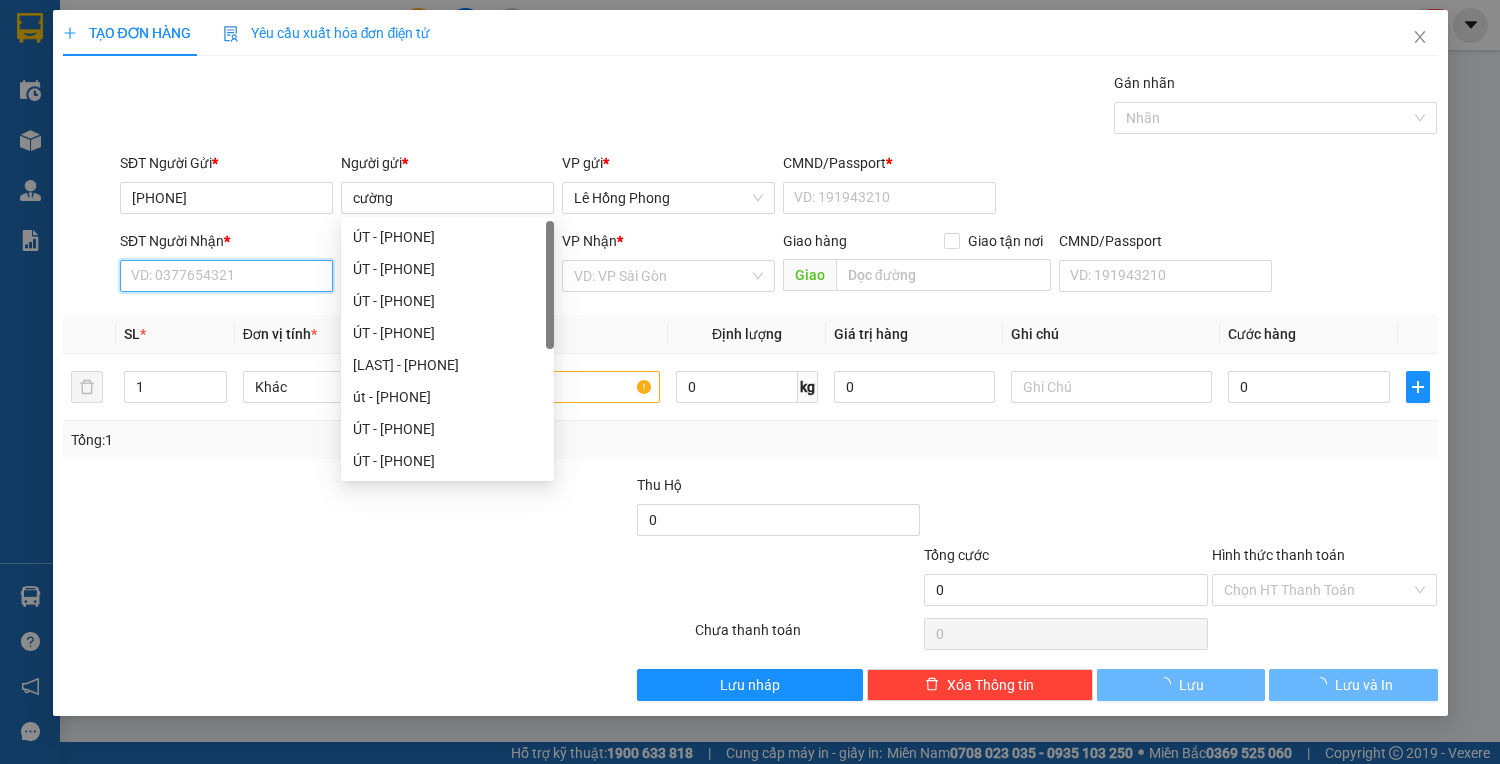 click on "SĐT Người Nhận  *" at bounding box center [226, 276] 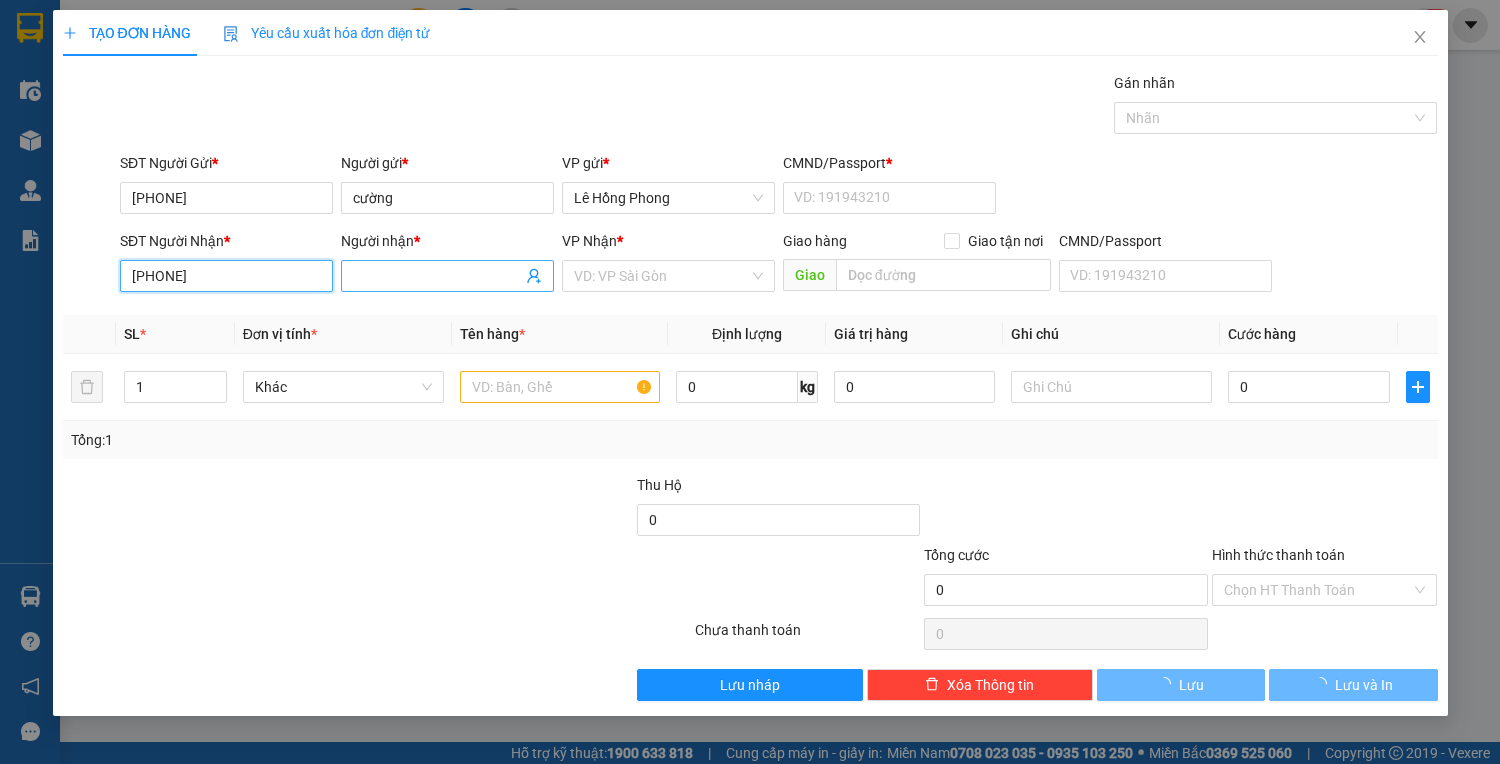 type on "[PHONE]" 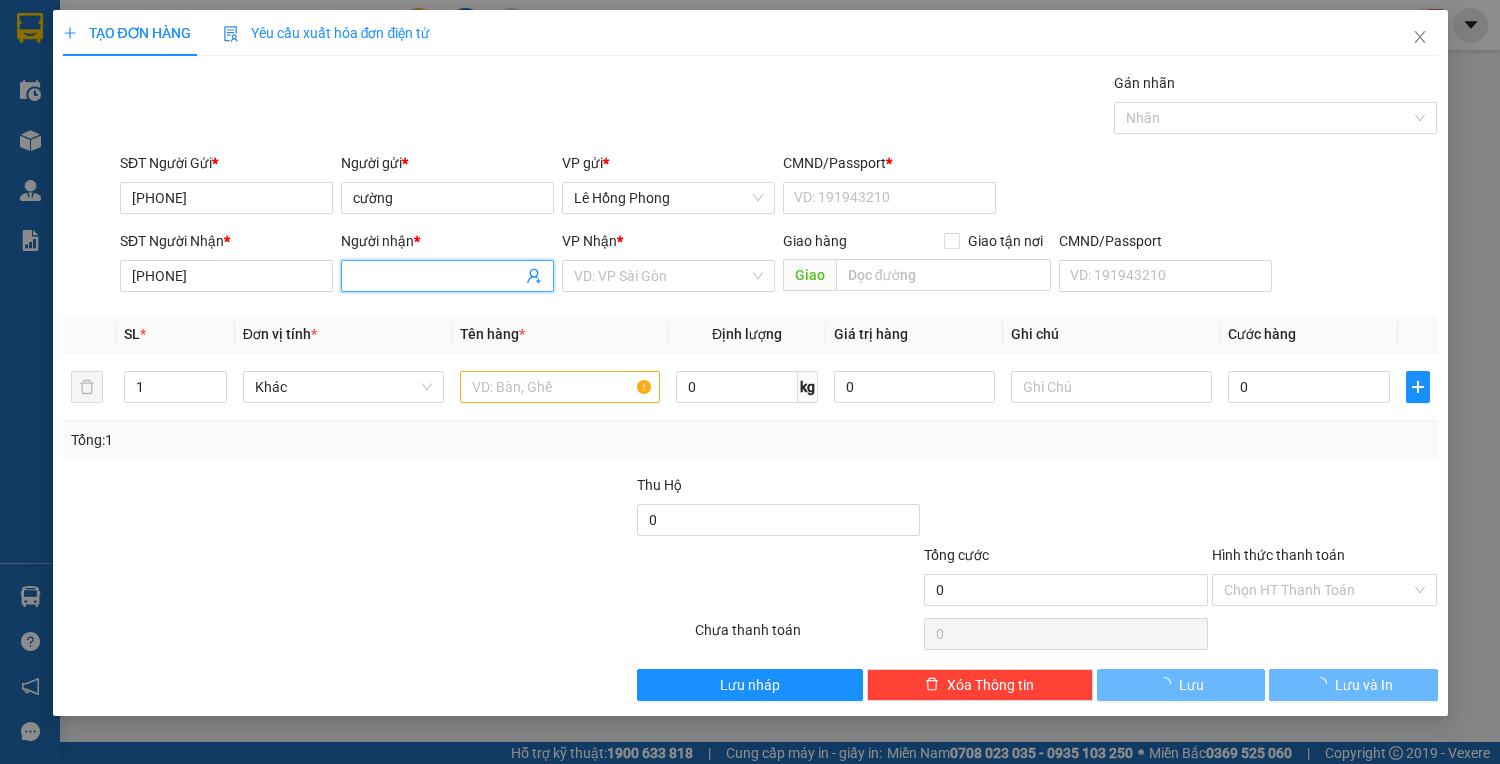 click on "Người nhận  *" at bounding box center [437, 276] 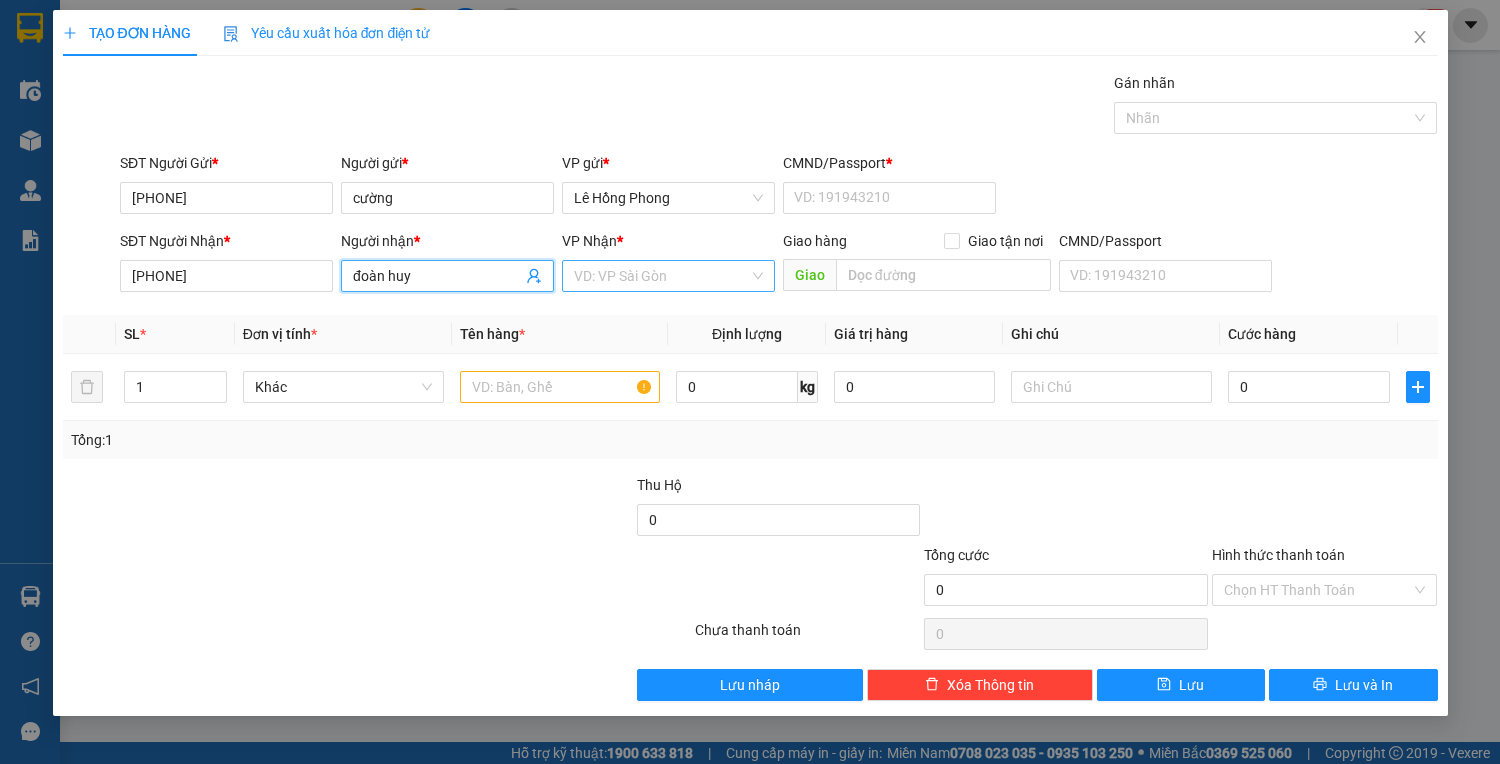 type on "đoàn huy" 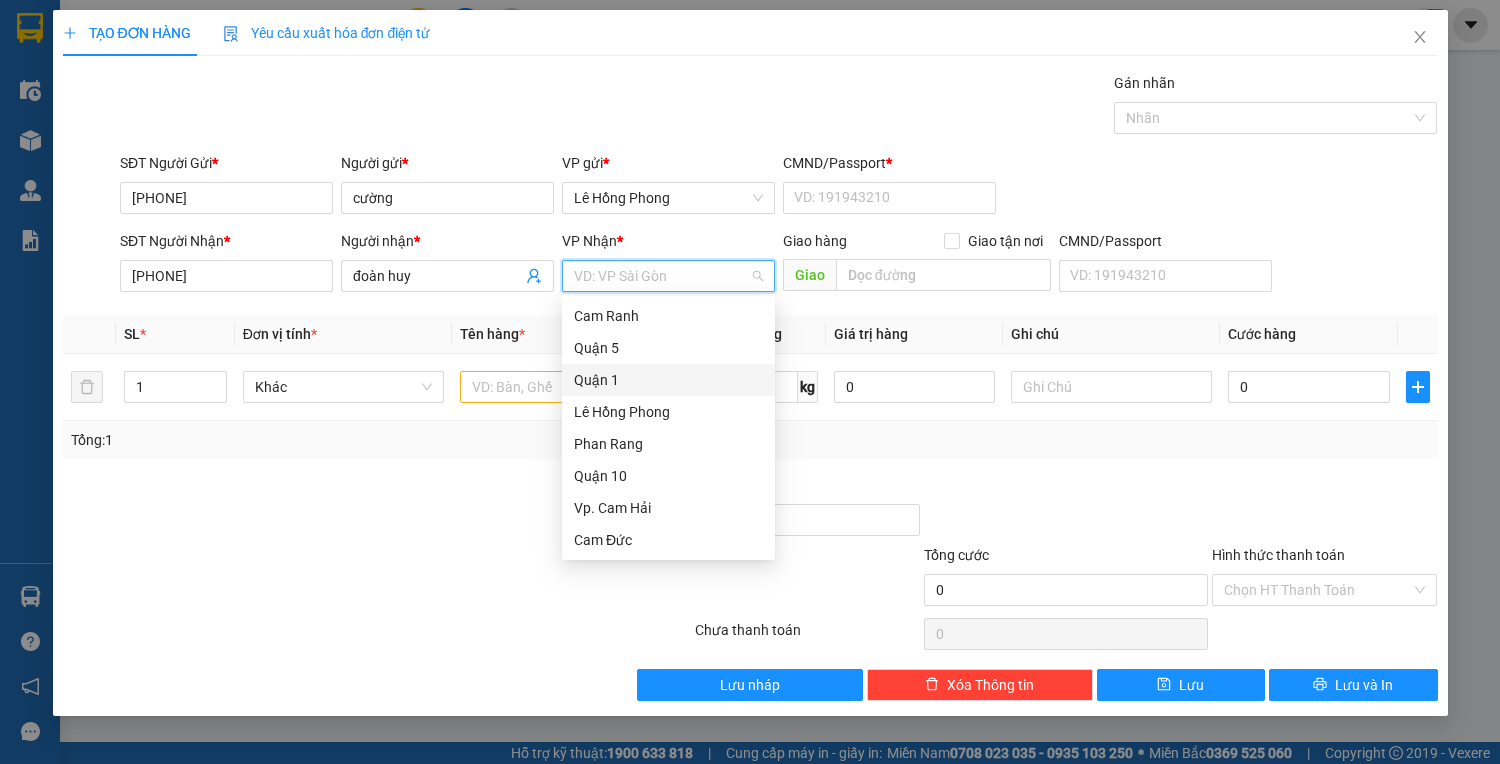 click on "Quận 5" at bounding box center (668, 348) 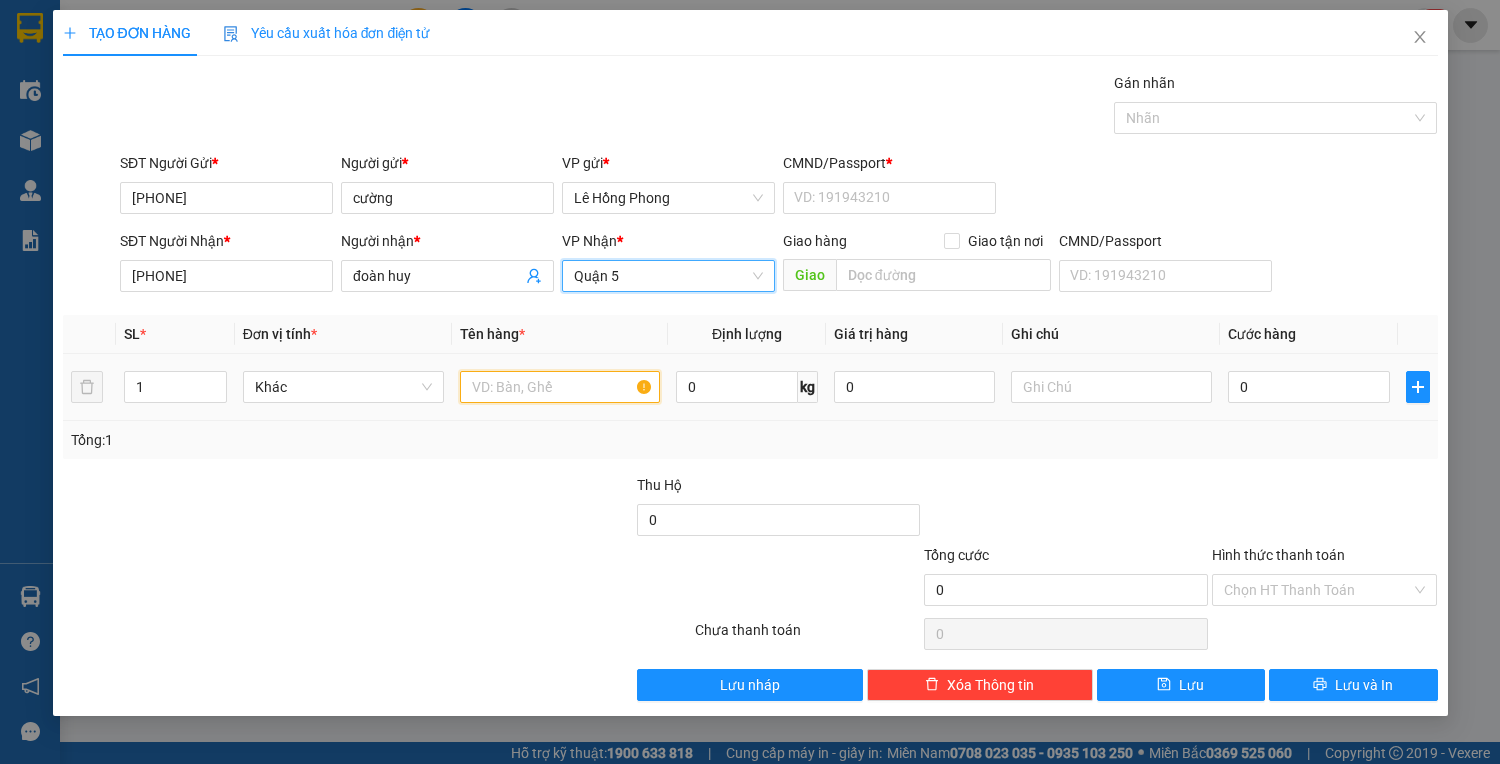 click at bounding box center (560, 387) 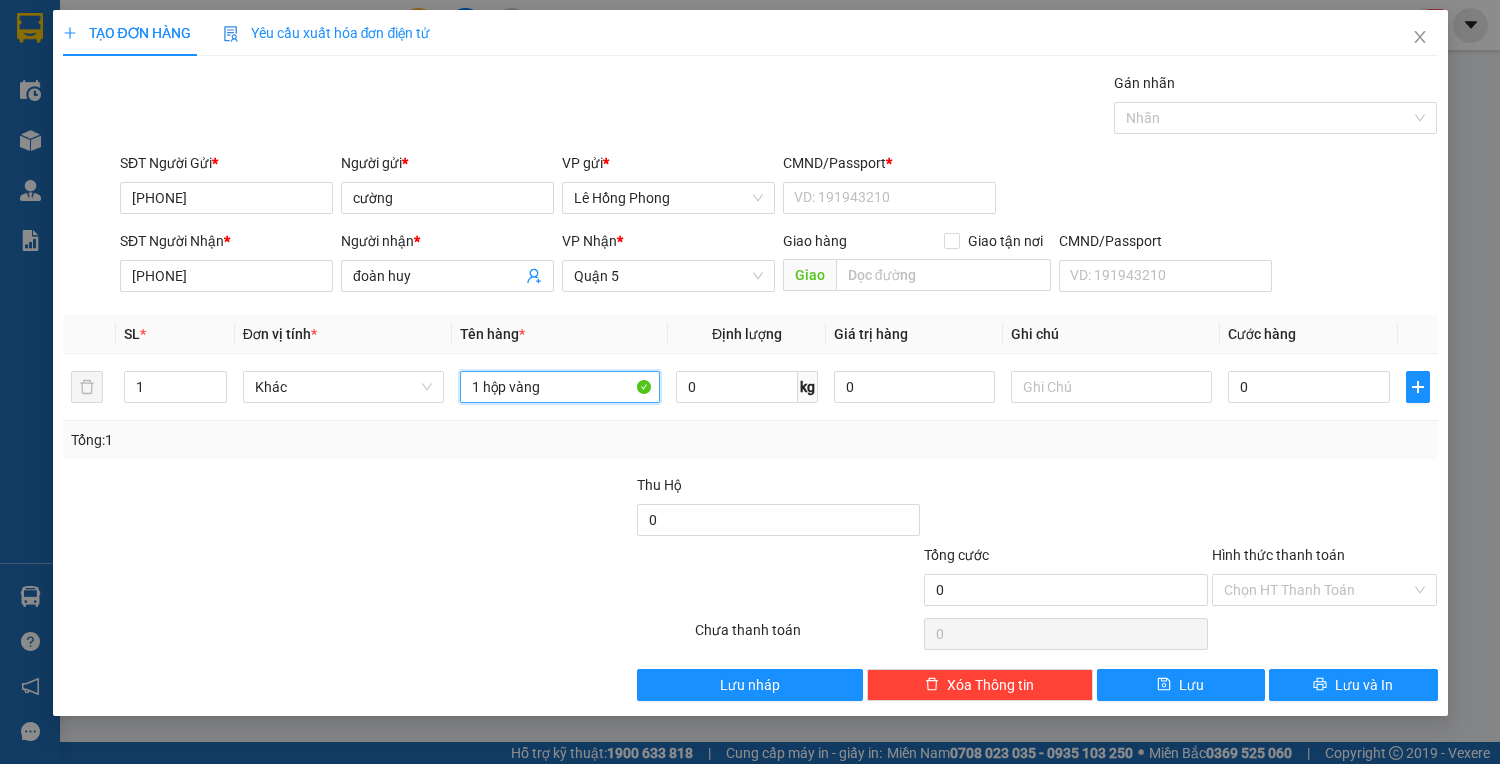 type on "1 hộp vàng" 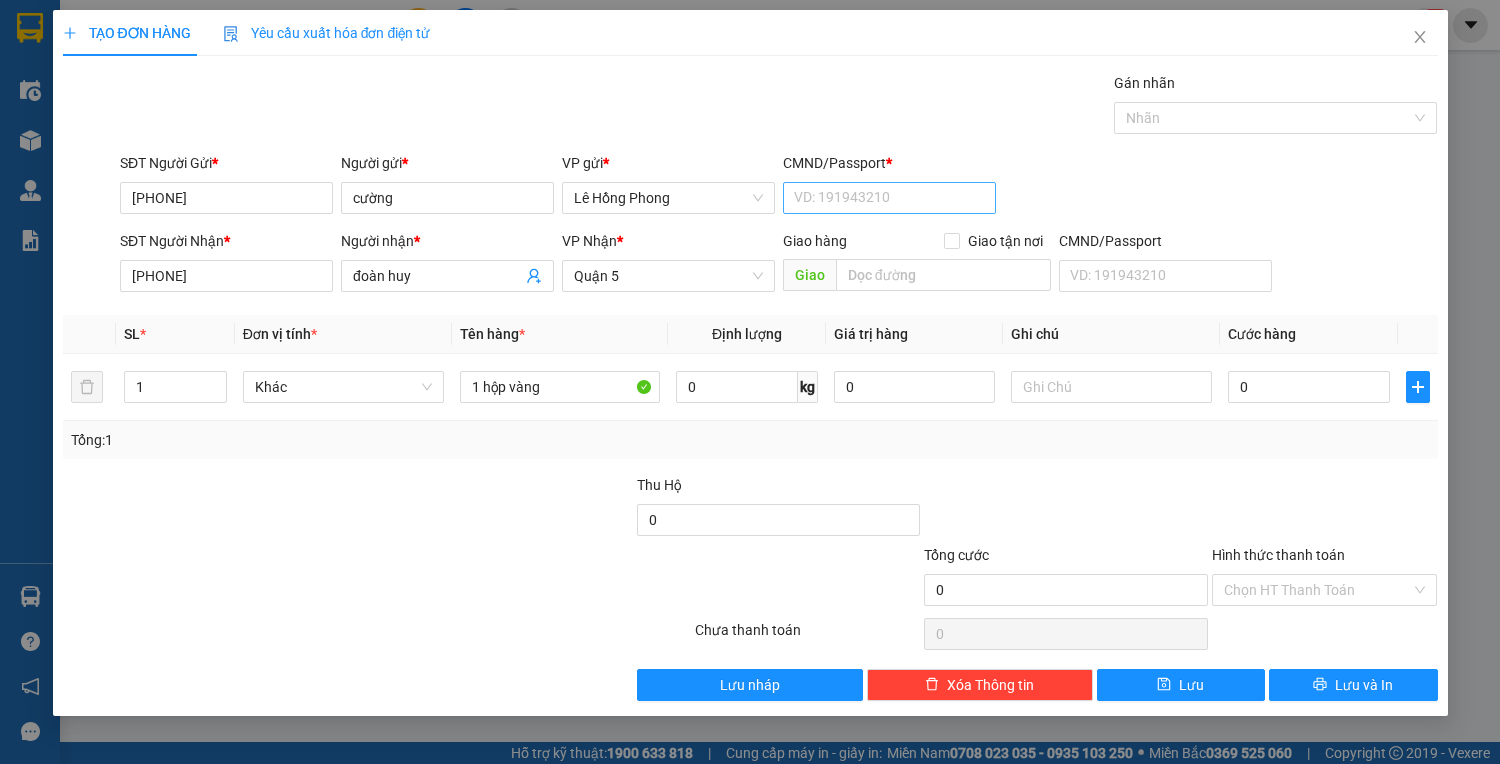 drag, startPoint x: 861, startPoint y: 216, endPoint x: 857, endPoint y: 201, distance: 15.524175 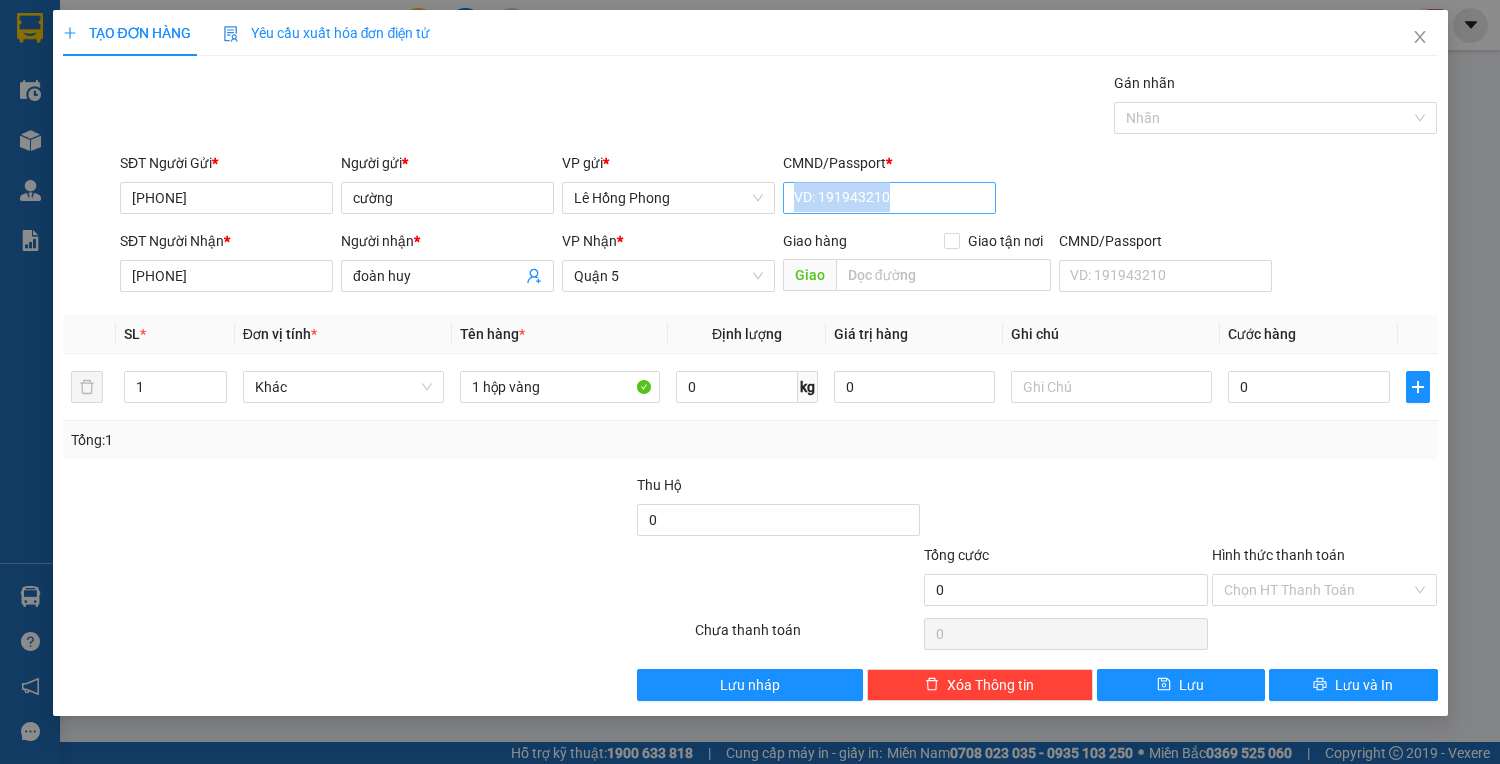 click on "CMND/Passport  *" at bounding box center [889, 198] 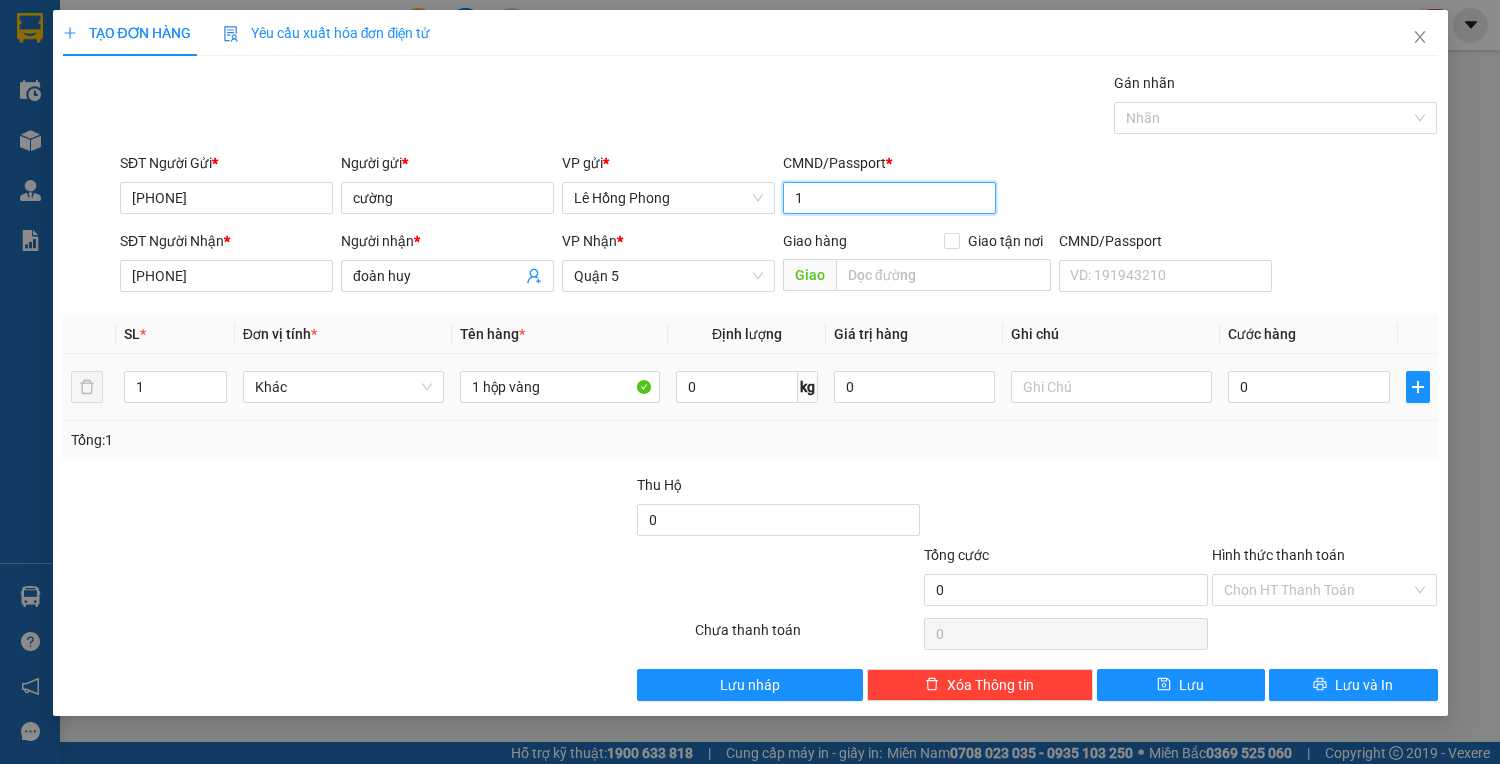 type on "1" 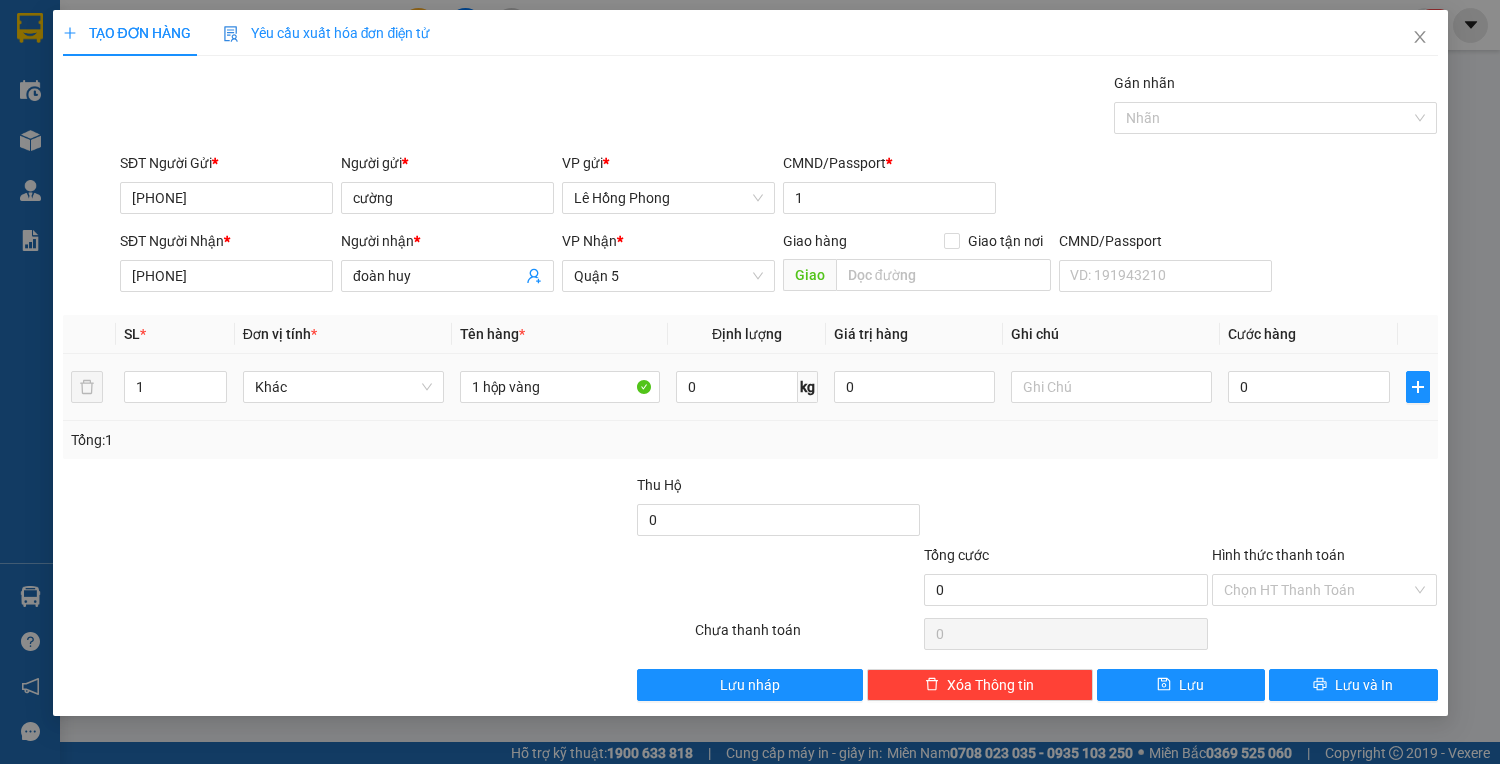 click on "0" at bounding box center (1308, 387) 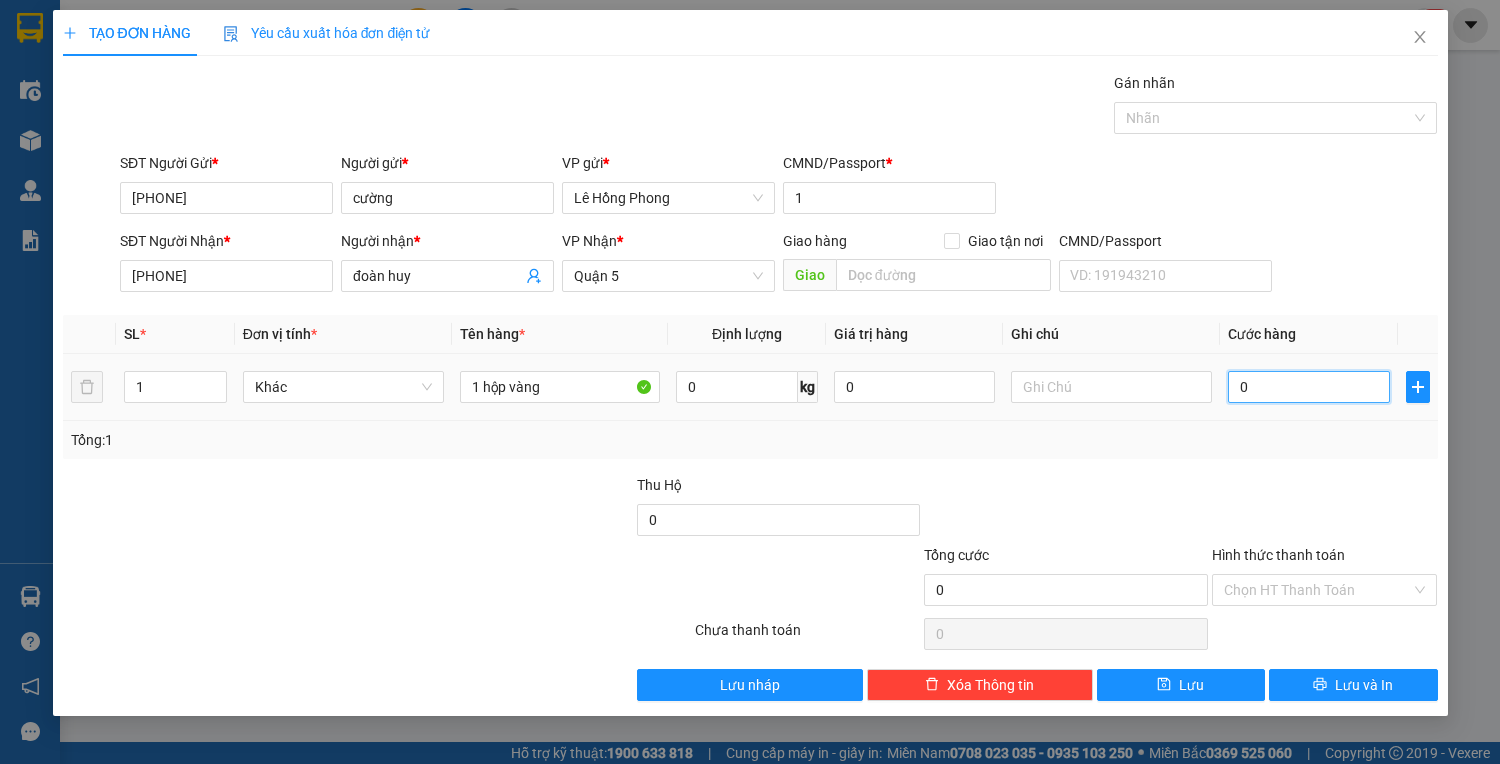 click on "0" at bounding box center (1308, 387) 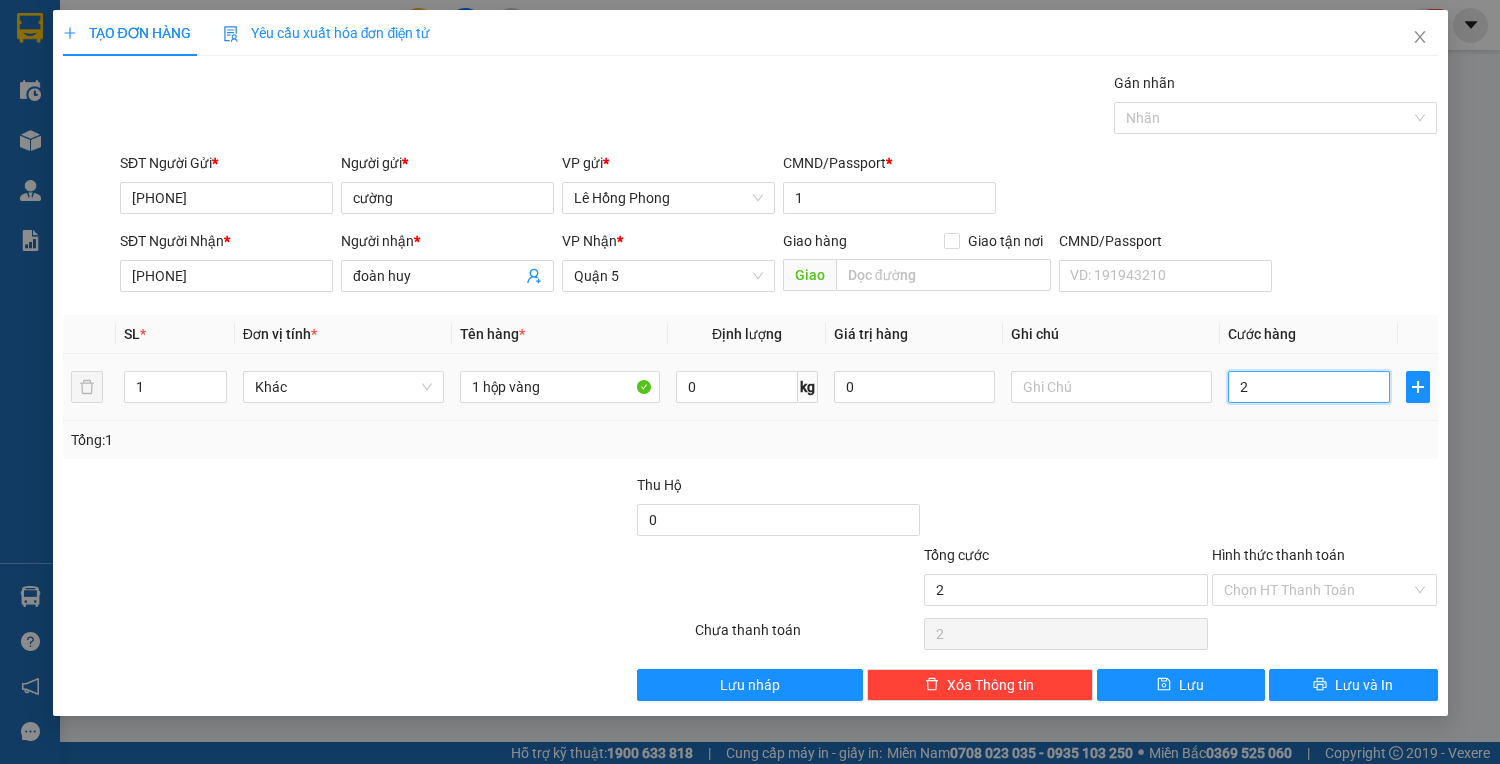 type on "25" 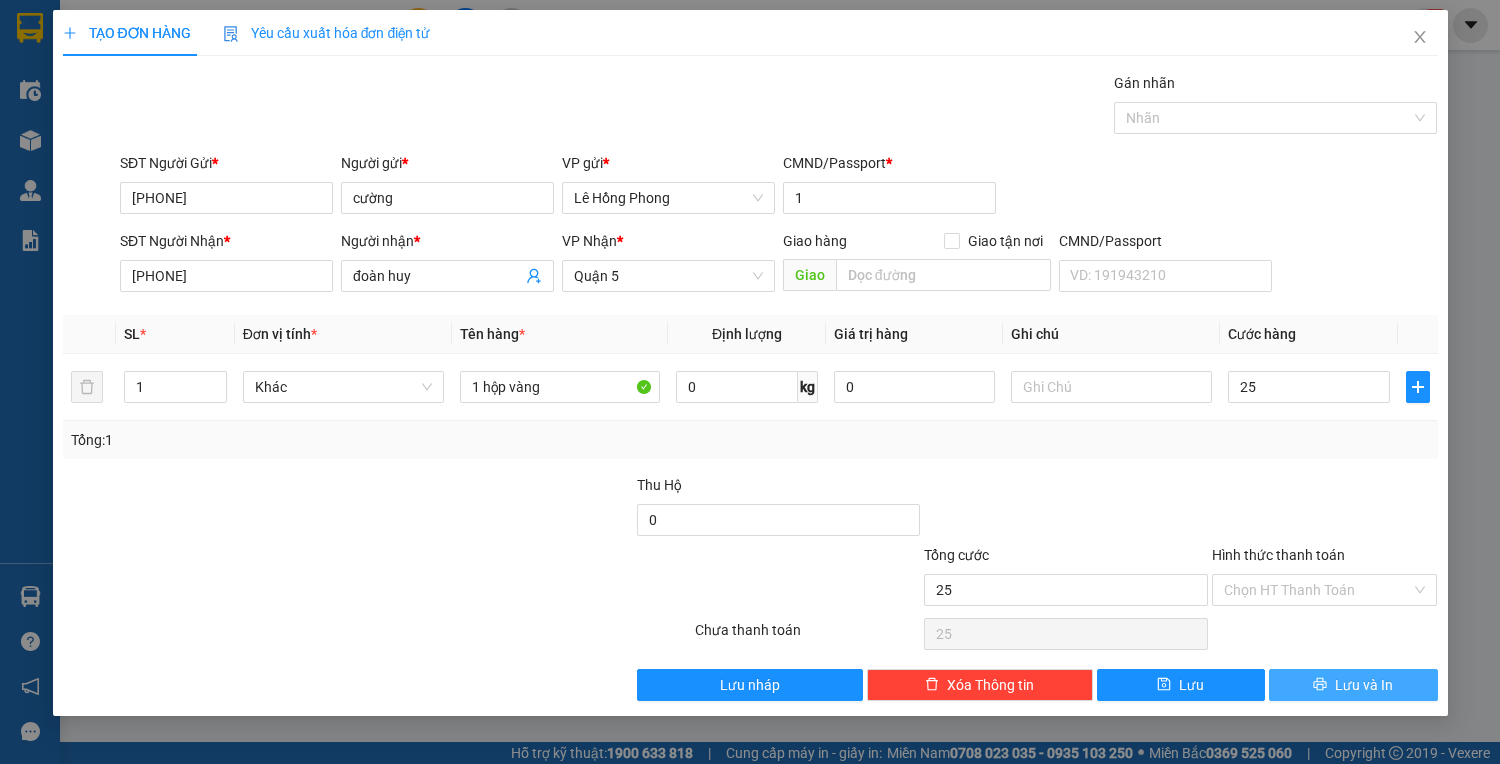 type on "25.000" 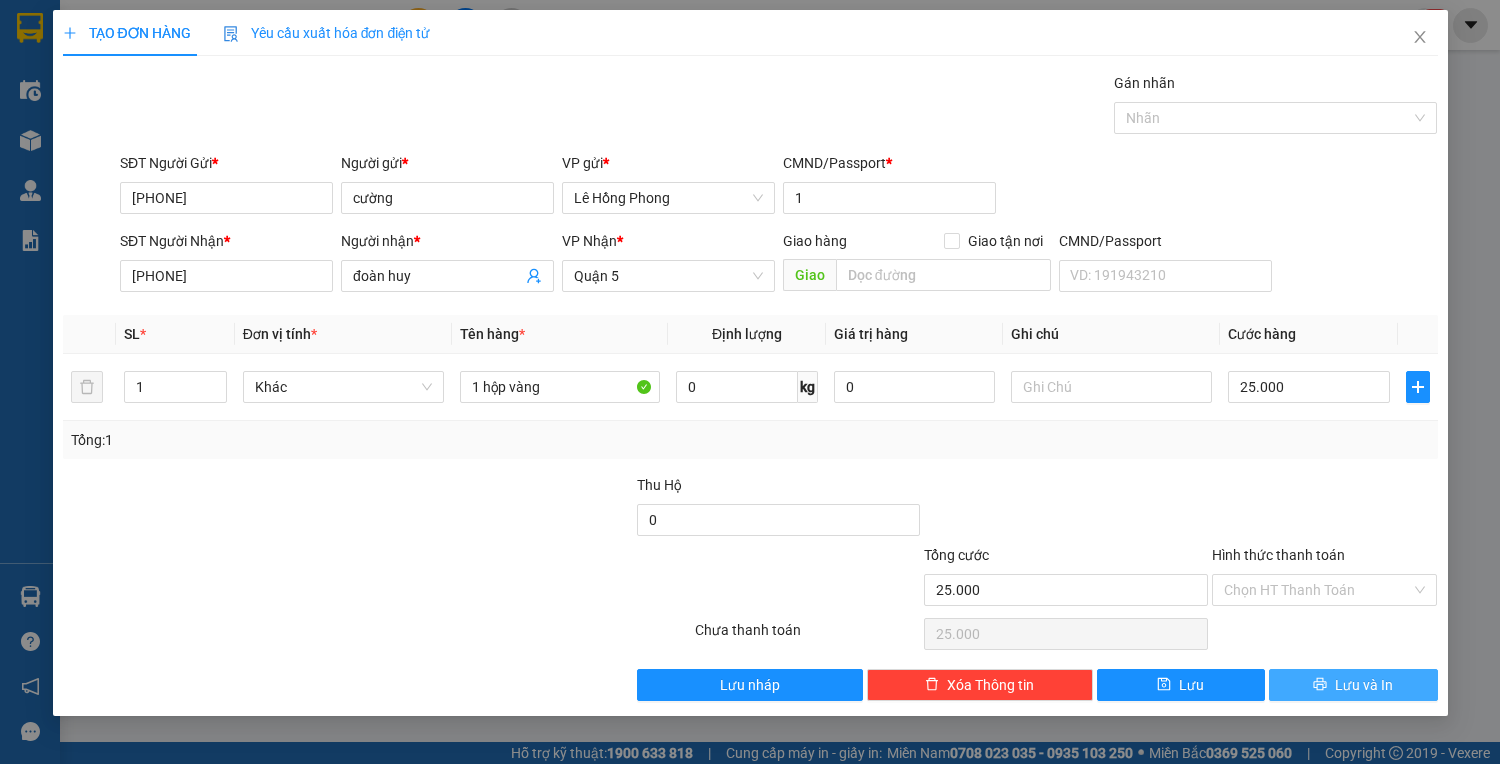 click on "Lưu và In" at bounding box center (1353, 685) 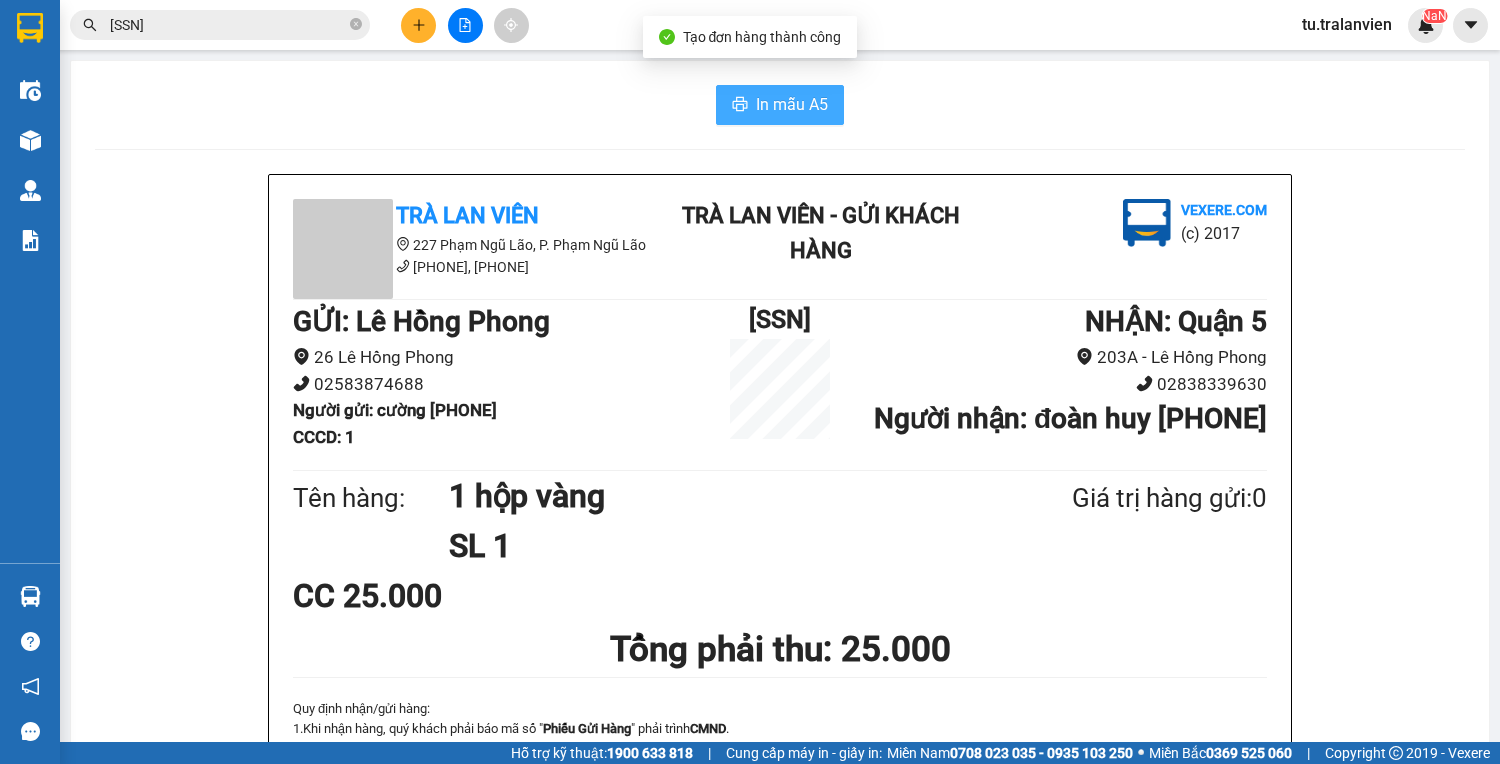 click on "In mẫu A5" at bounding box center (780, 105) 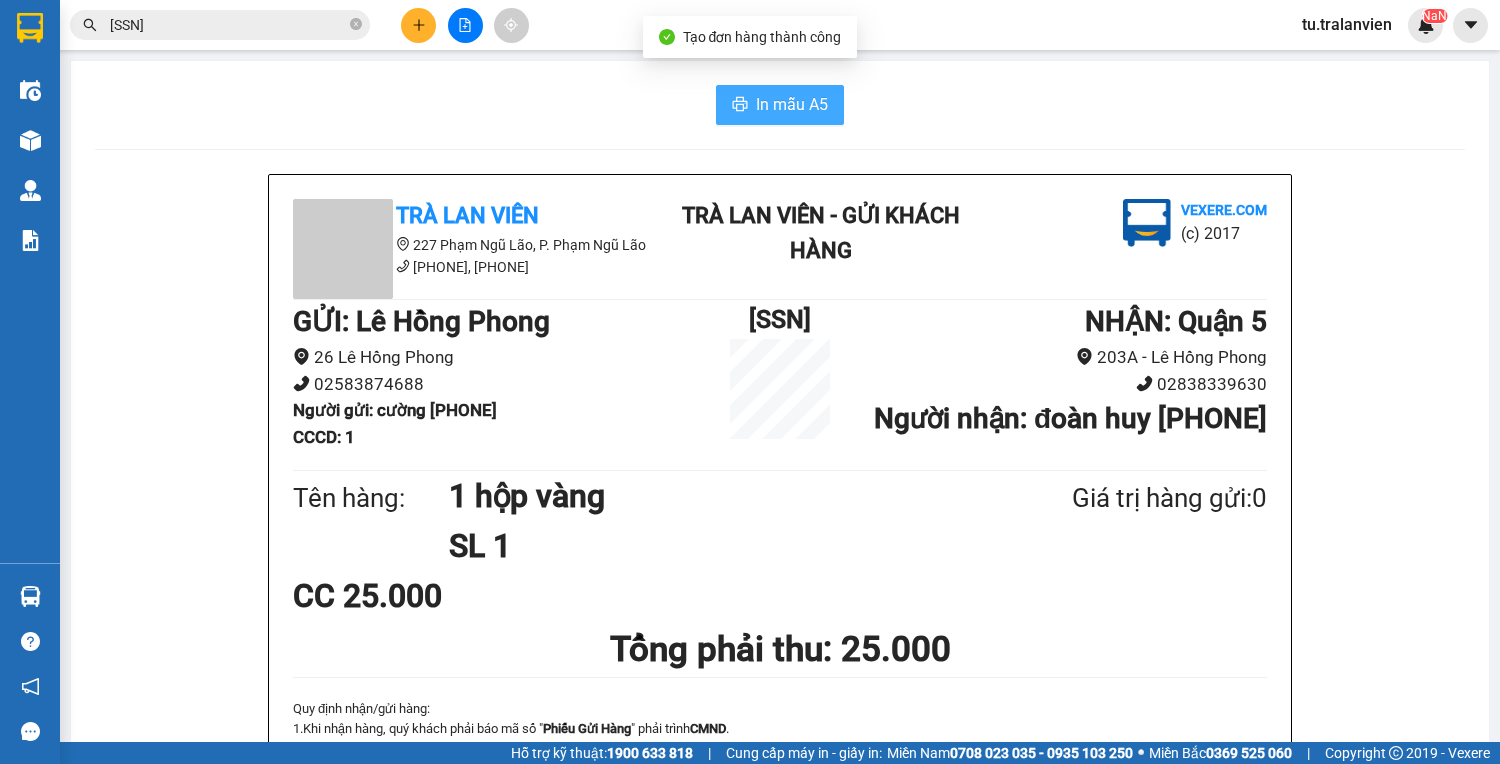 scroll, scrollTop: 0, scrollLeft: 0, axis: both 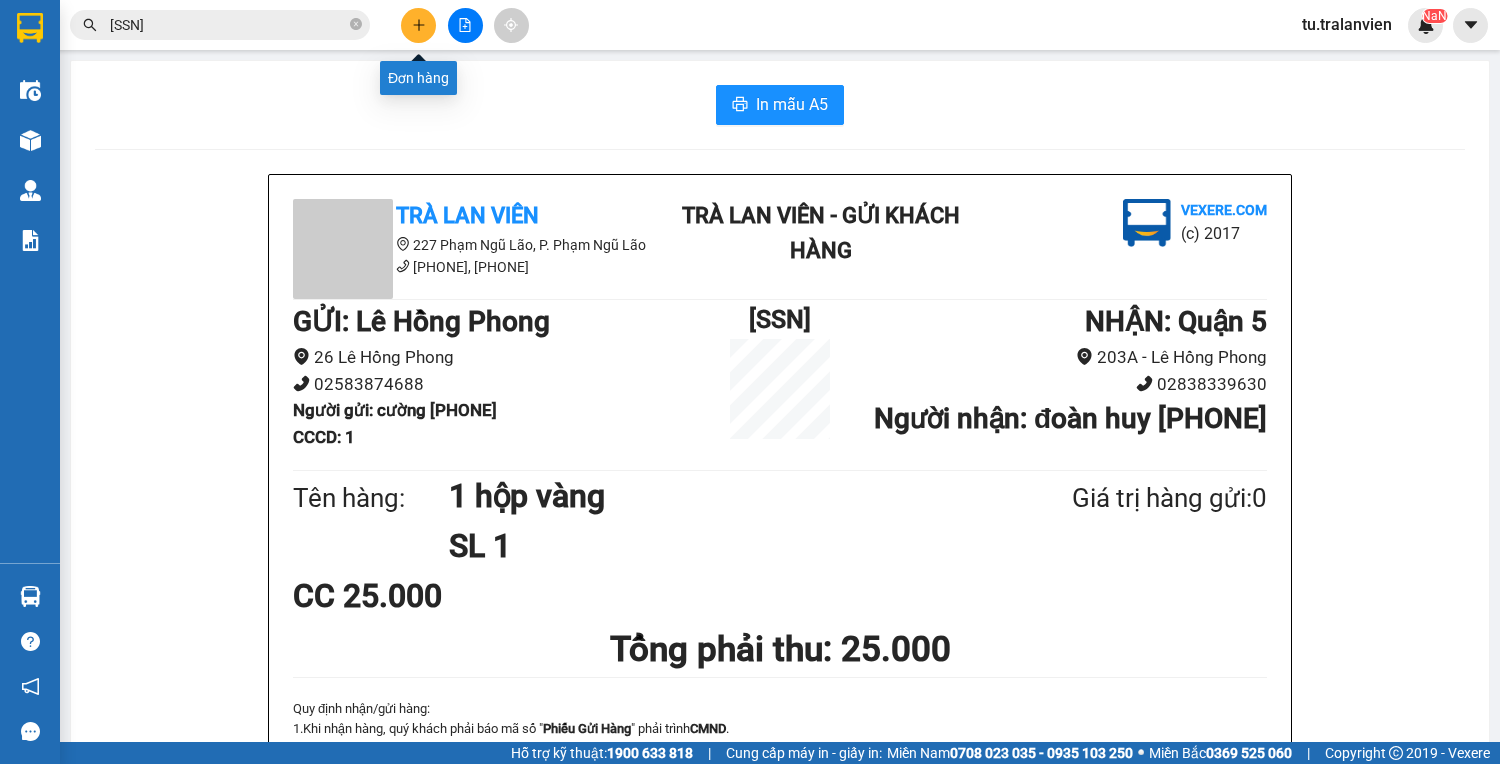 click 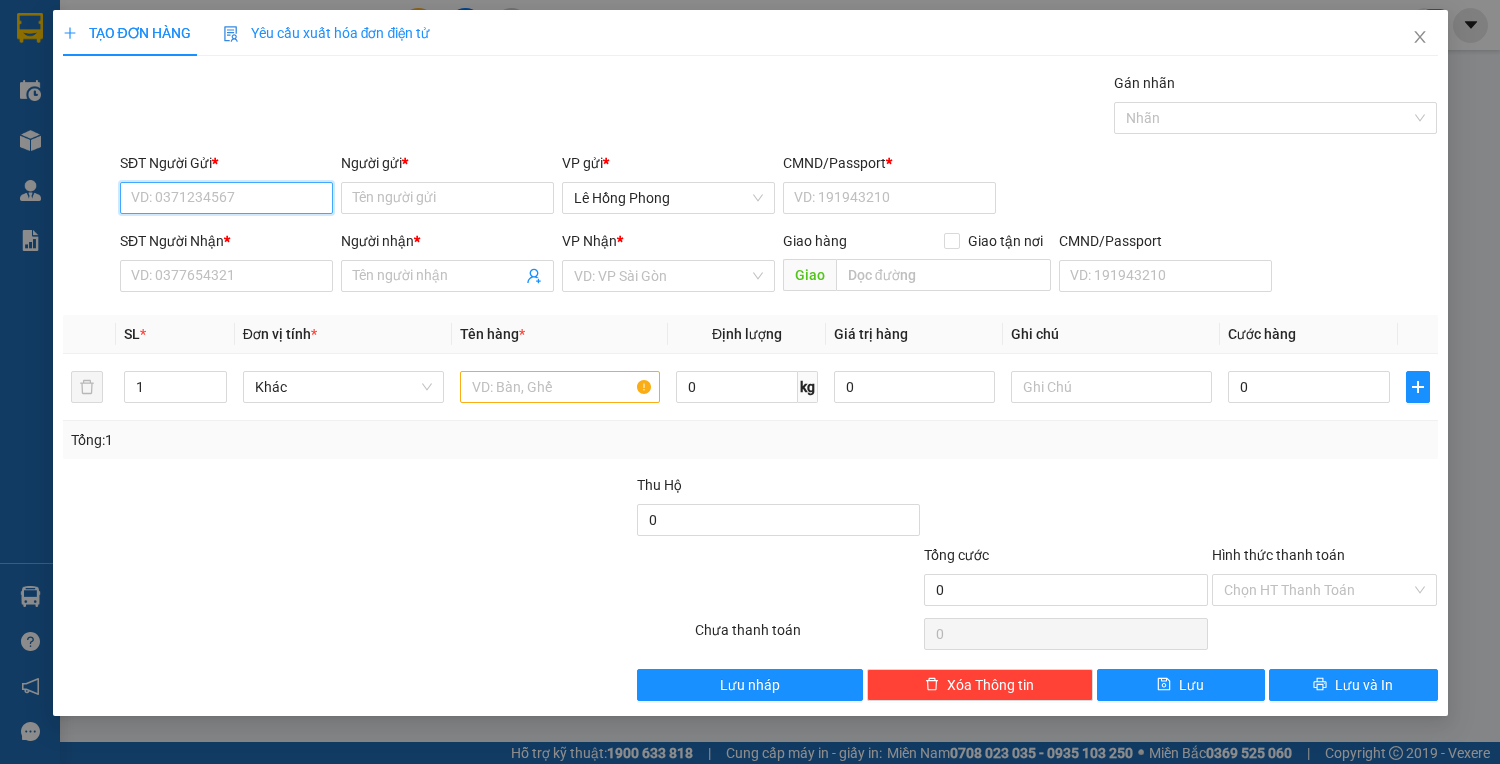 click on "SĐT Người Gửi  *" at bounding box center (226, 198) 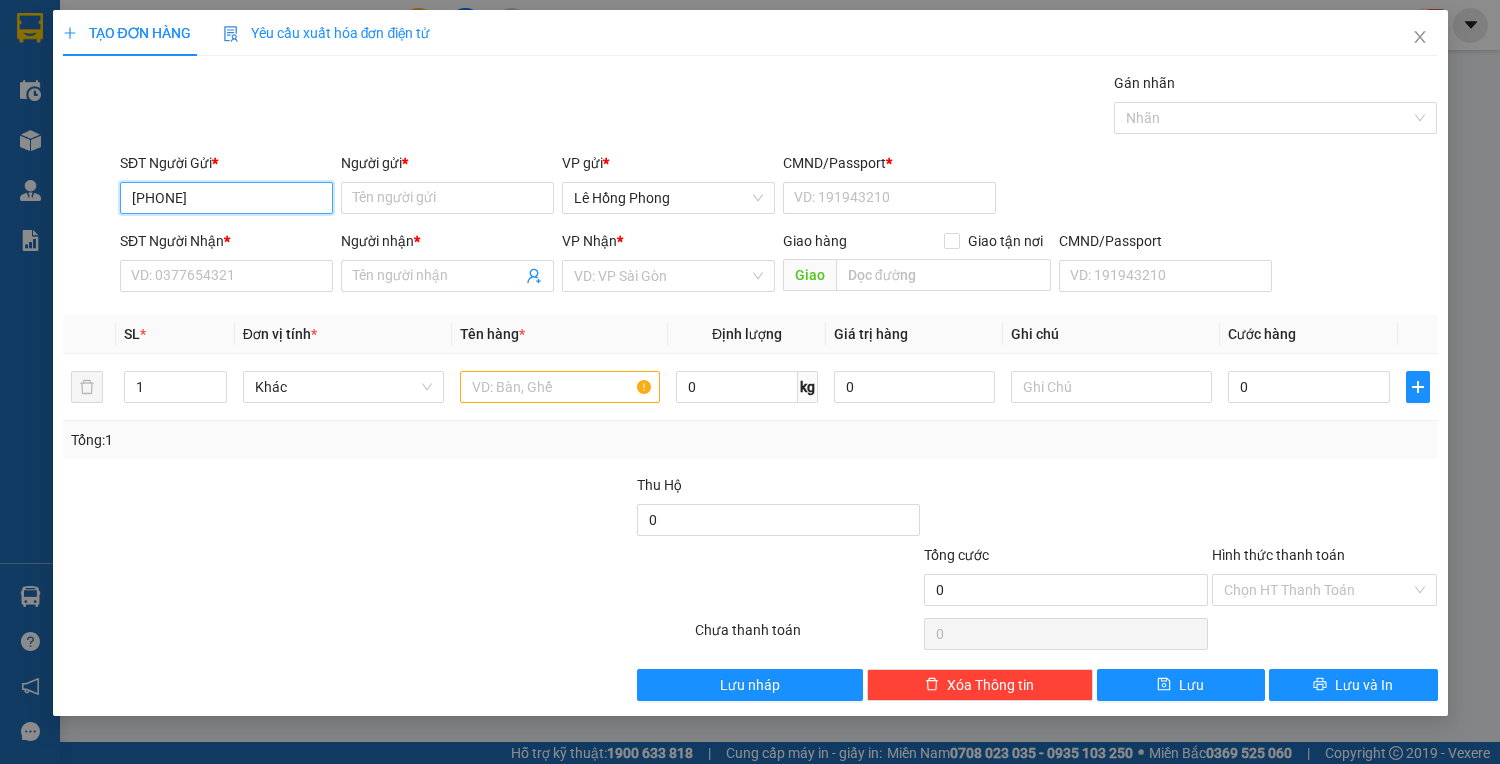 type on "0905390479" 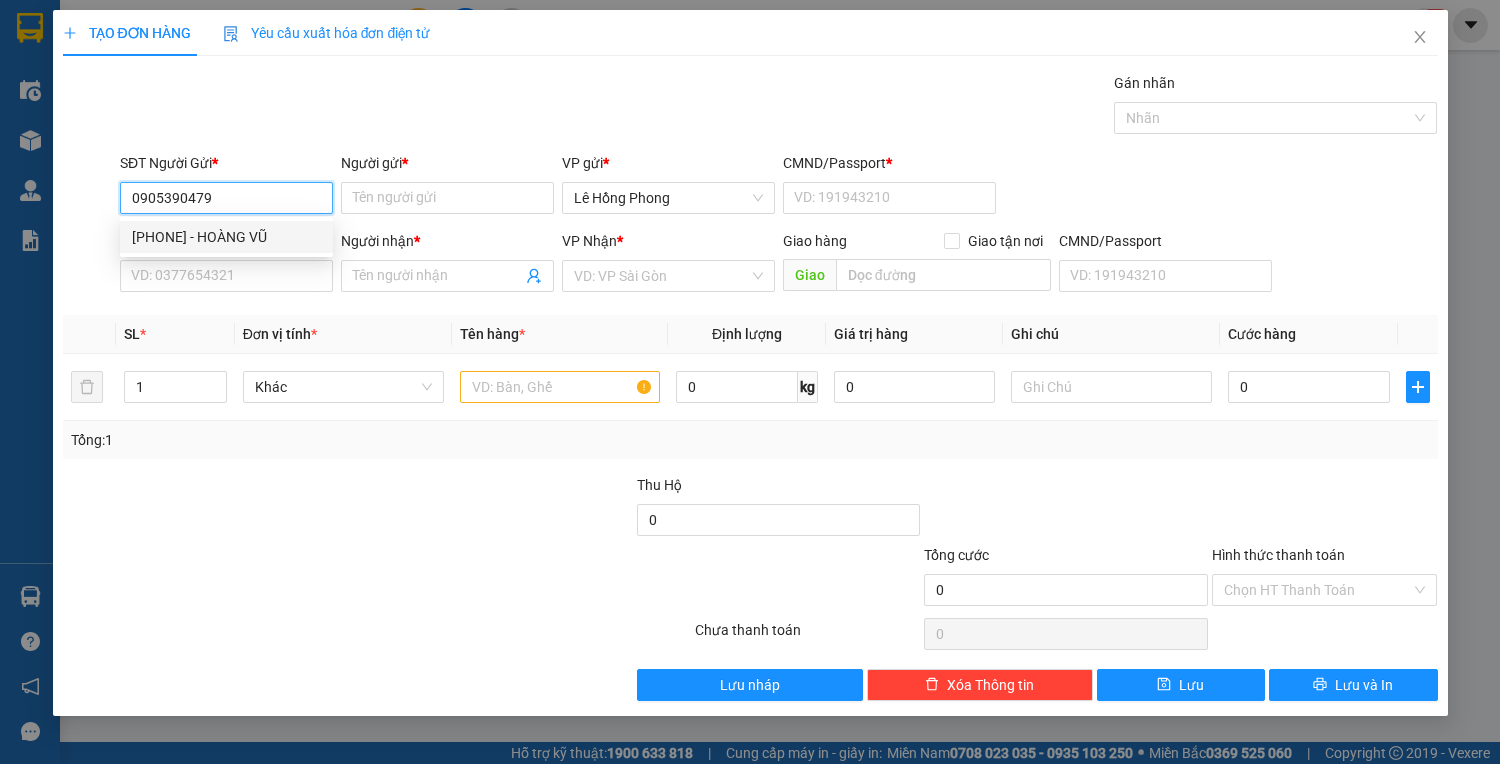 click on "[PHONE] - HOÀNG VŨ" at bounding box center [226, 237] 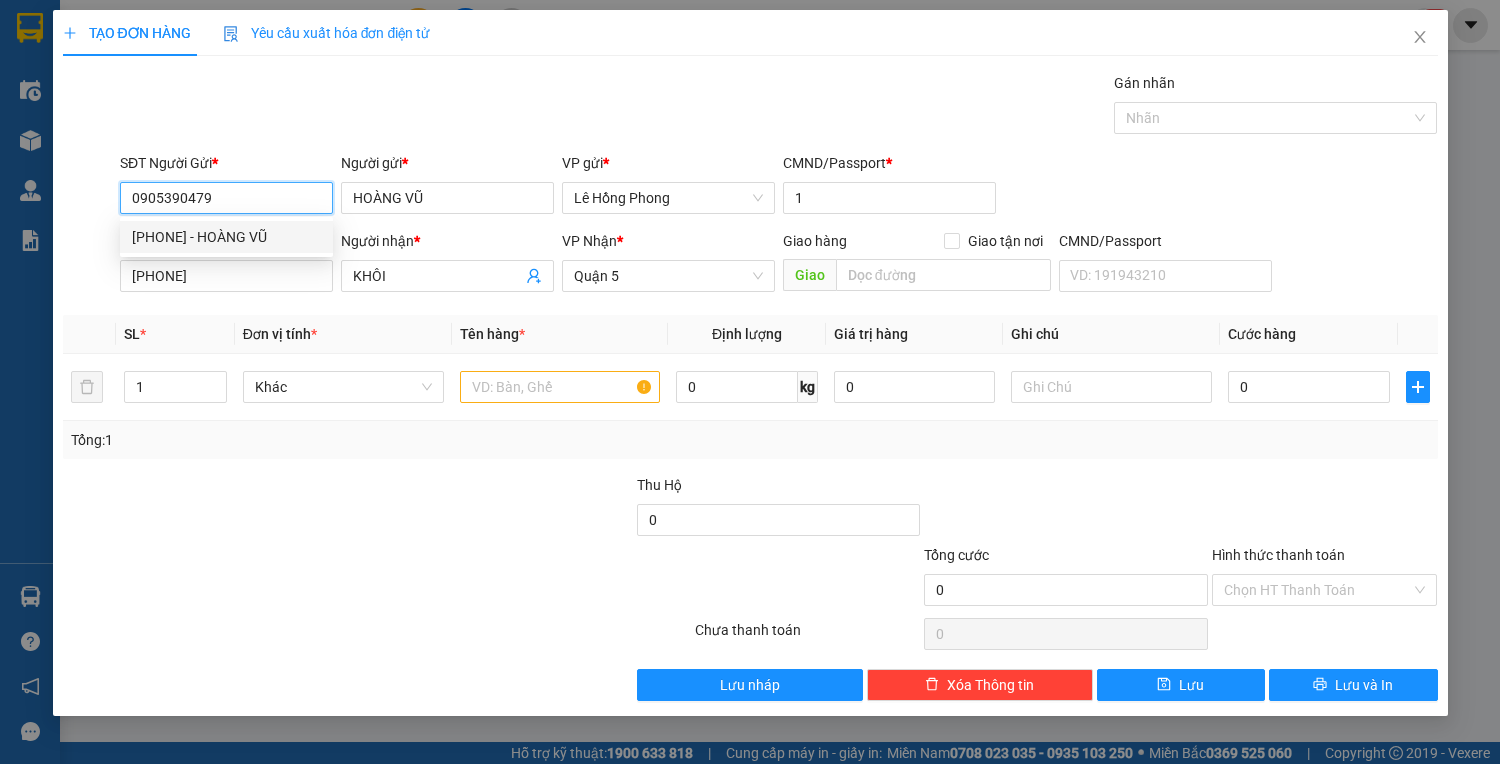 type on "HOÀNG VŨ" 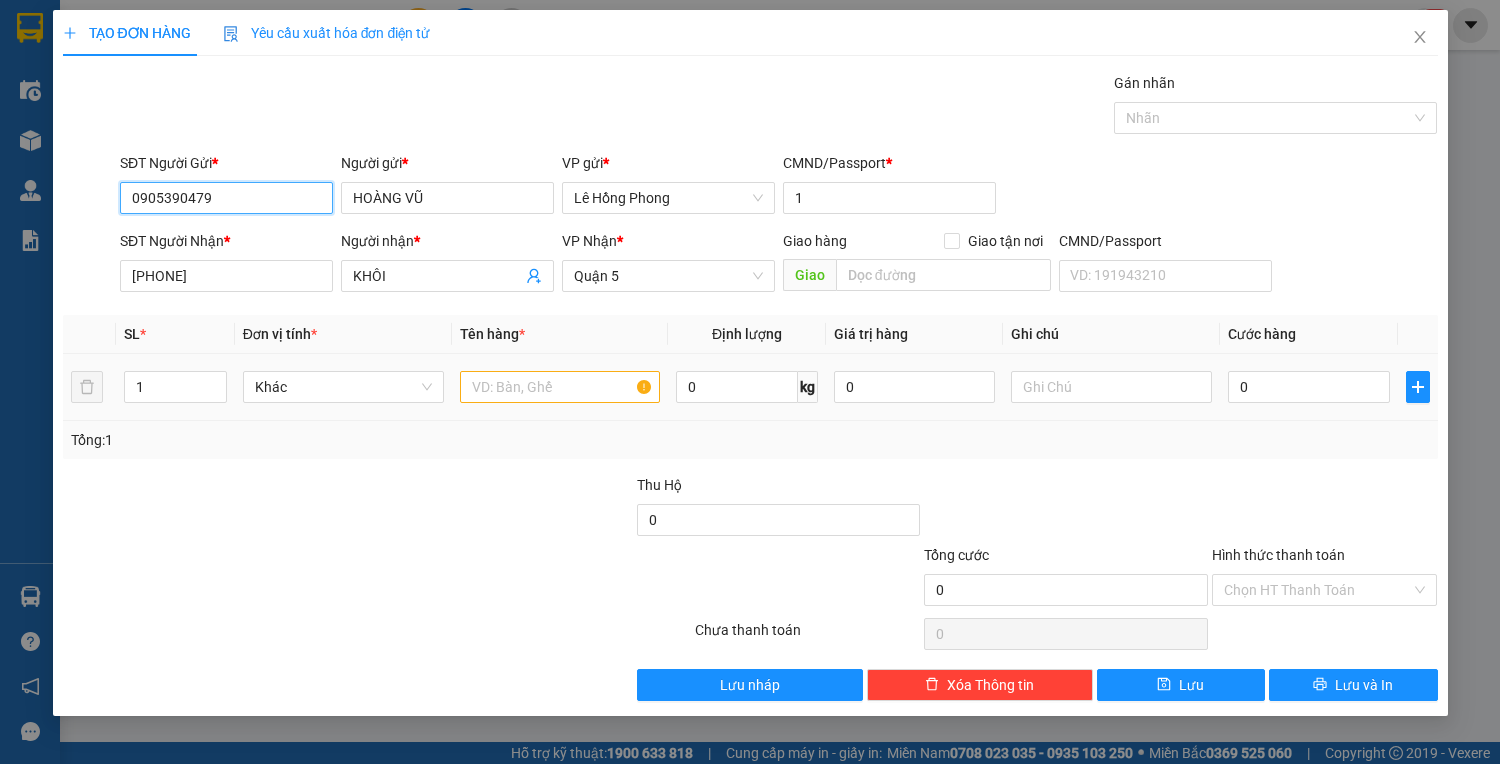 type on "0905390479" 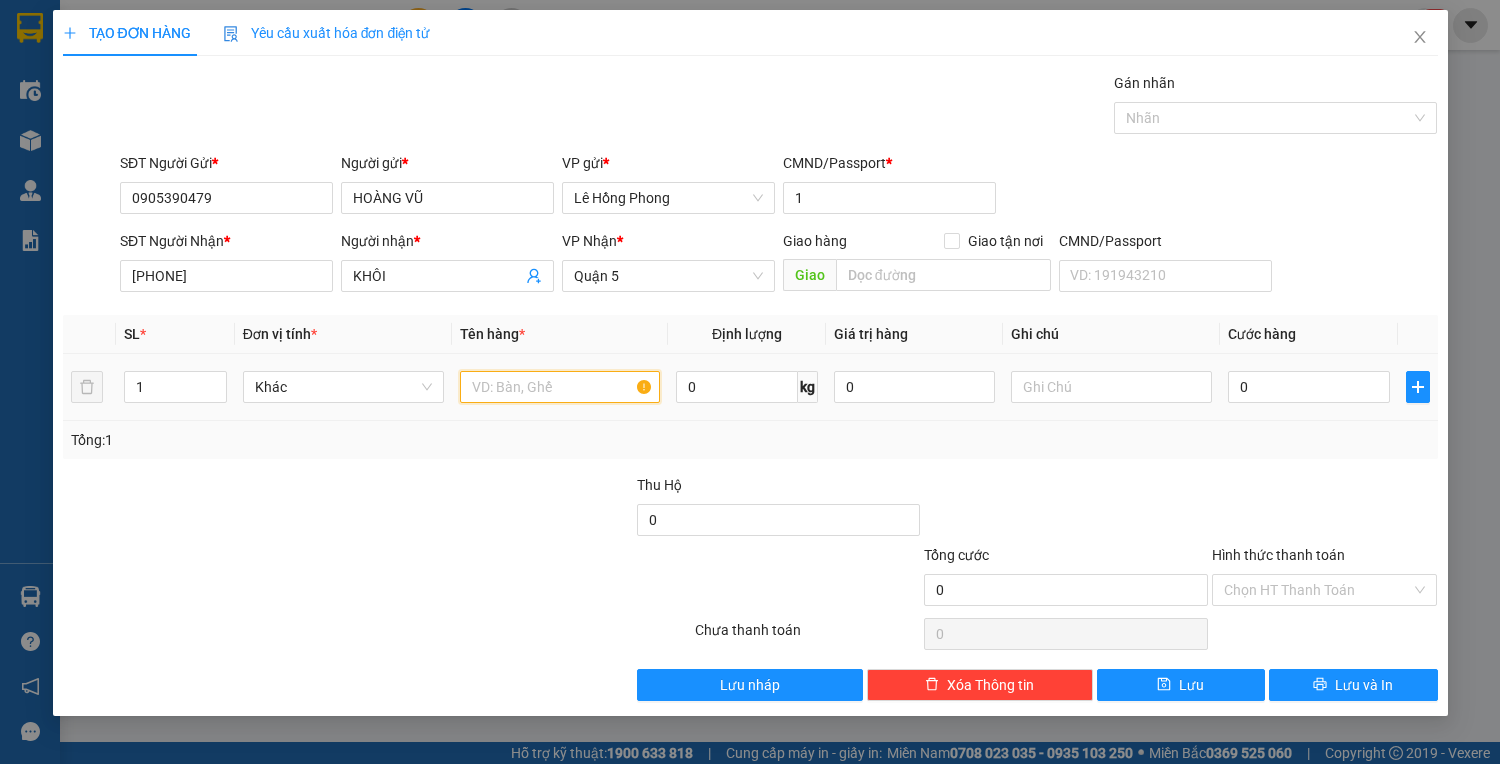 click at bounding box center (560, 387) 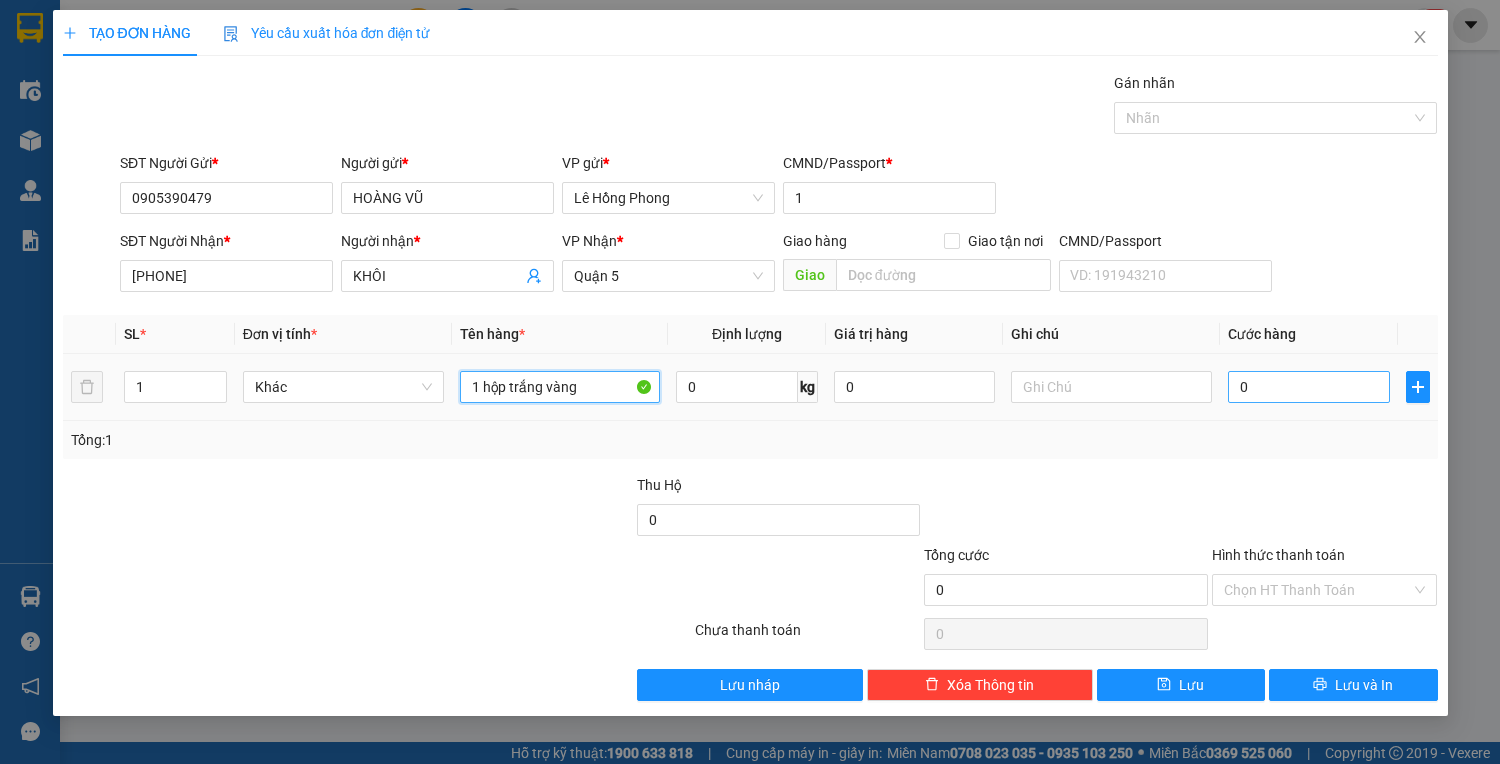 type on "1 hộp trắng vàng" 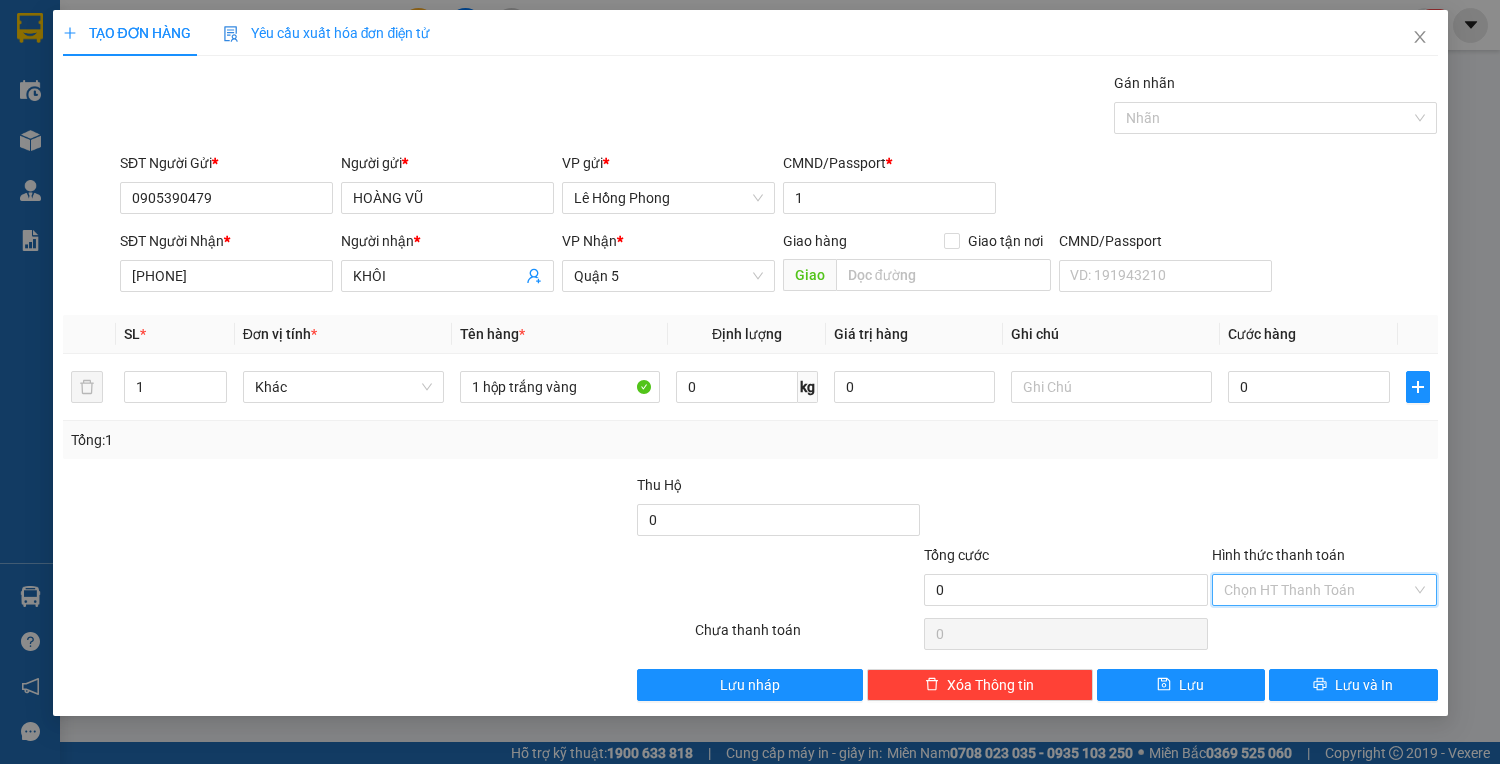 click on "Hình thức thanh toán" at bounding box center [1318, 590] 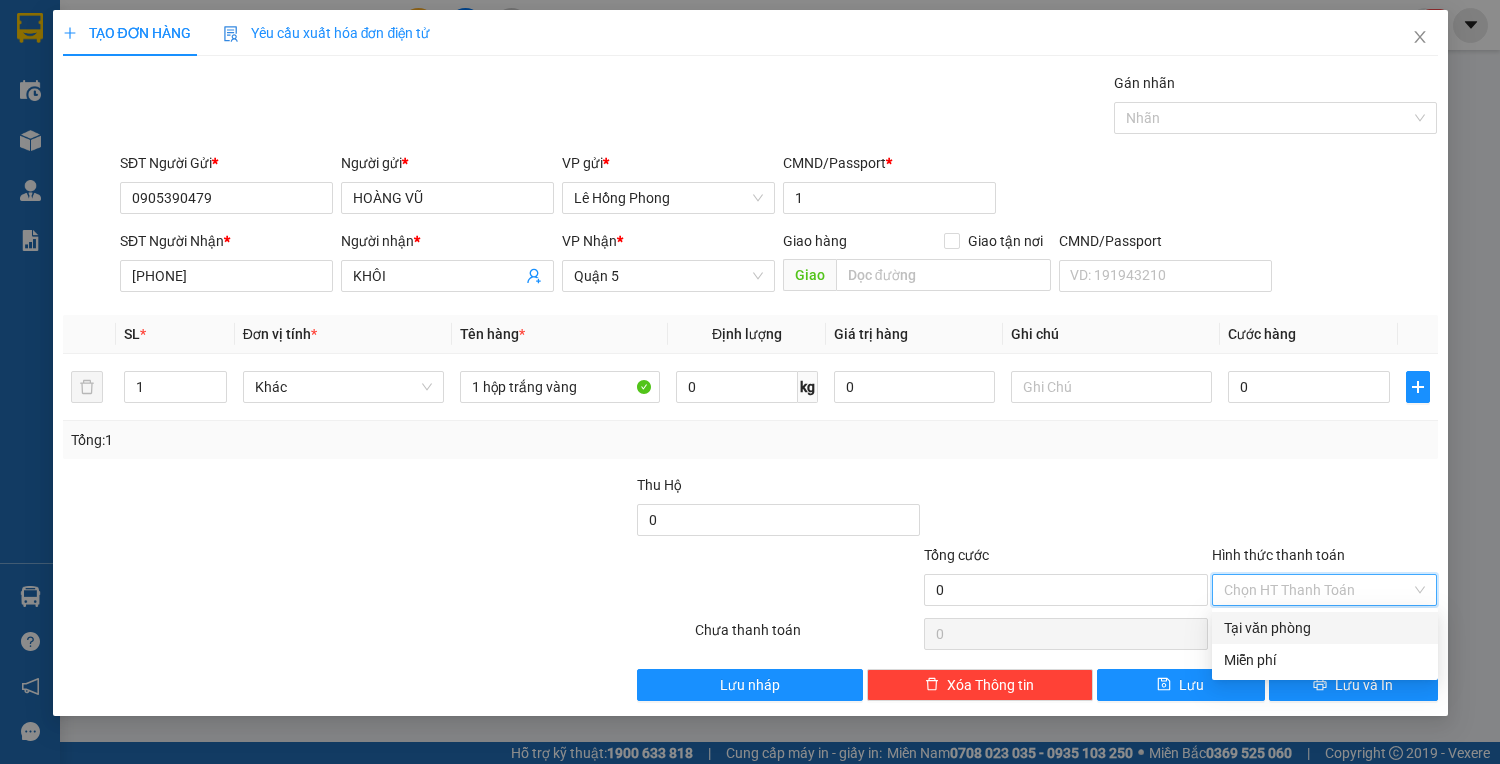 click on "Tại văn phòng" at bounding box center (1325, 628) 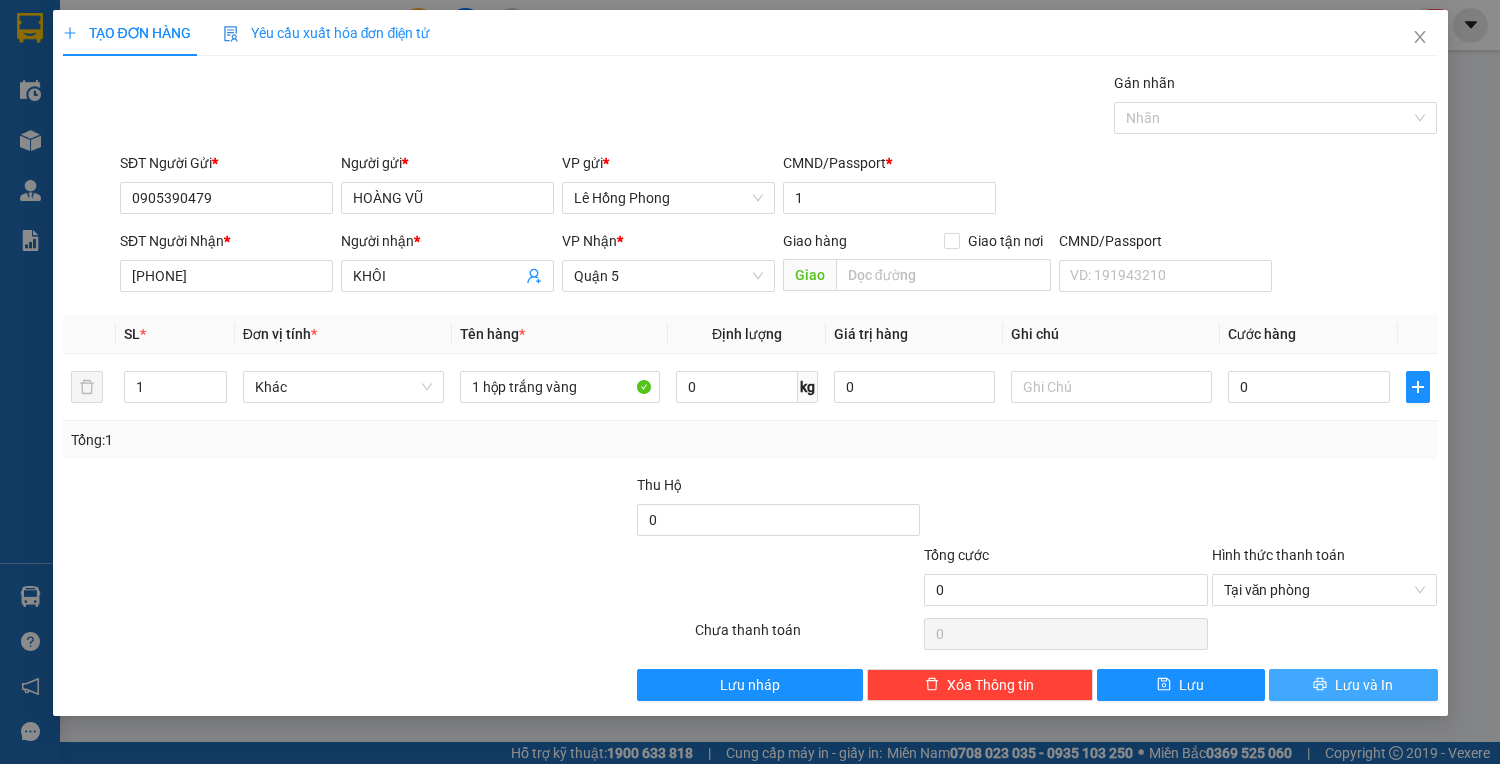 click on "Lưu và In" at bounding box center (1353, 685) 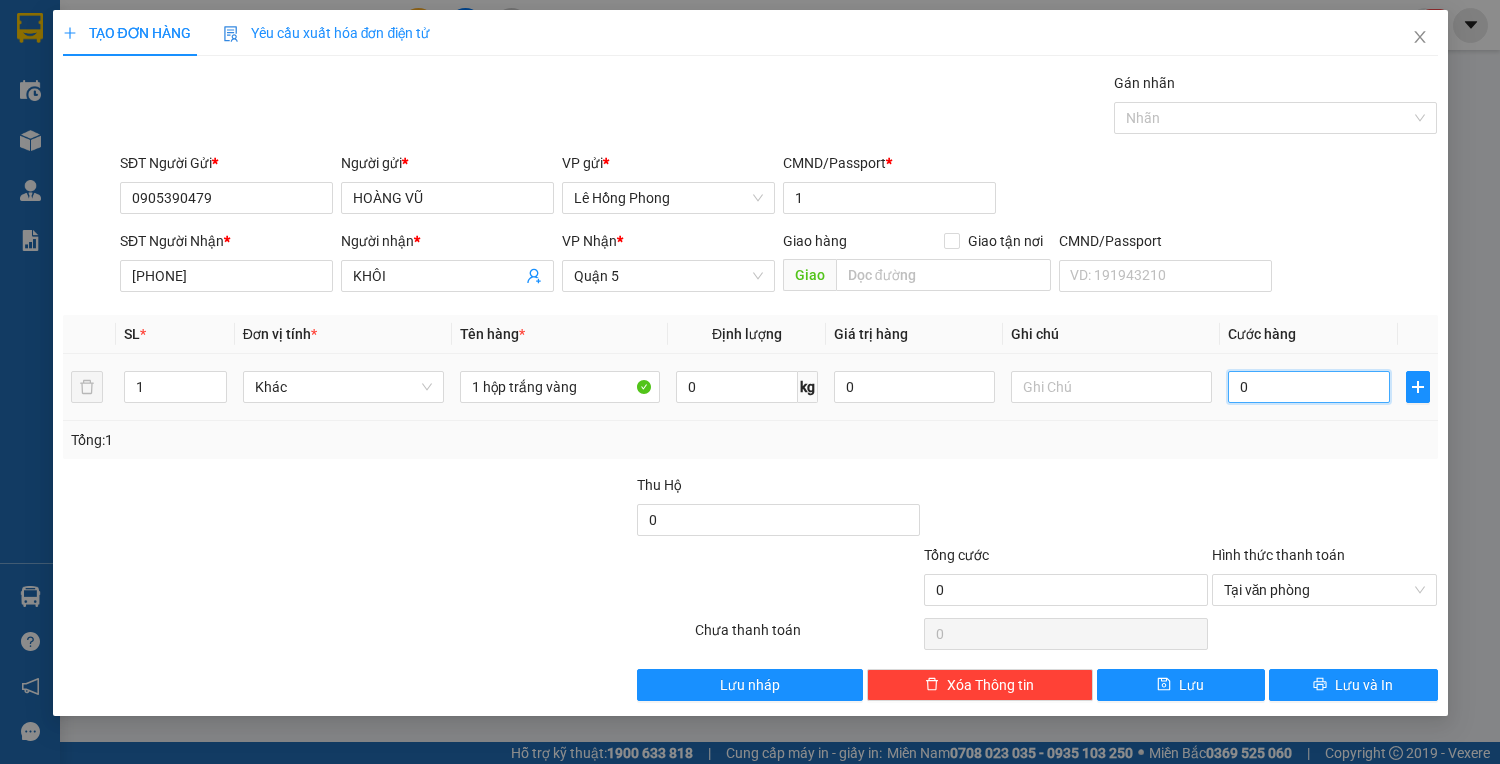 click on "0" at bounding box center (1308, 387) 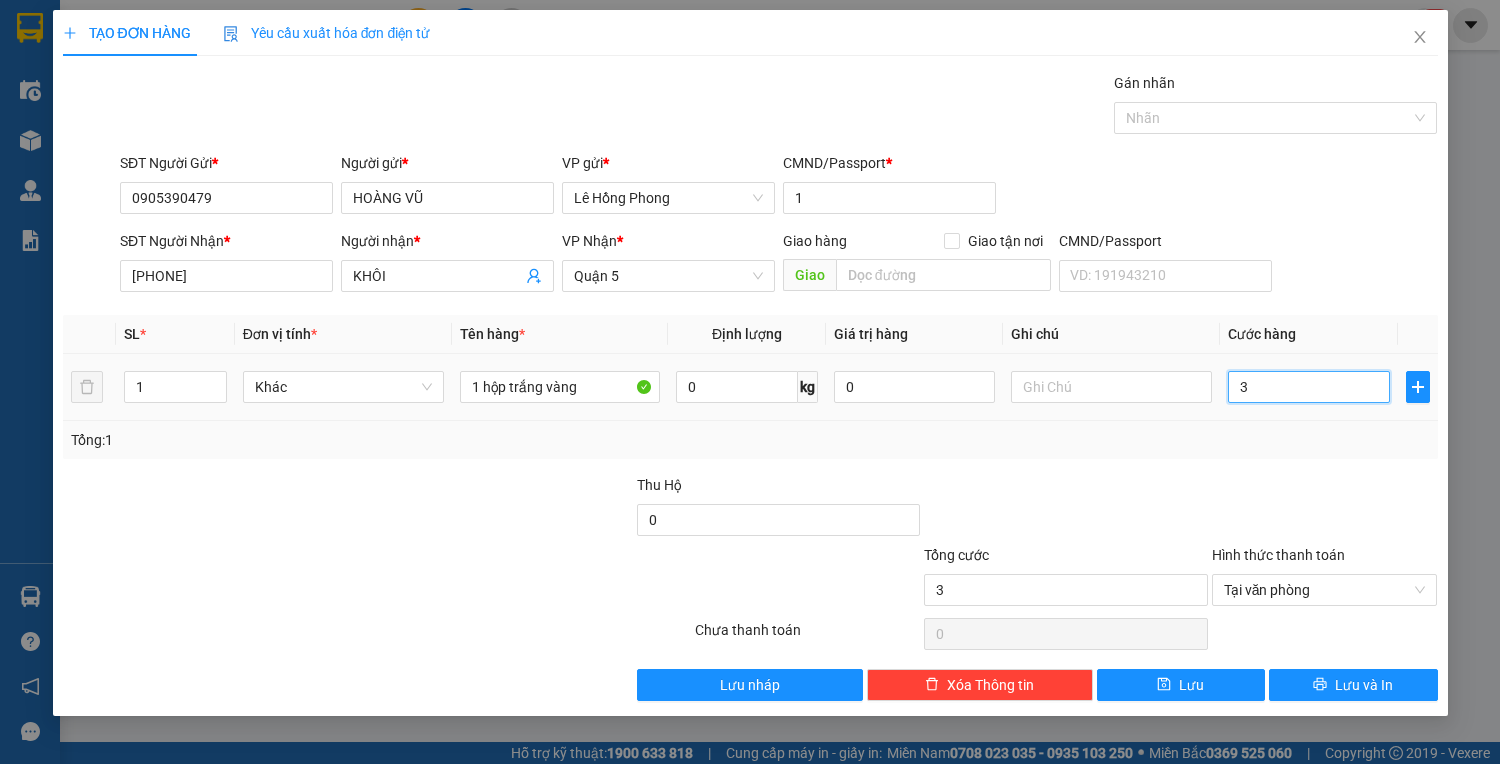 type on "30" 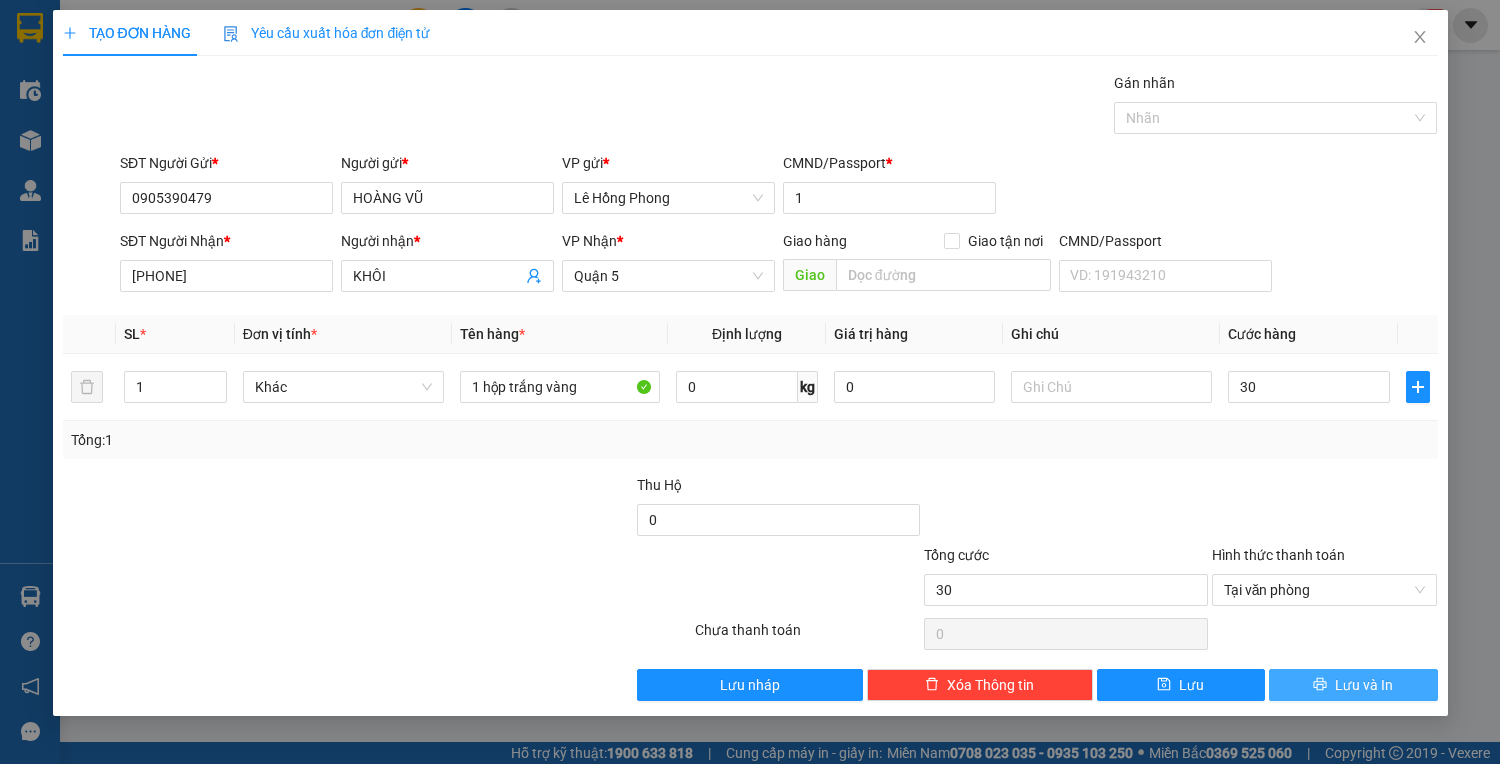 type on "30.000" 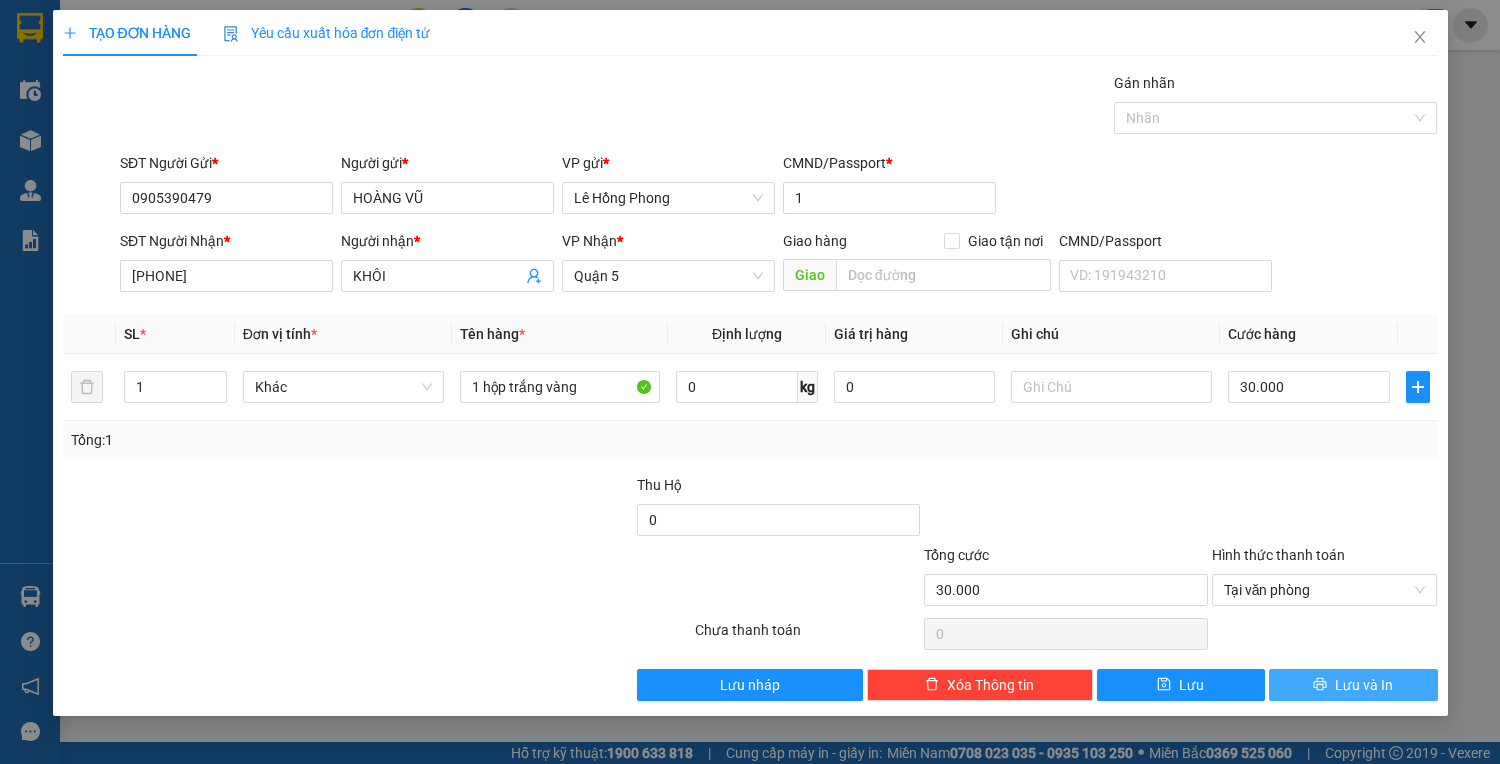 click on "Lưu và In" at bounding box center (1353, 685) 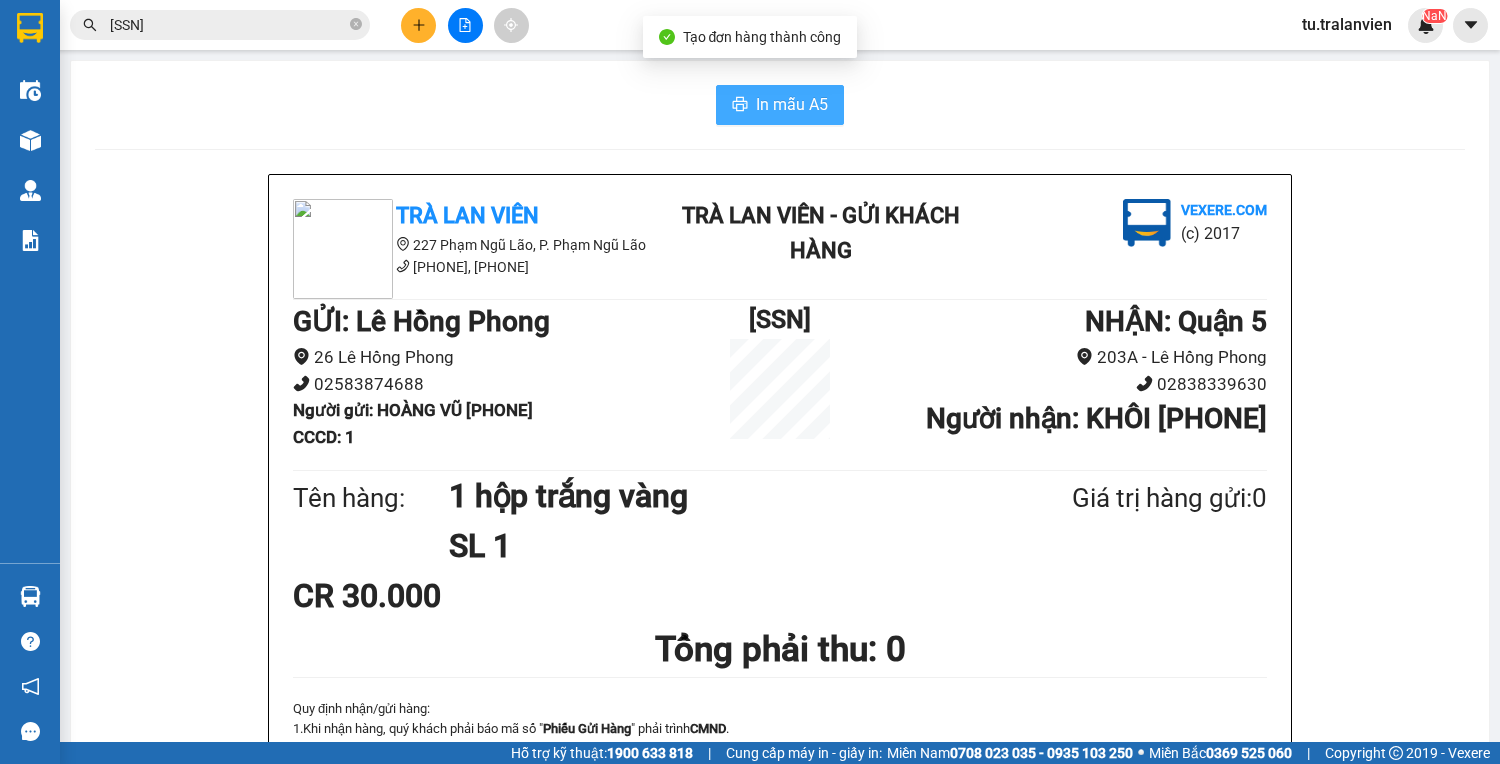 click on "In mẫu A5" at bounding box center [780, 105] 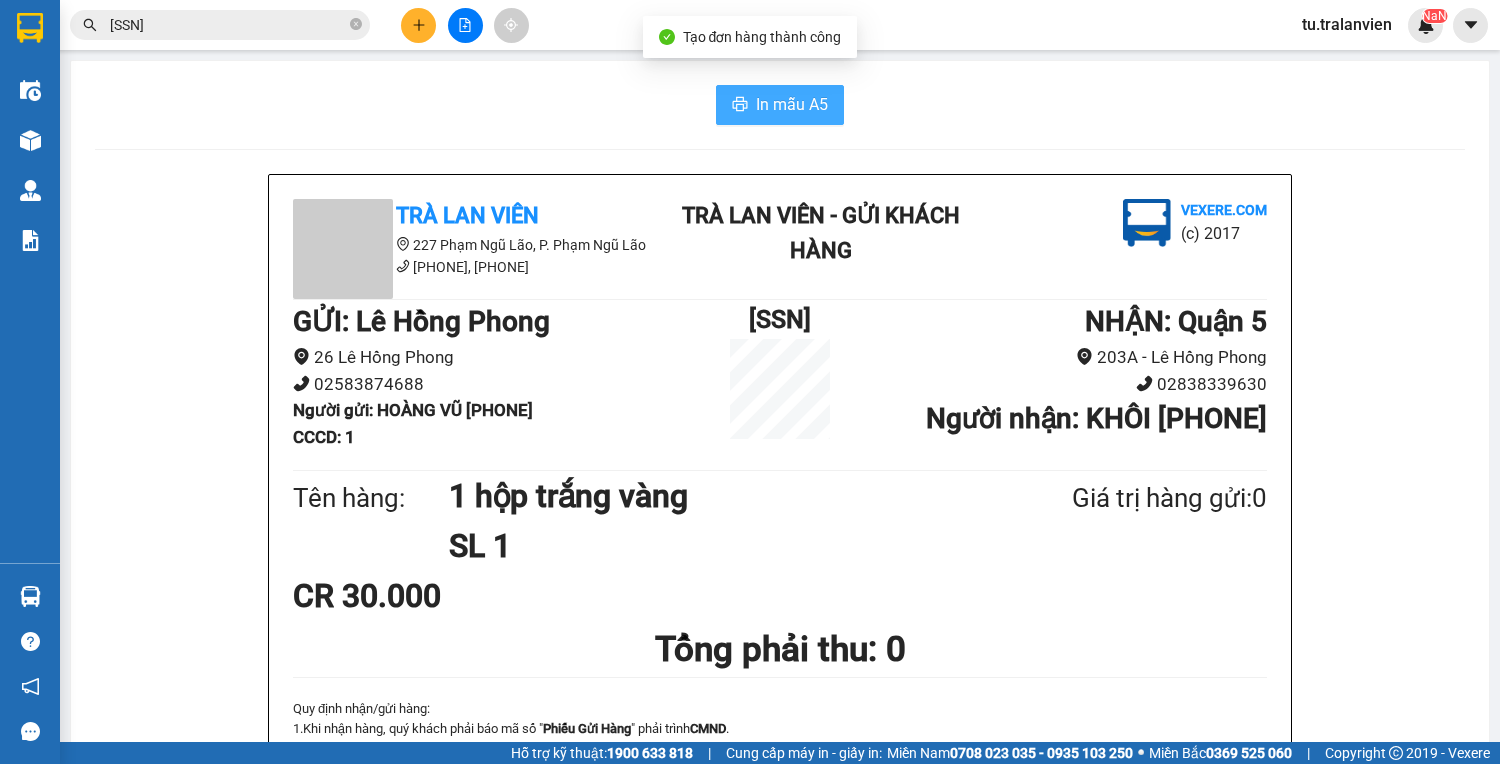 scroll, scrollTop: 0, scrollLeft: 0, axis: both 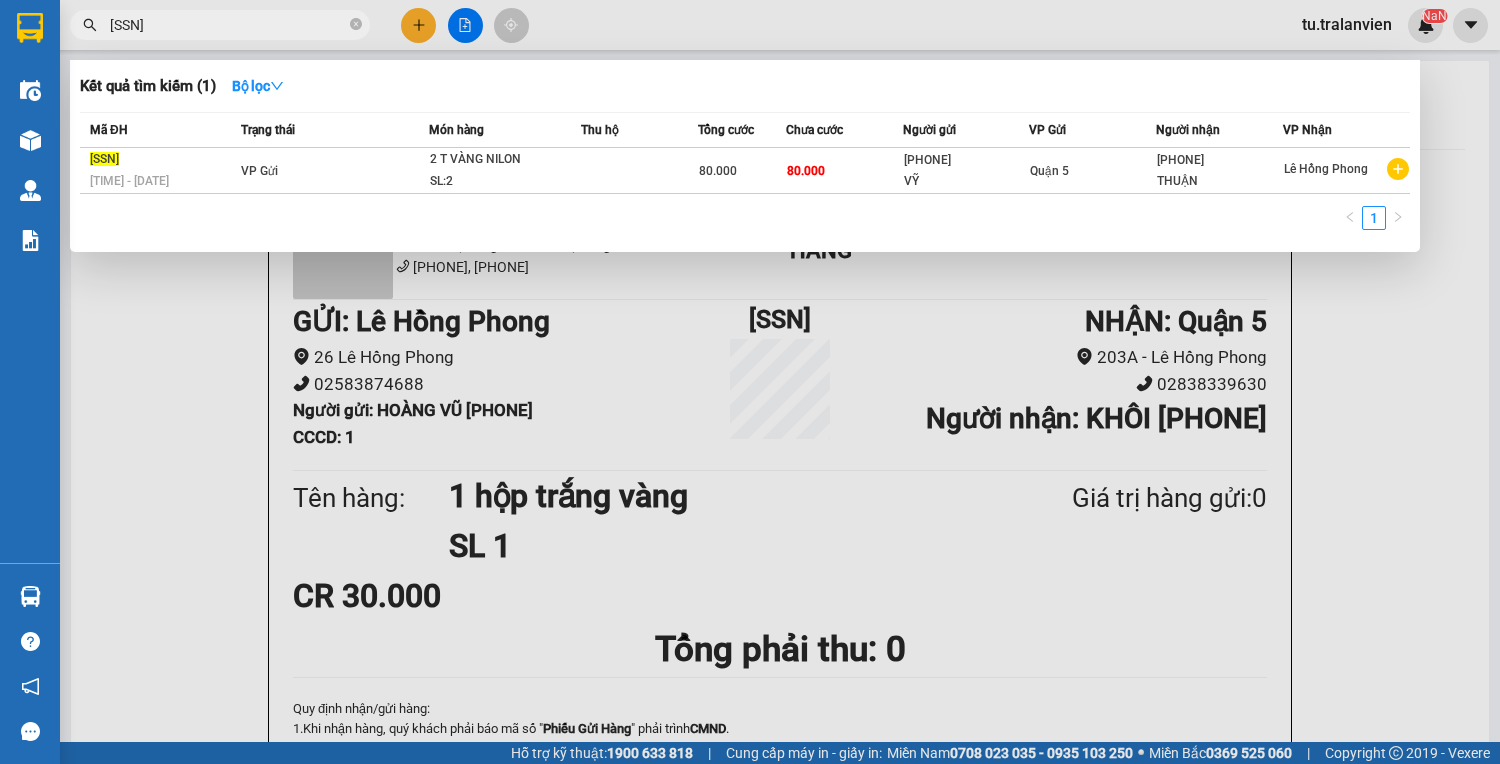 click on "[SSN]" at bounding box center [228, 25] 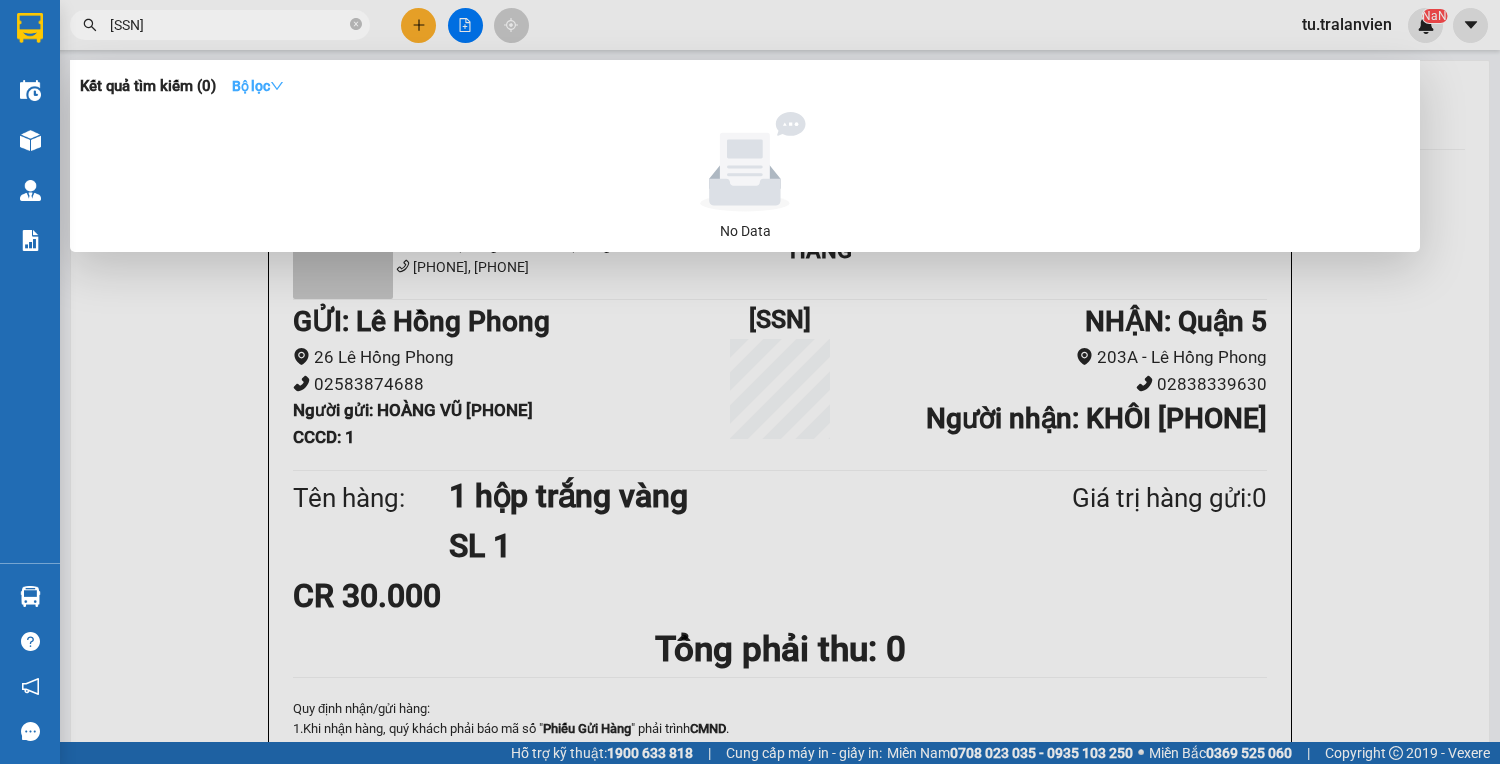 type on "[SSN]" 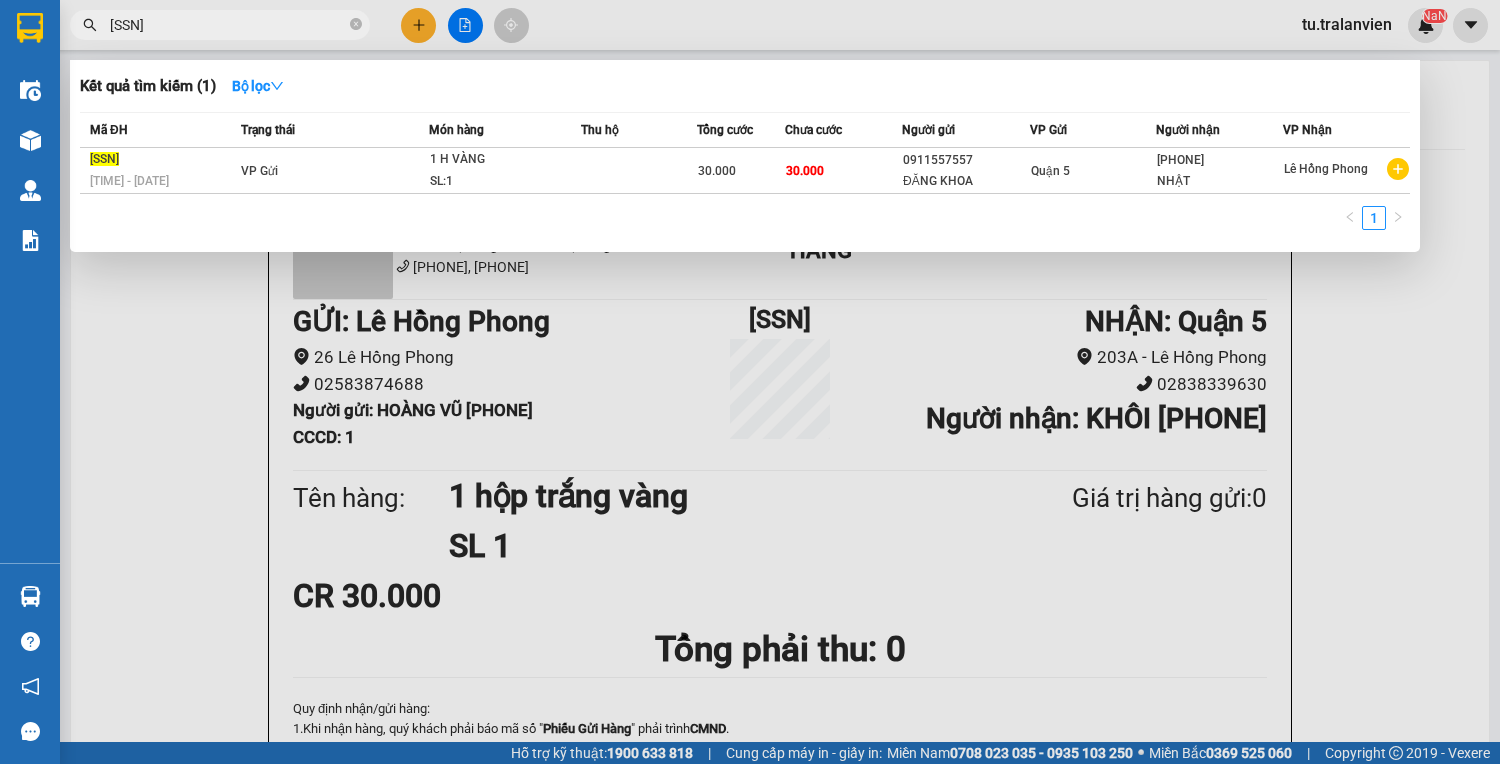 click at bounding box center (750, 382) 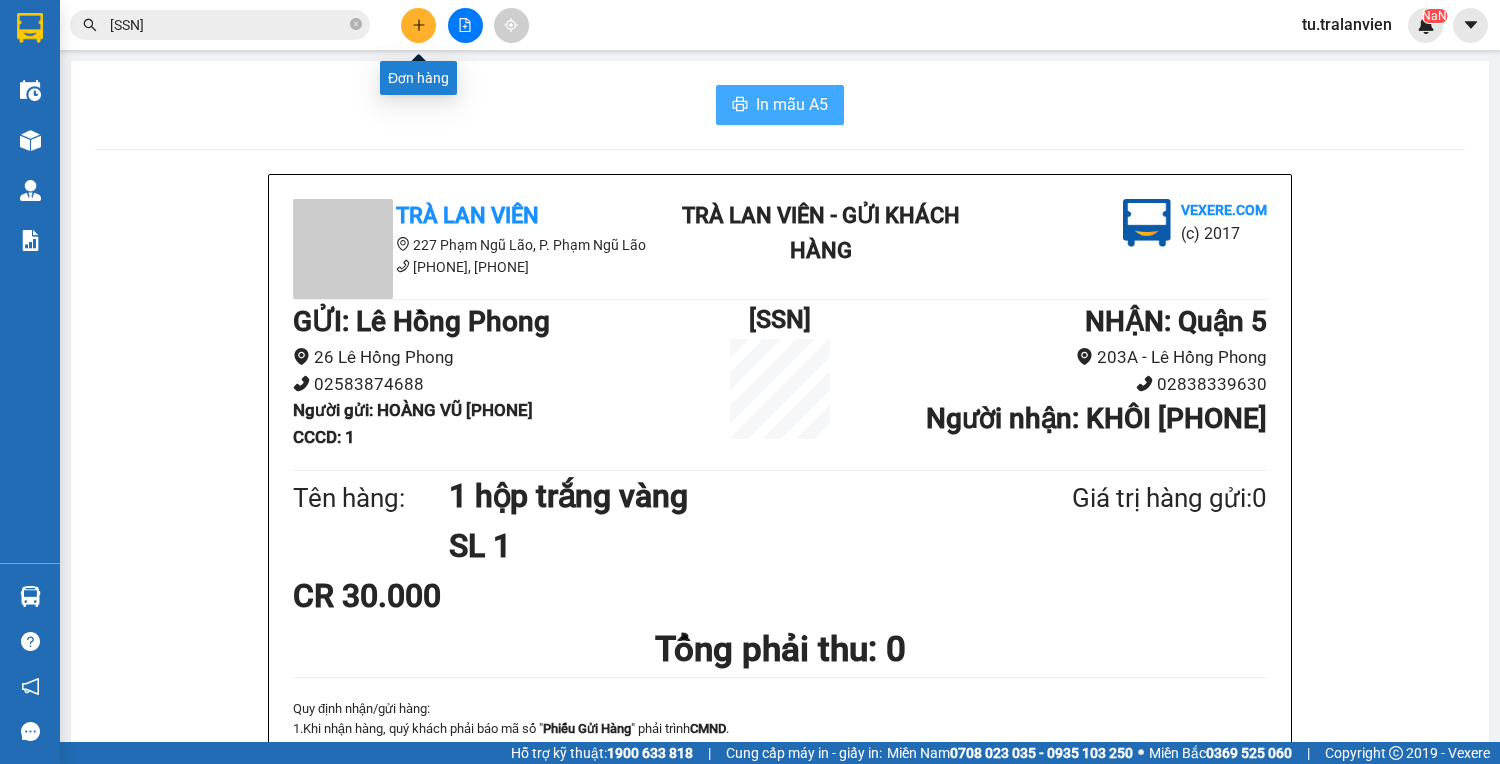 click 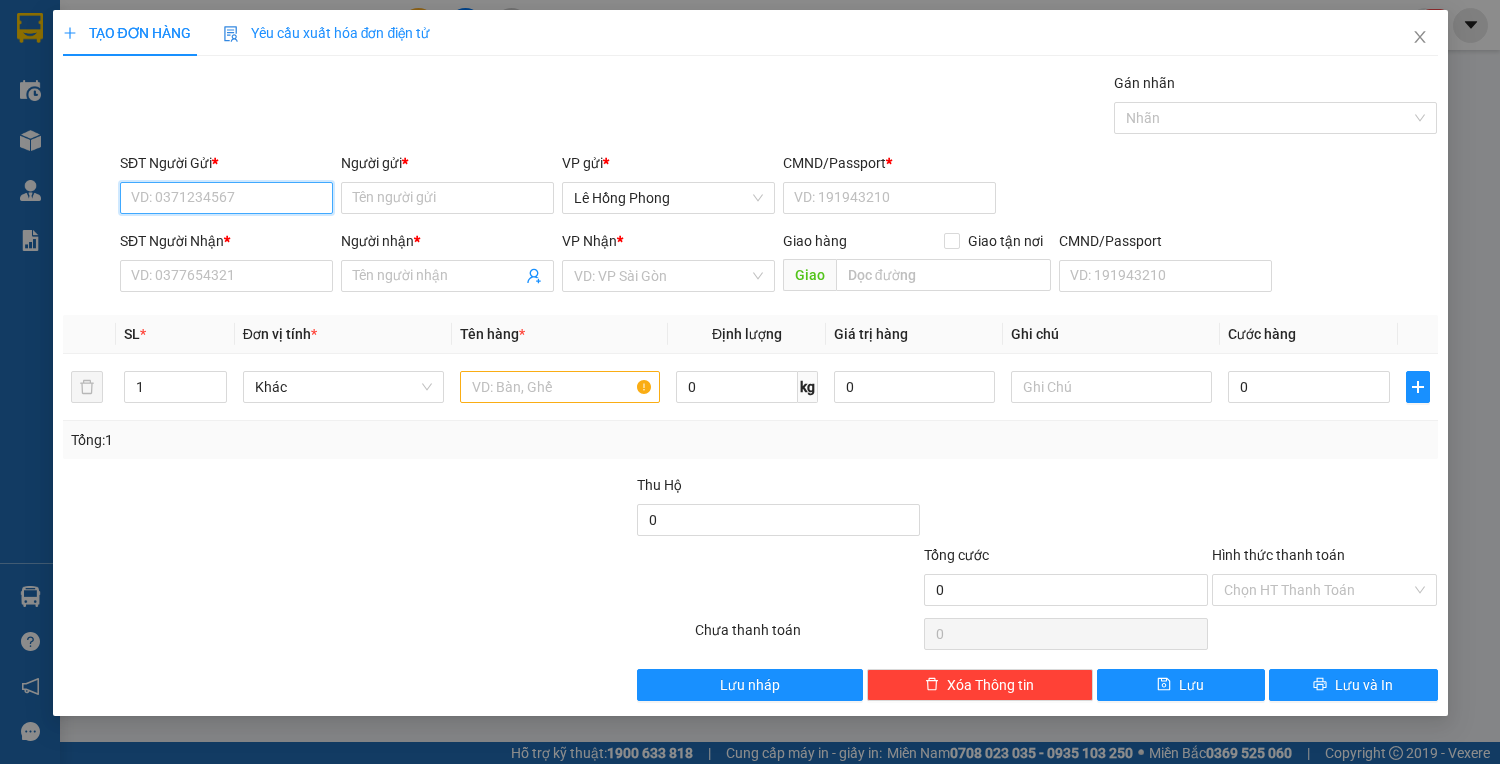 click on "SĐT Người Gửi  *" at bounding box center [226, 198] 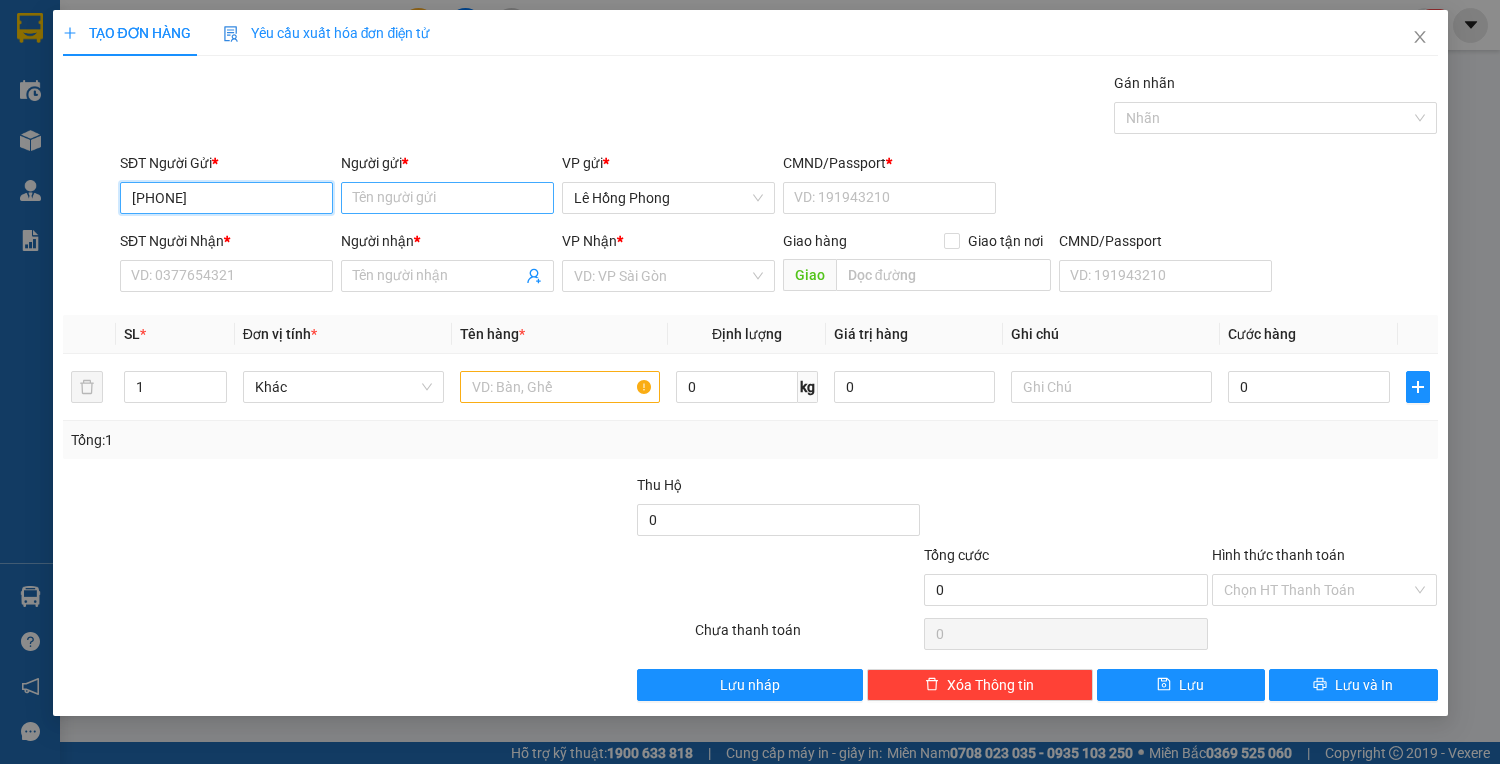 type on "[PHONE]" 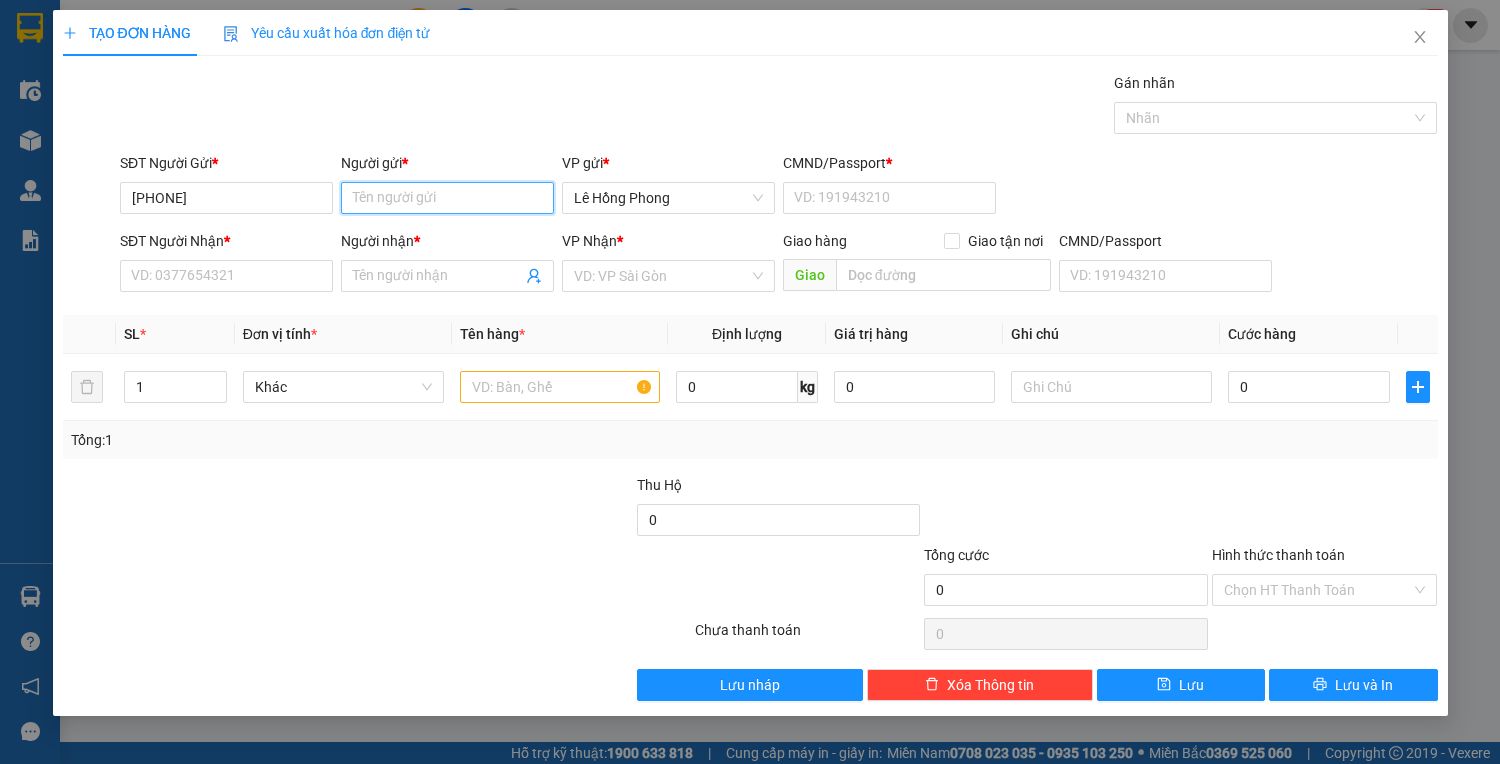 click on "Người gửi  *" at bounding box center (447, 198) 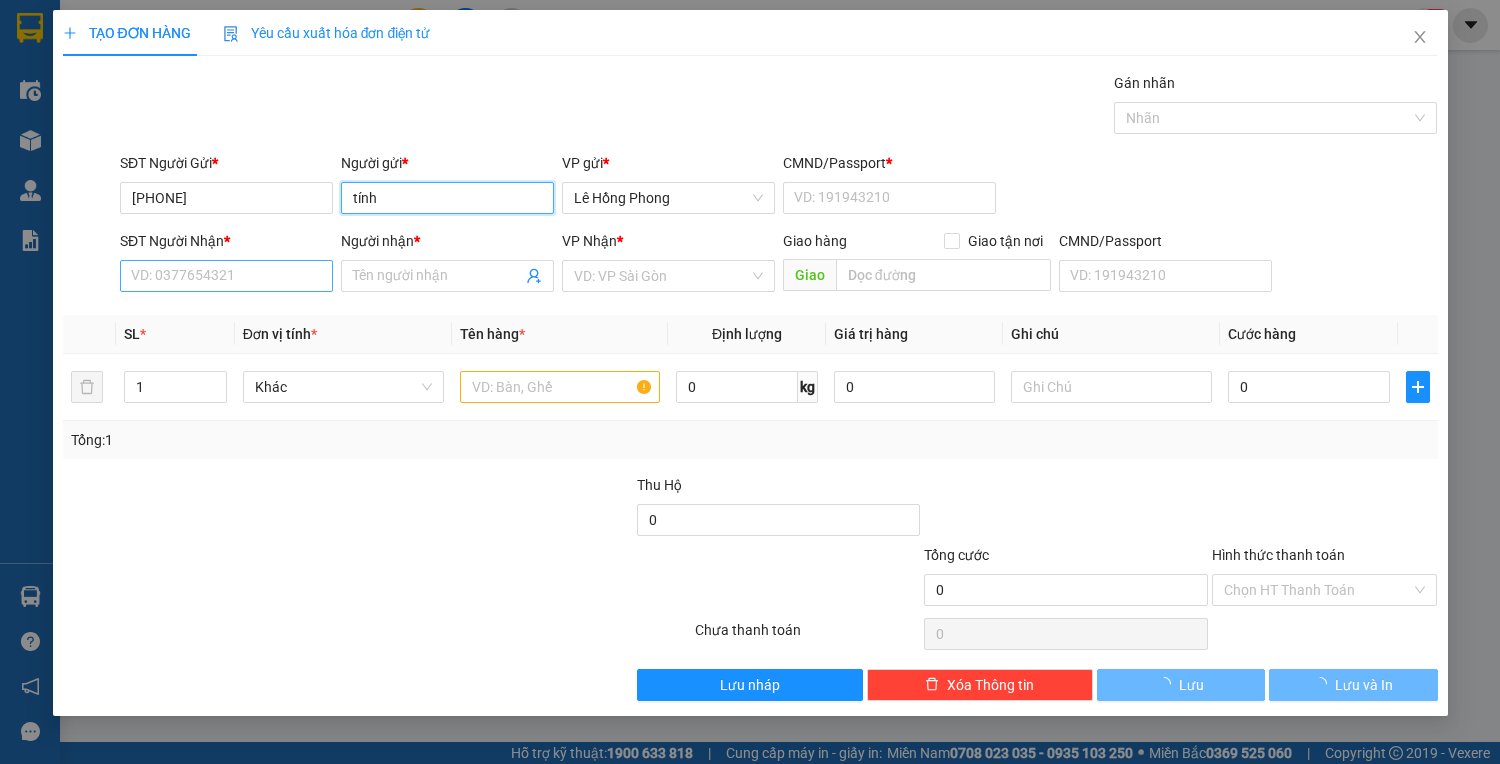 type on "tính" 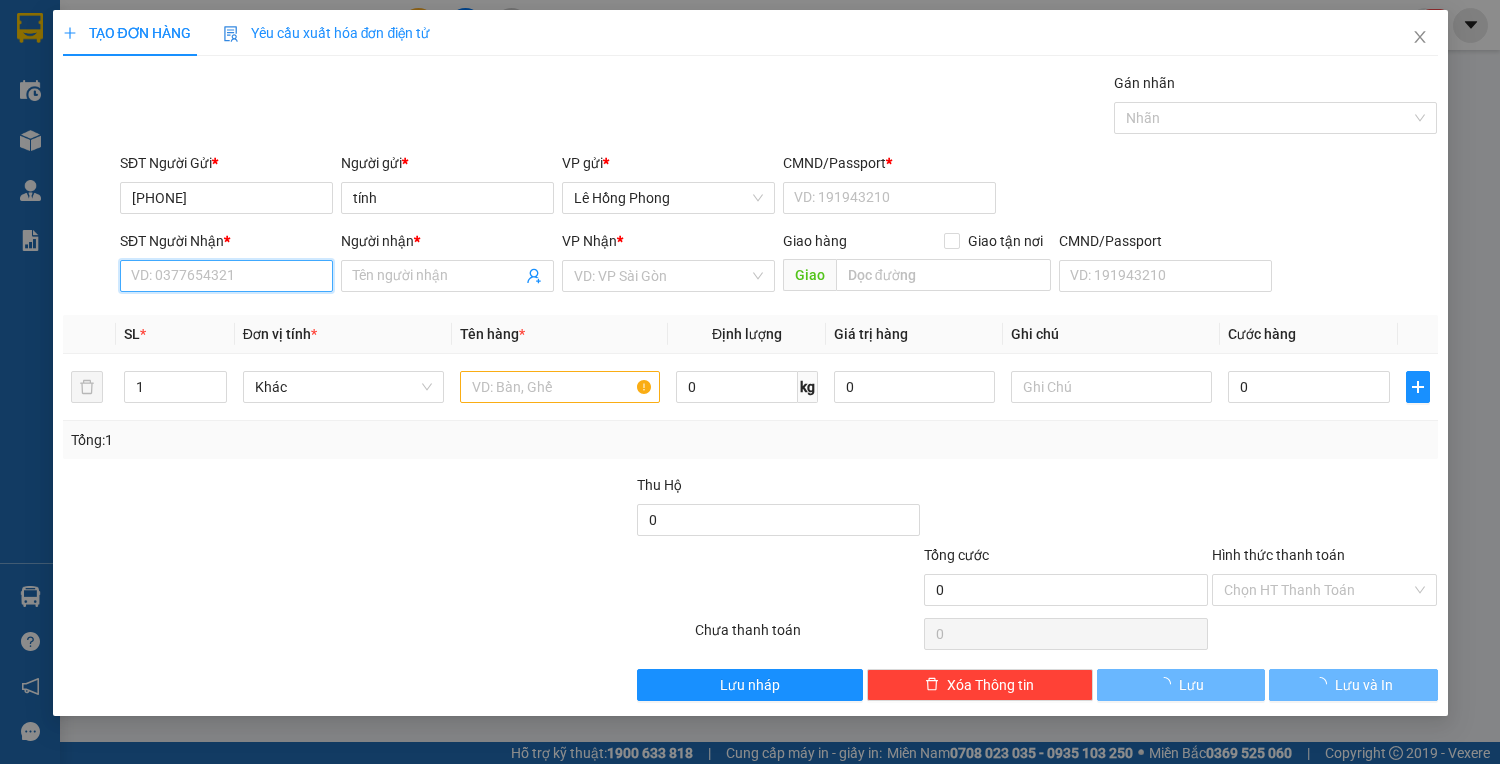 click on "SĐT Người Nhận  *" at bounding box center (226, 276) 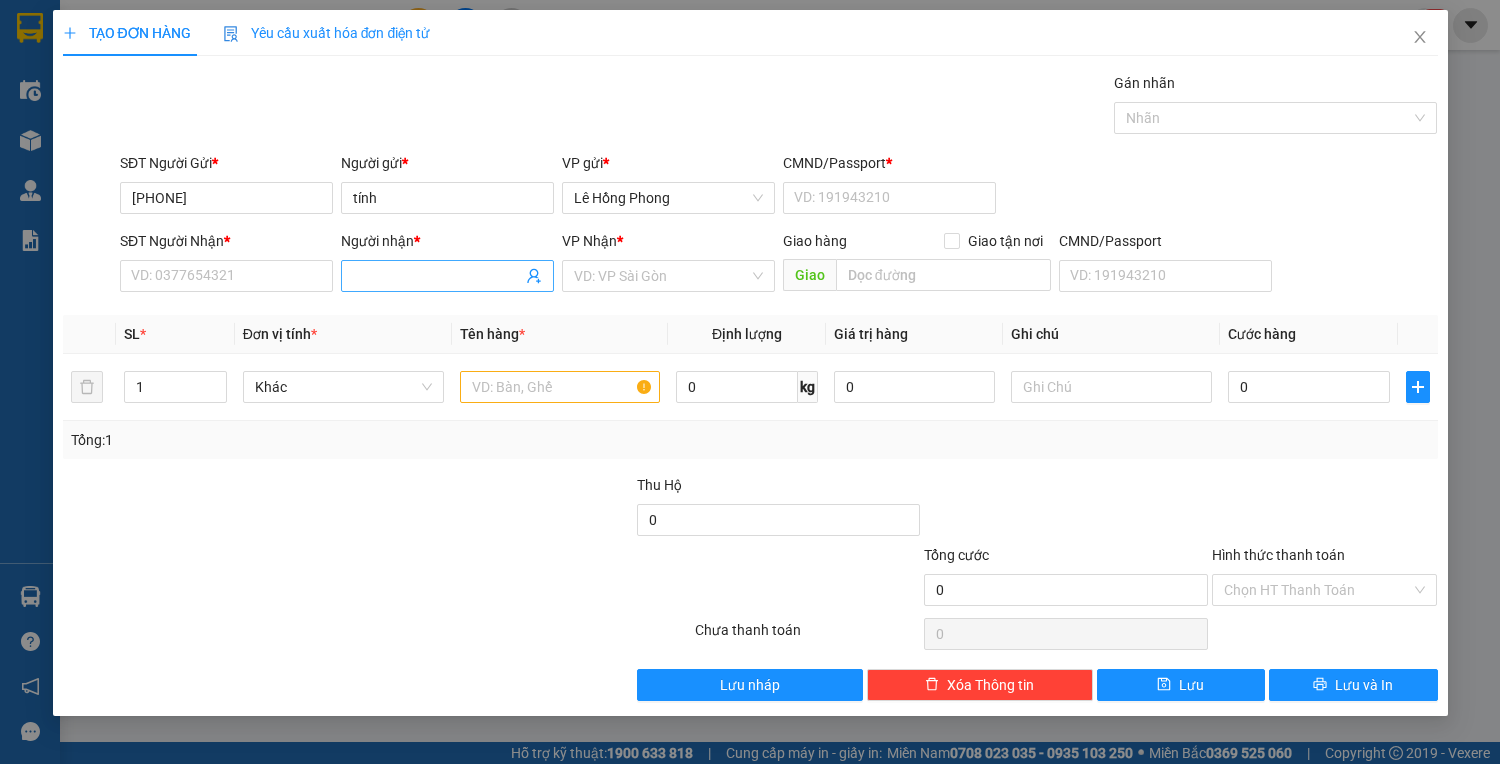 click at bounding box center (447, 276) 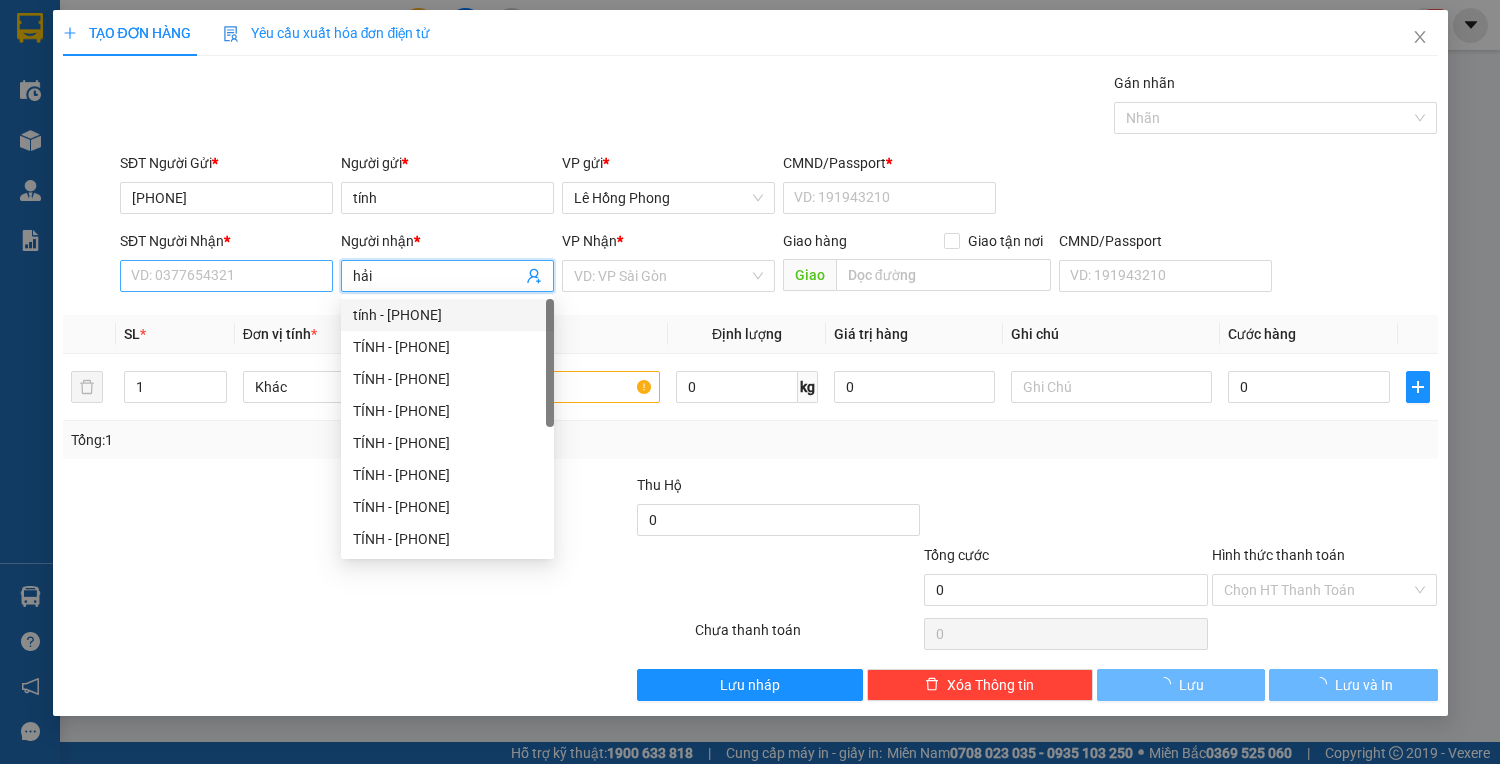 type on "hải" 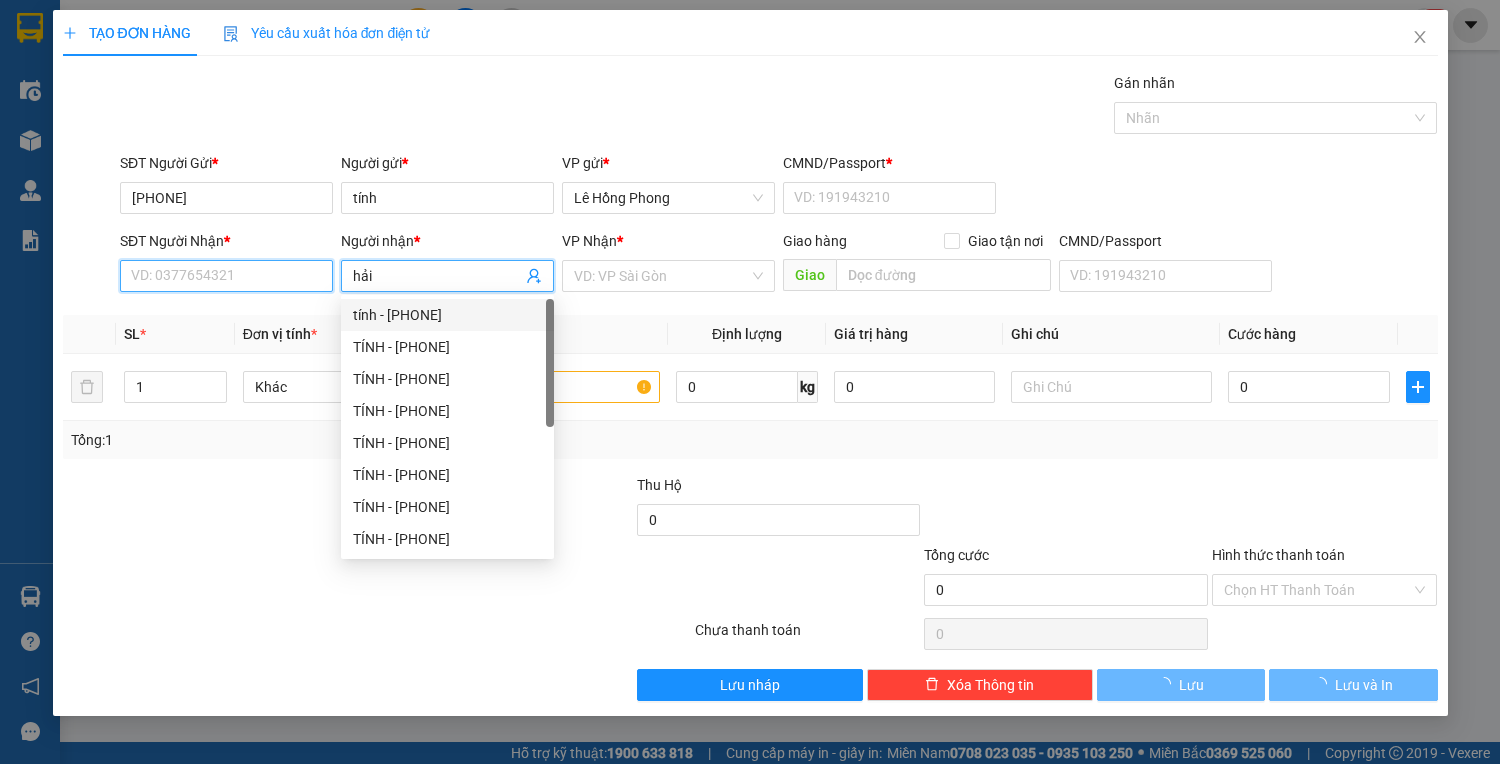 click on "SĐT Người Nhận  *" at bounding box center (226, 276) 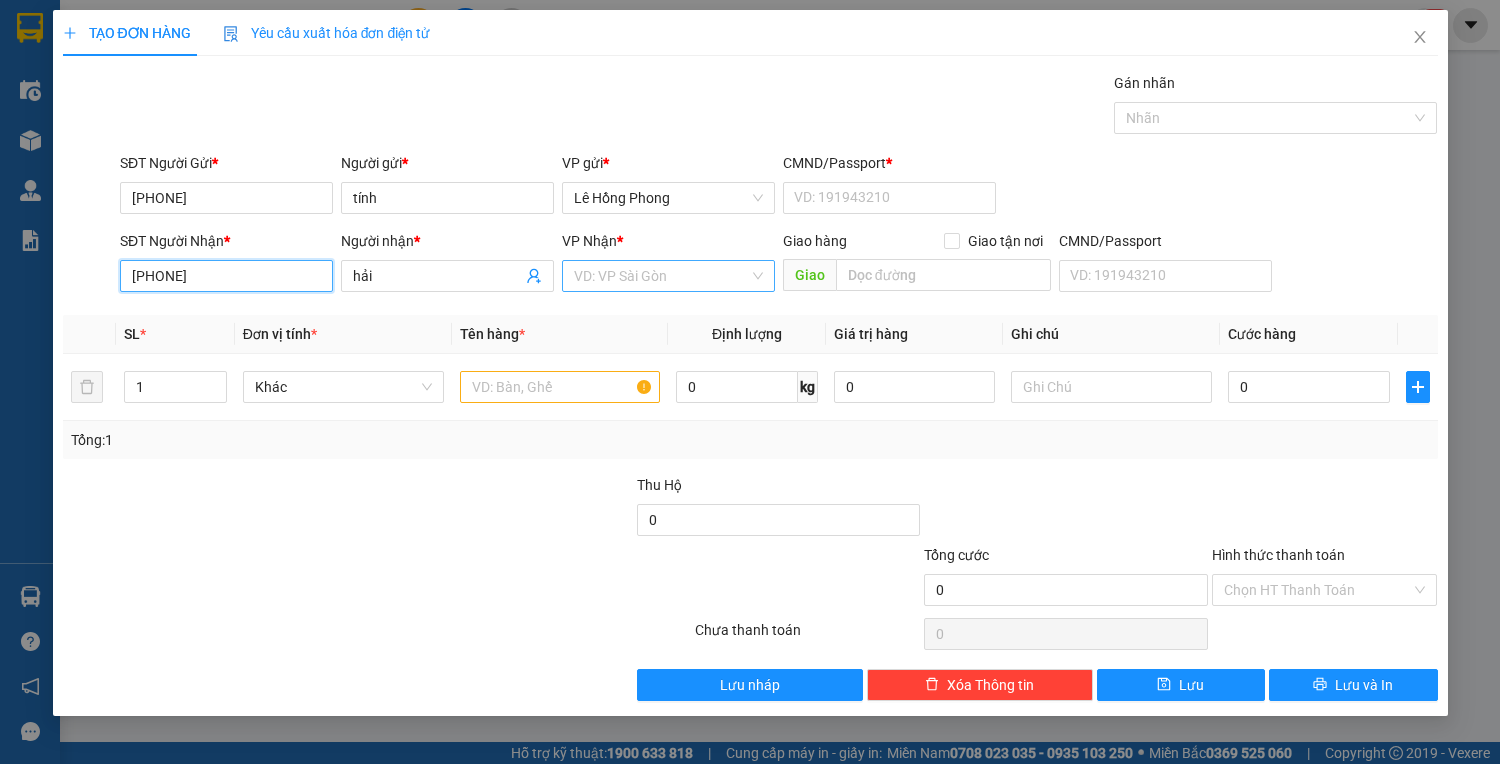 type on "[PHONE]" 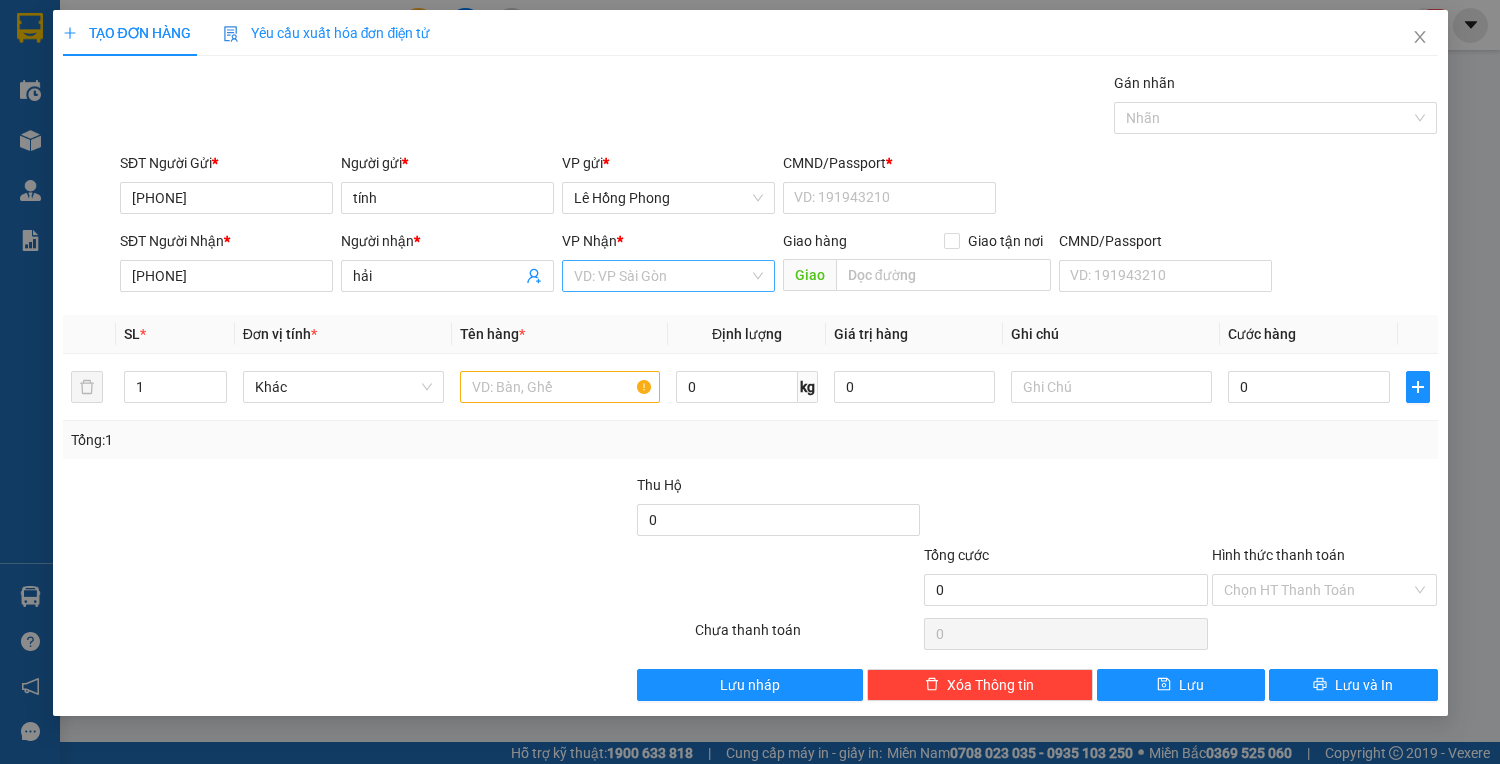 click at bounding box center [661, 276] 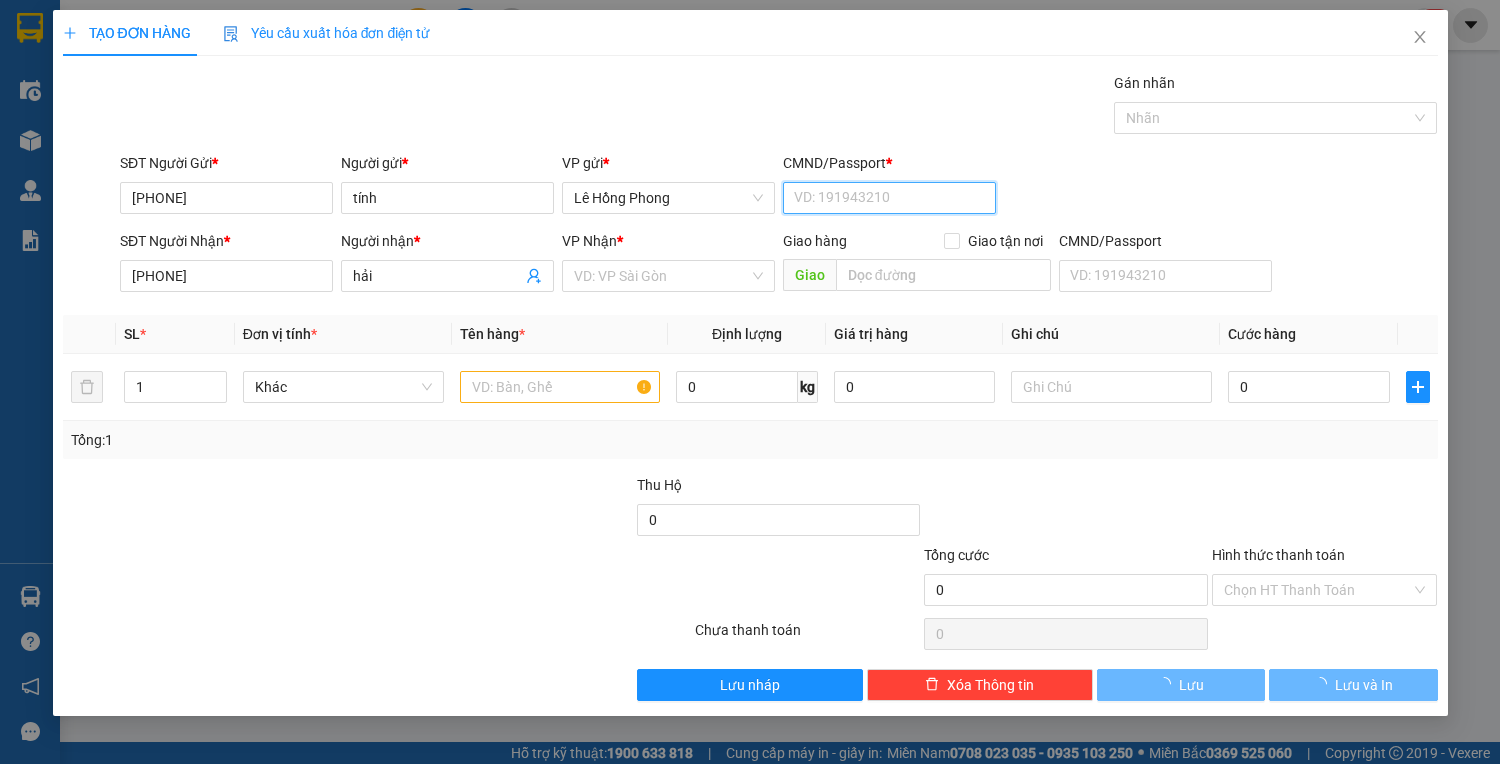click on "CMND/Passport  *" at bounding box center (889, 198) 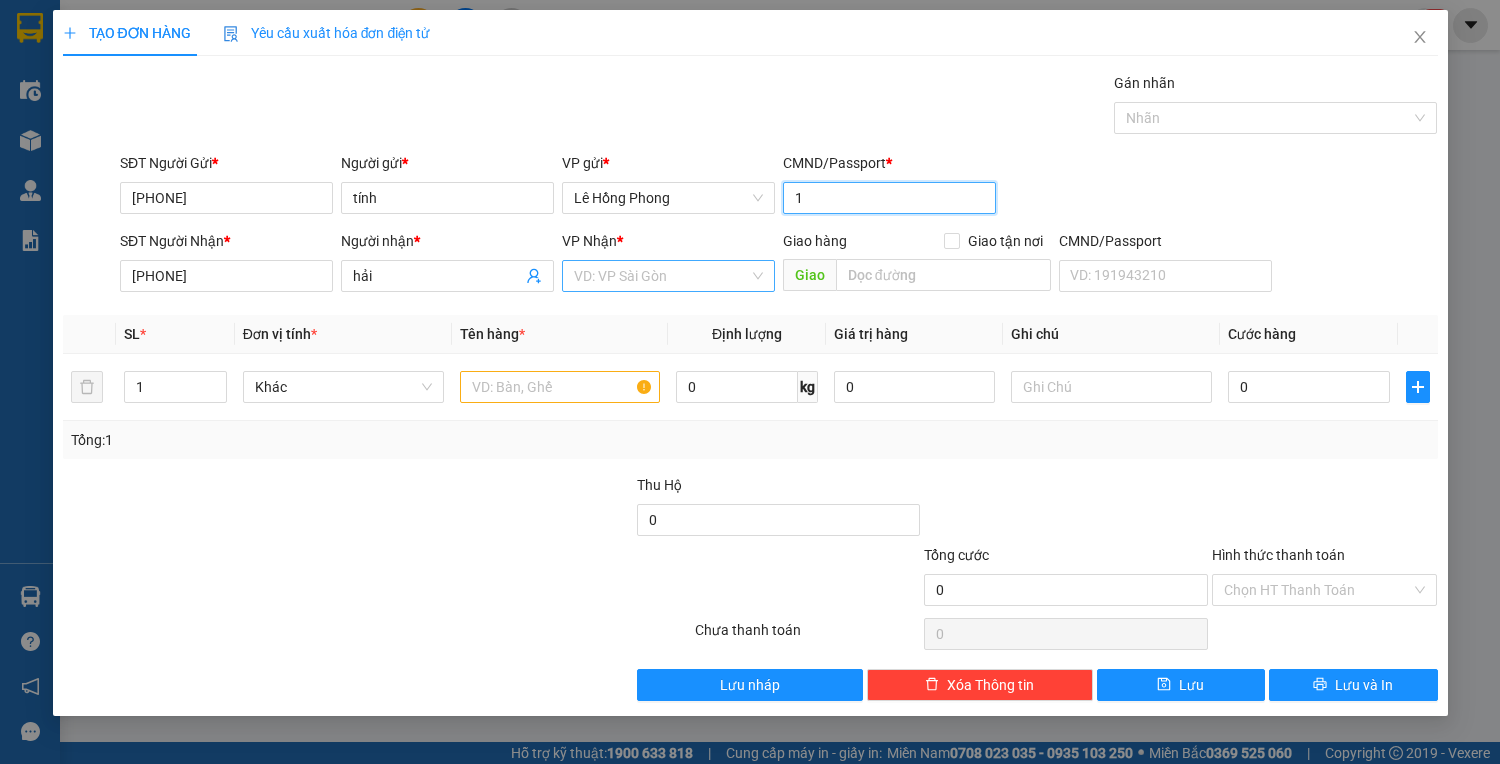 type on "1" 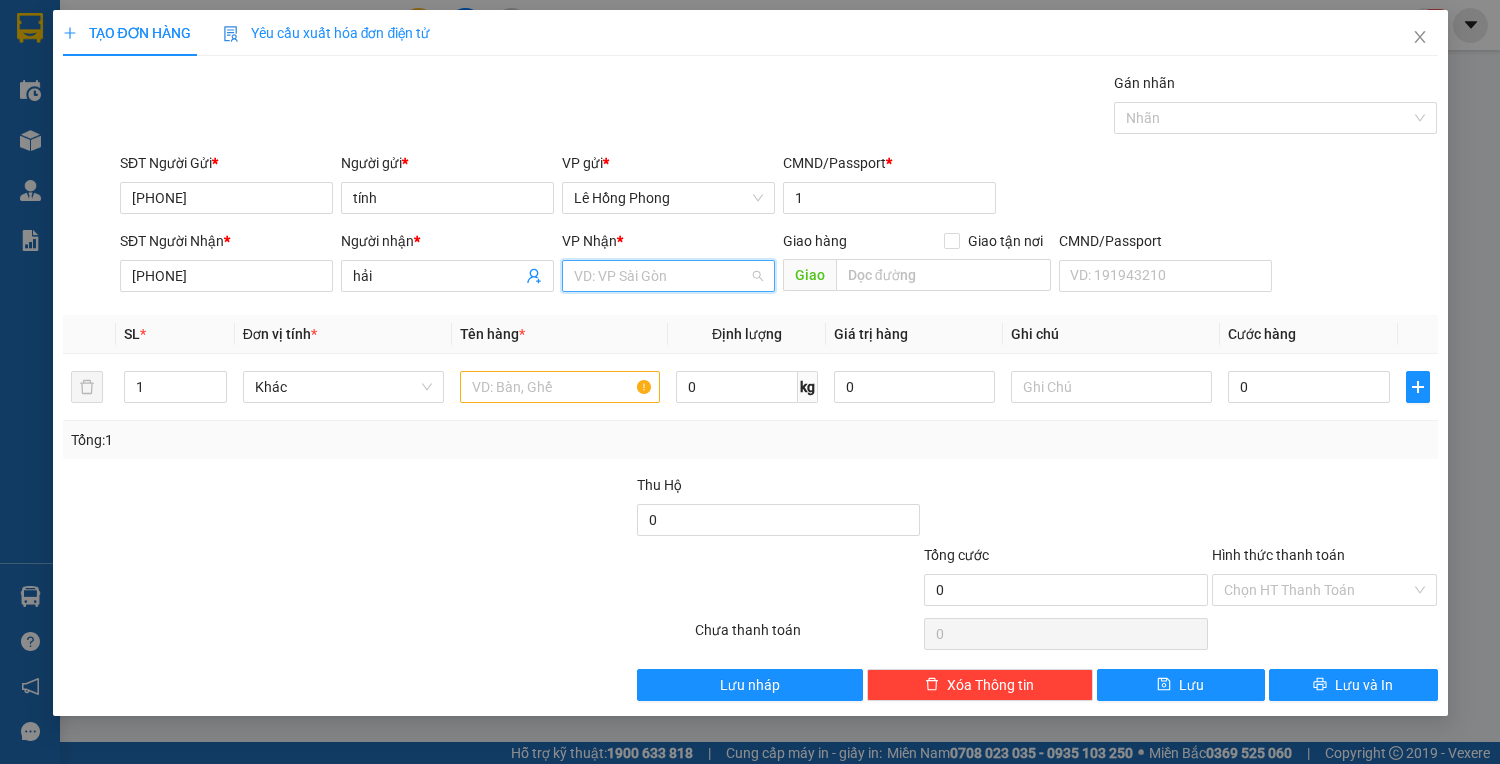 click at bounding box center [661, 276] 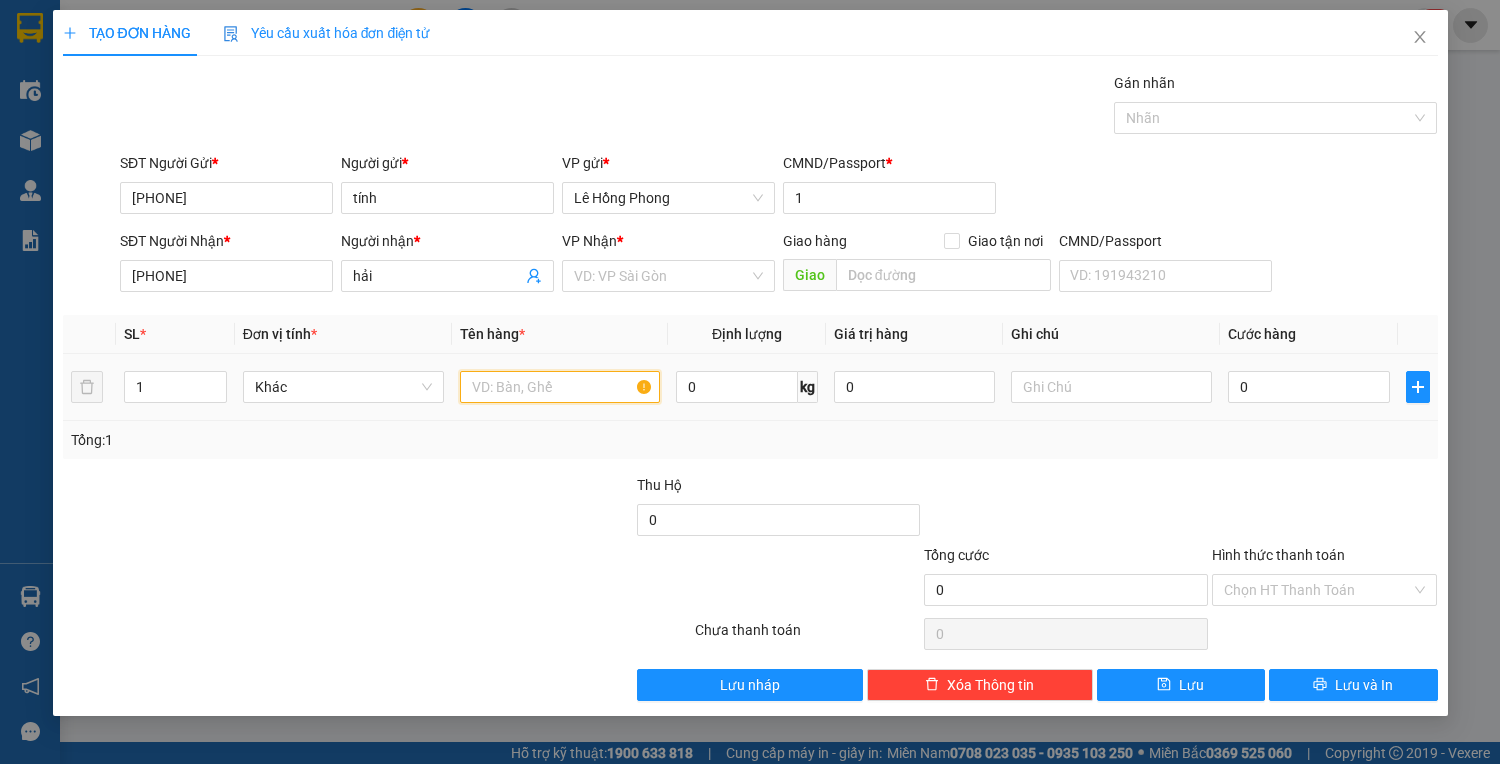 click at bounding box center (560, 387) 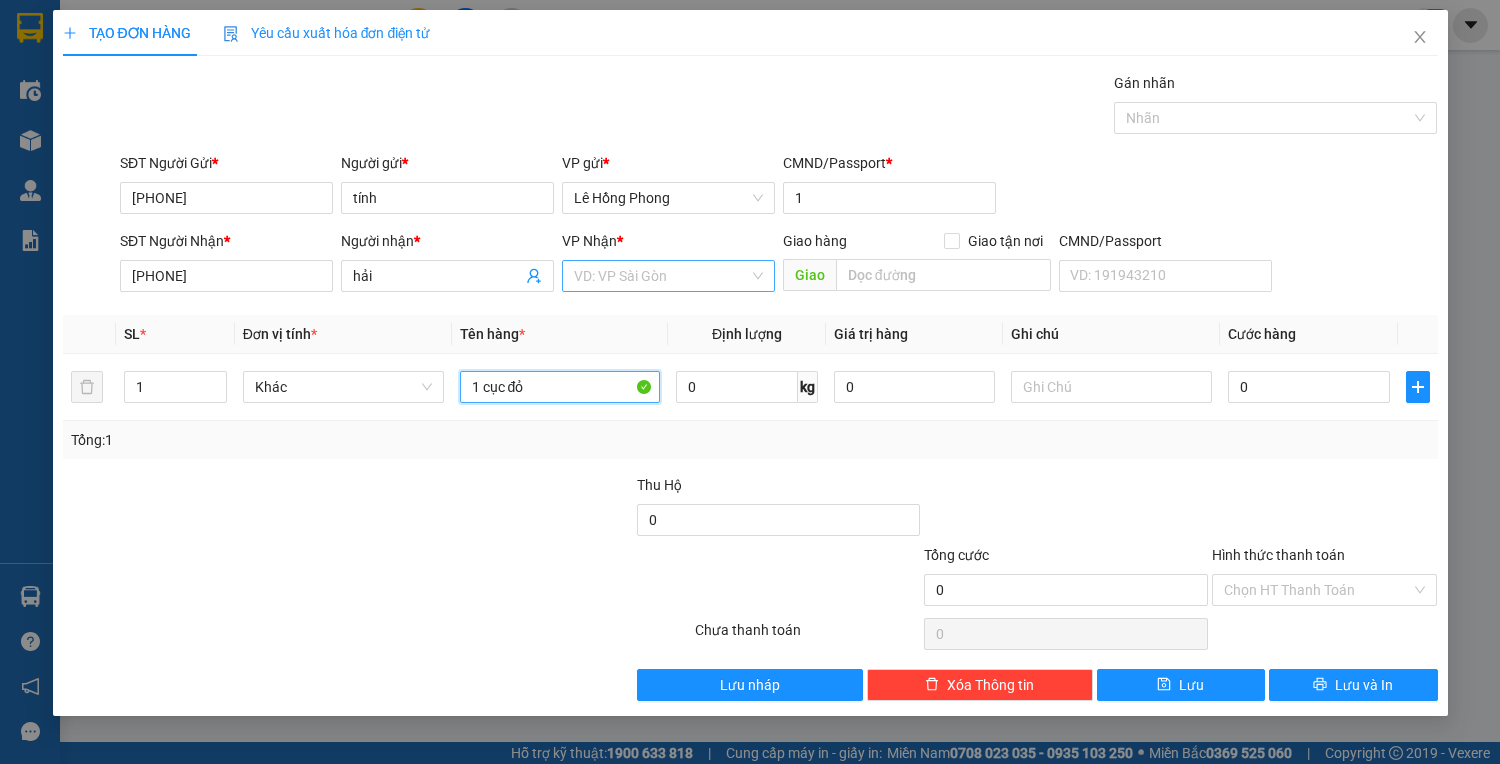 type on "1 cục đỏ" 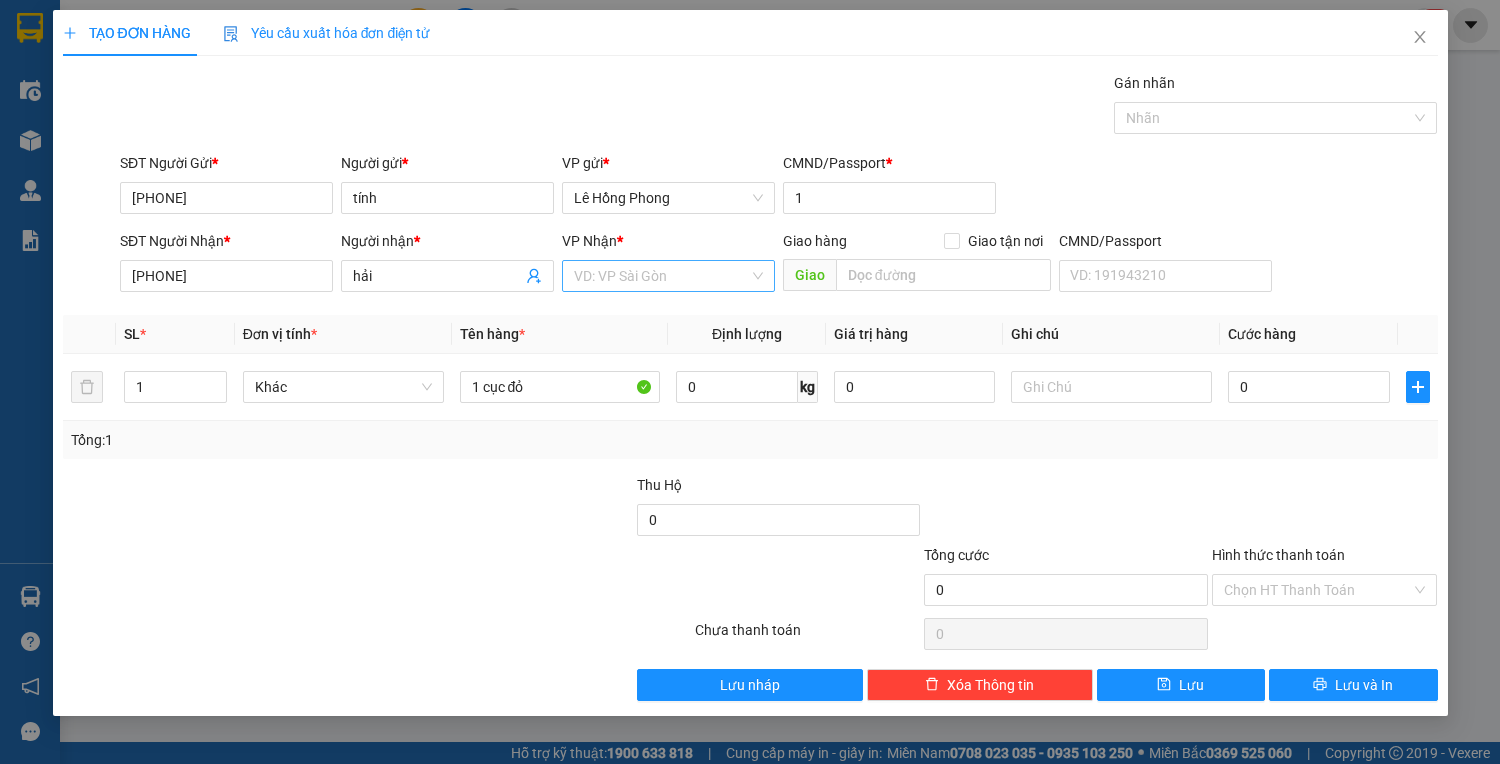 click at bounding box center [661, 276] 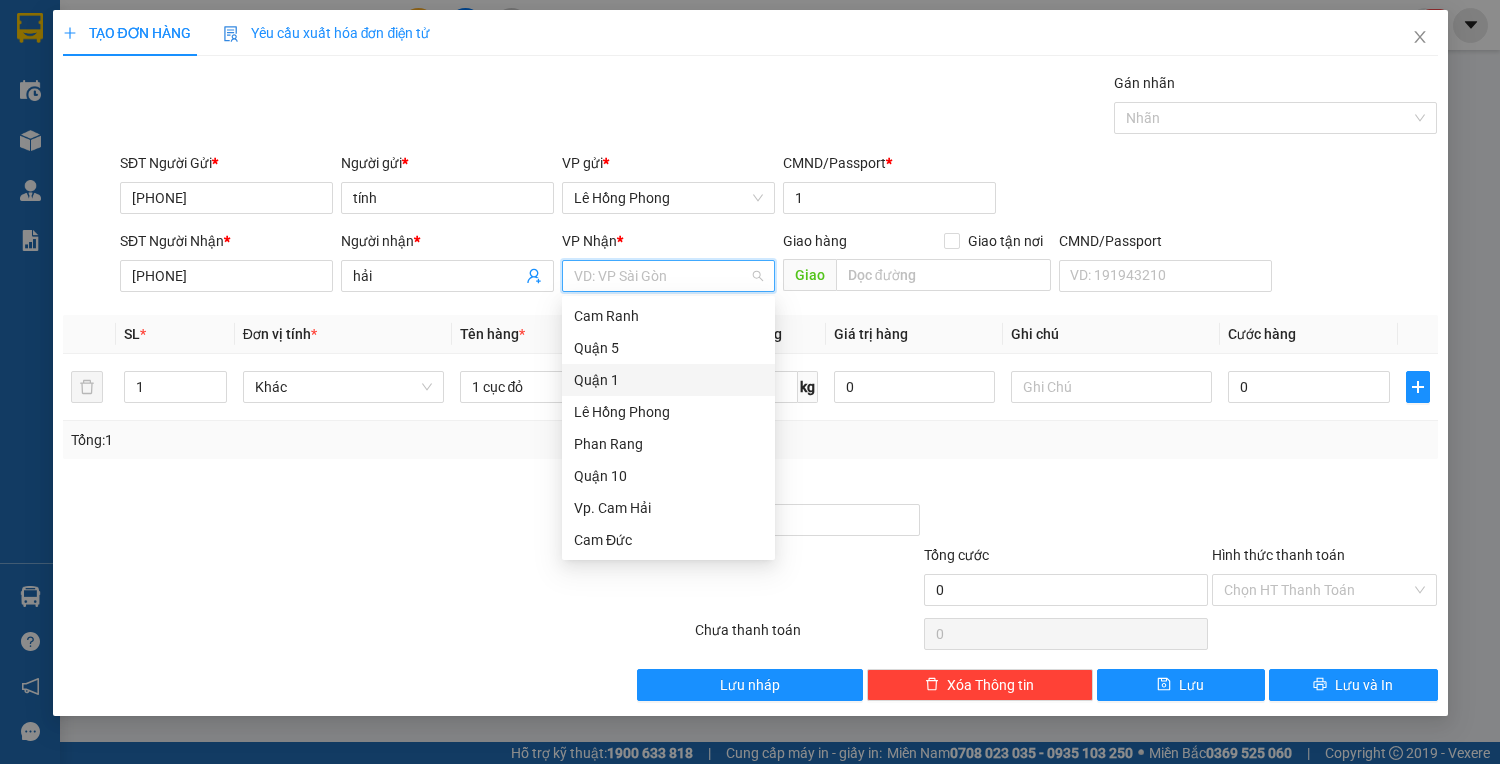 click on "Quận 1" at bounding box center (668, 380) 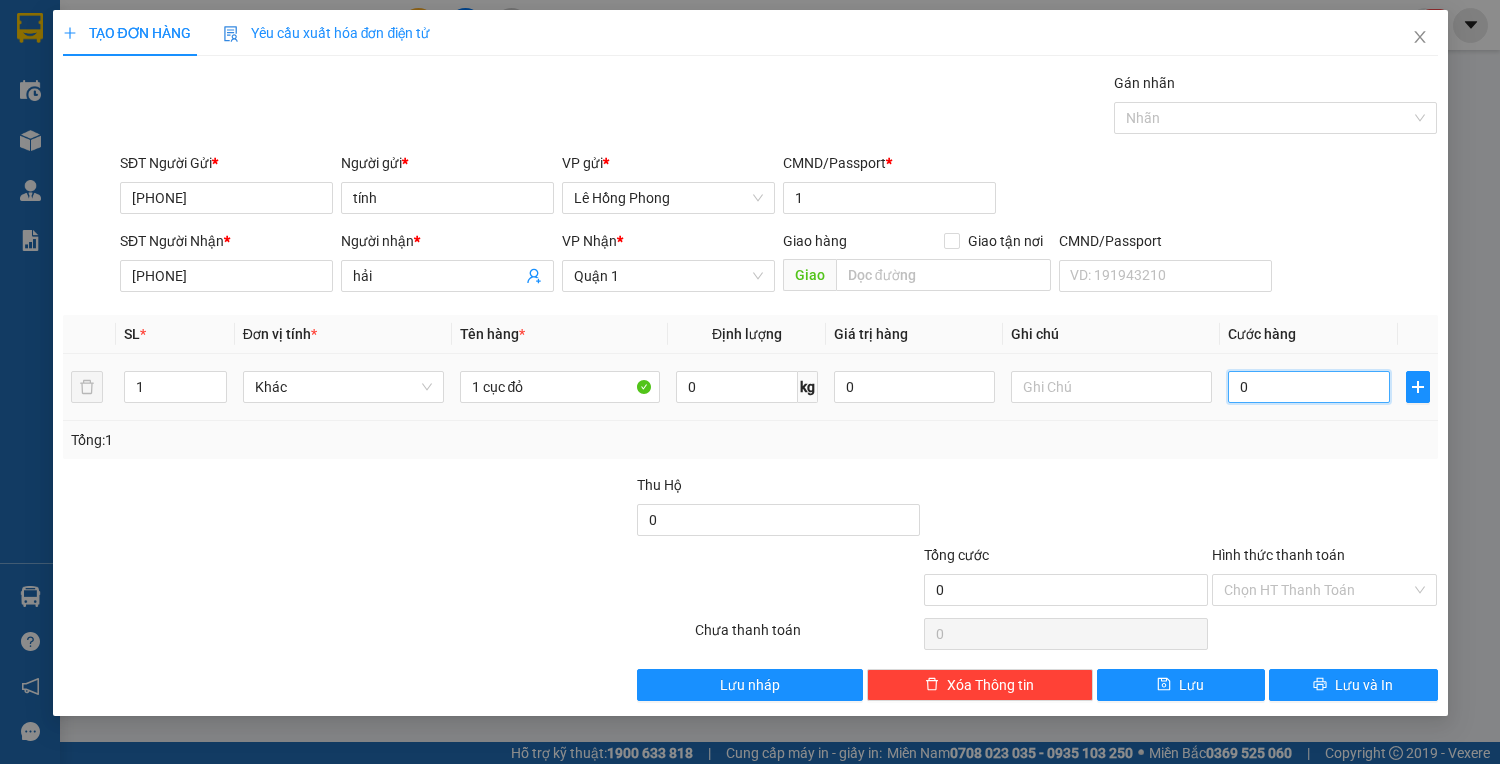 click on "0" at bounding box center [1308, 387] 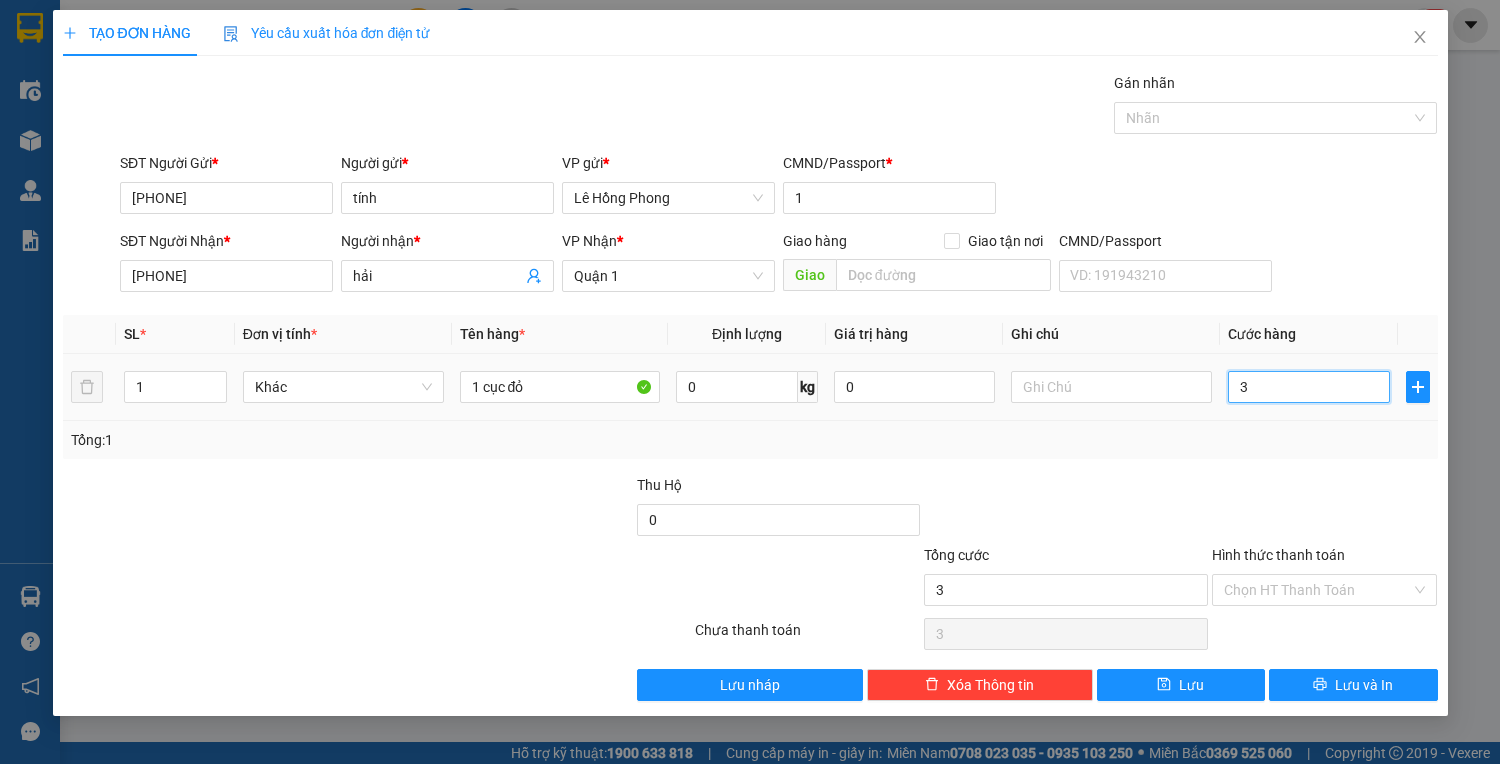 type on "30" 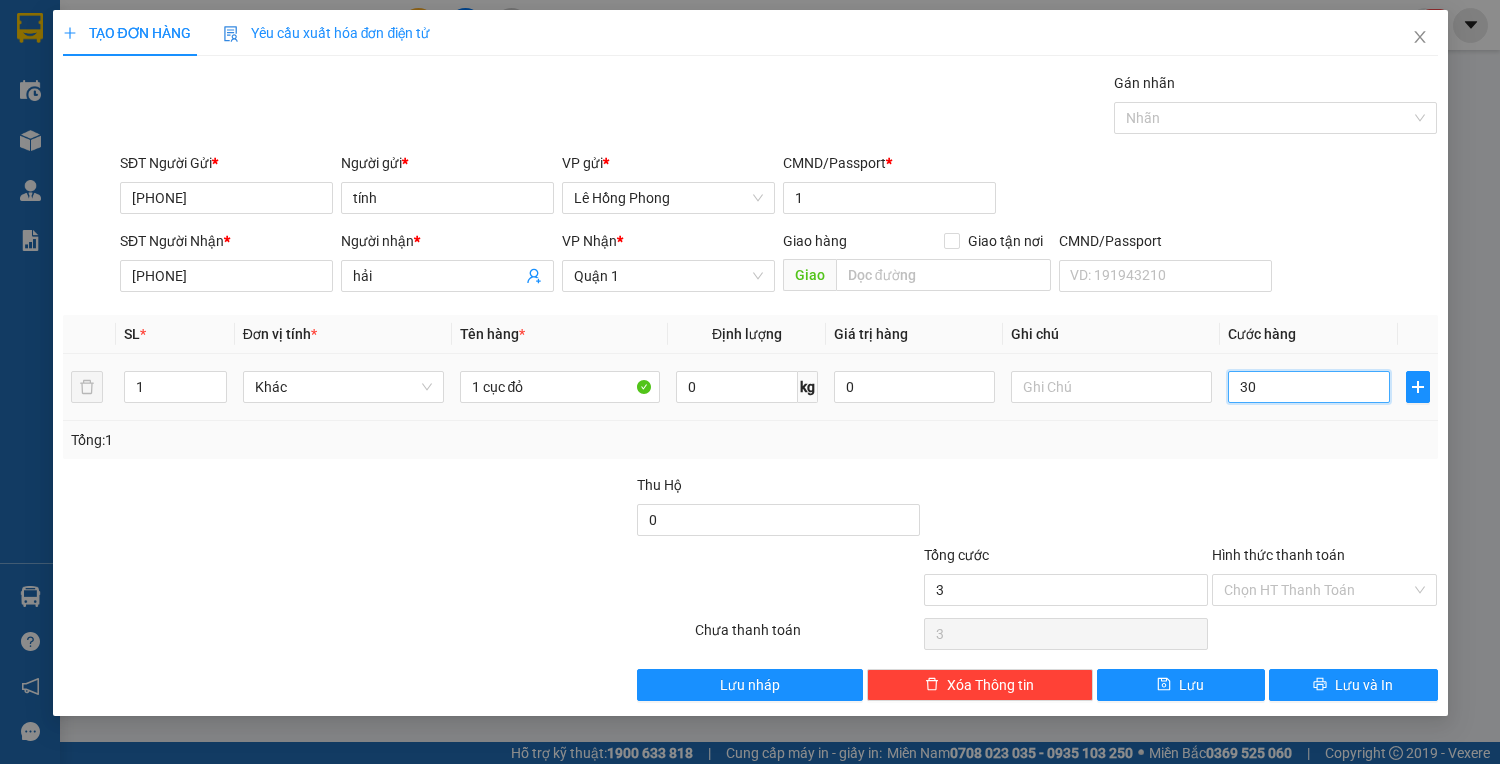 type on "30" 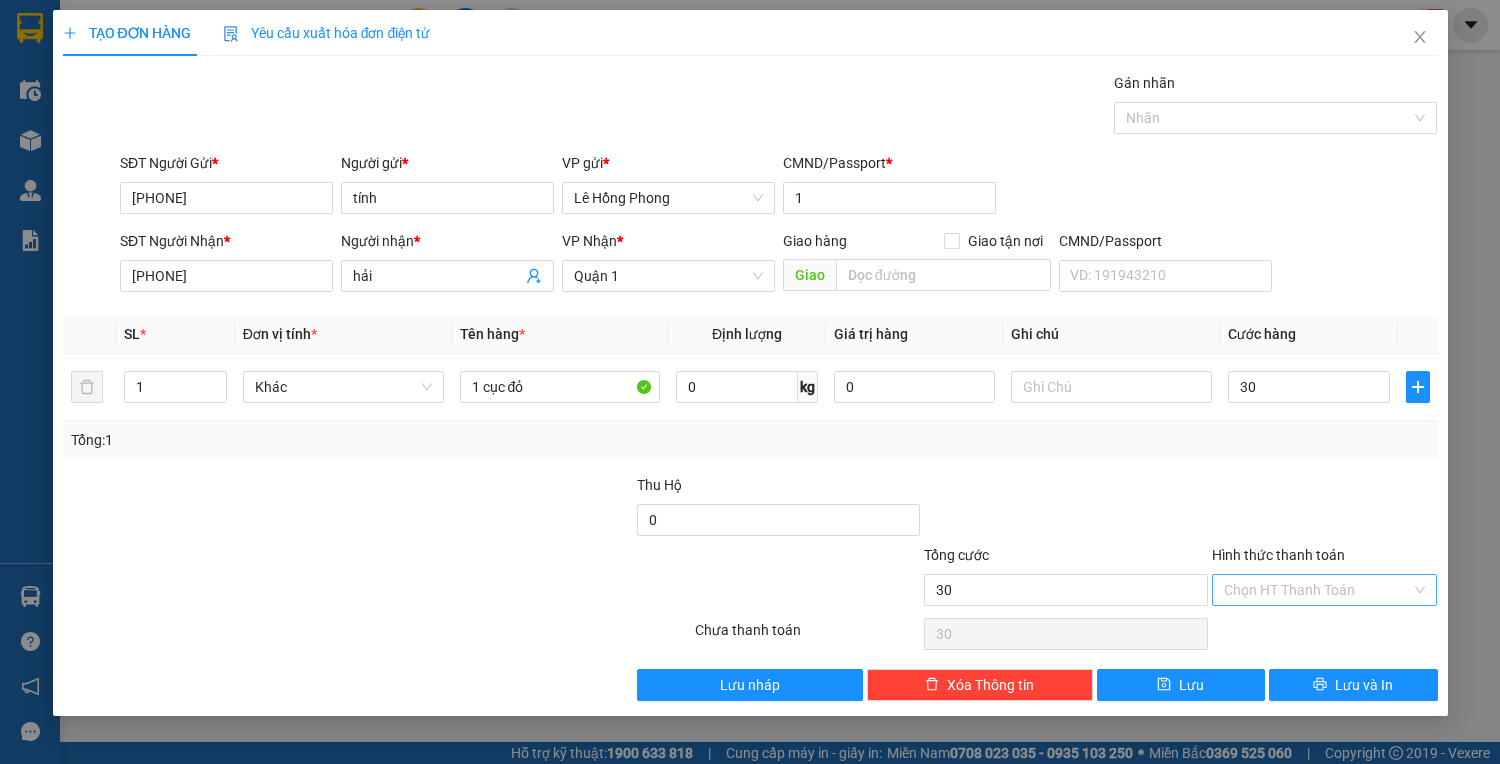 type on "30.000" 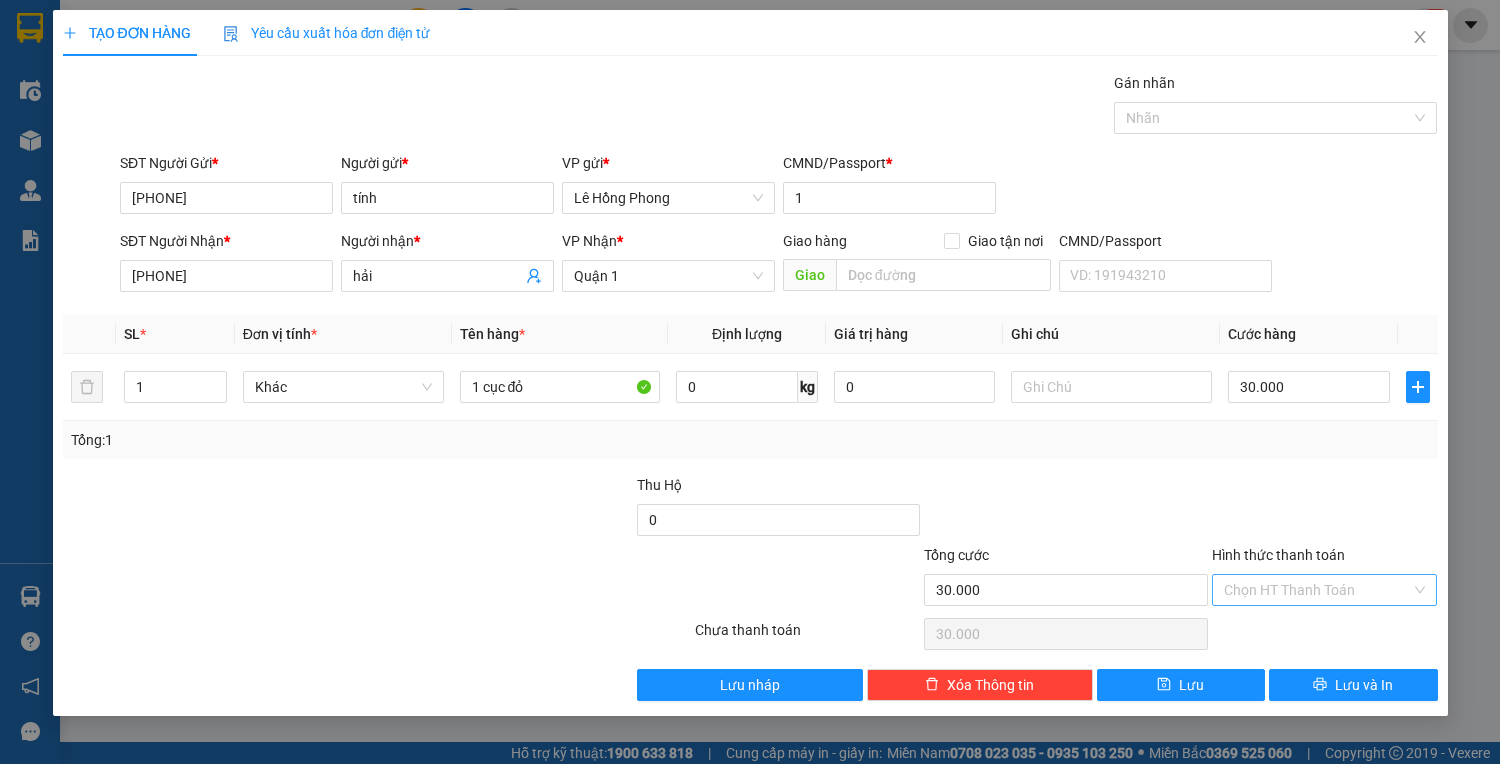 click on "Hình thức thanh toán" at bounding box center [1318, 590] 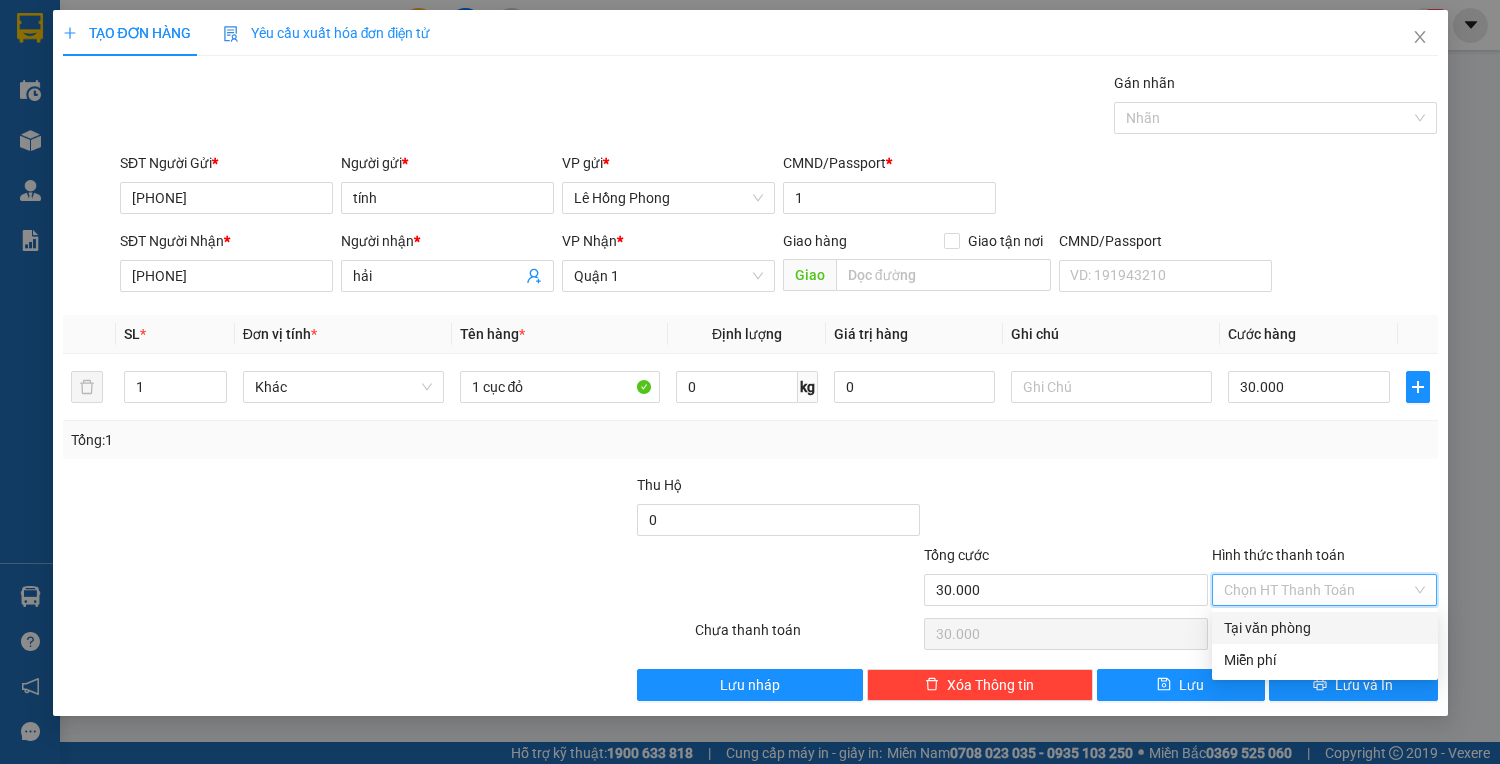 click on "Tại văn phòng" at bounding box center [1325, 628] 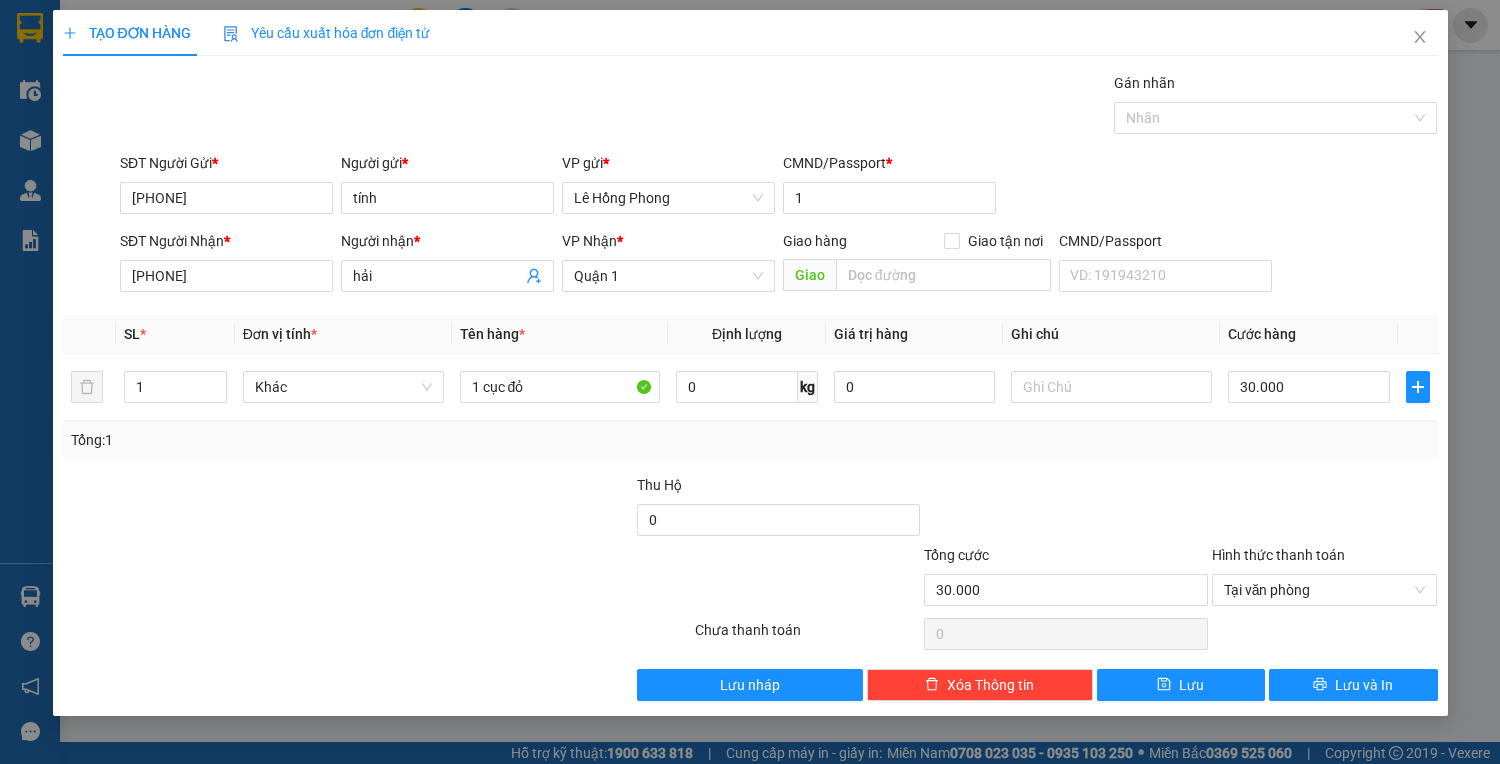 click at bounding box center [89, 107] 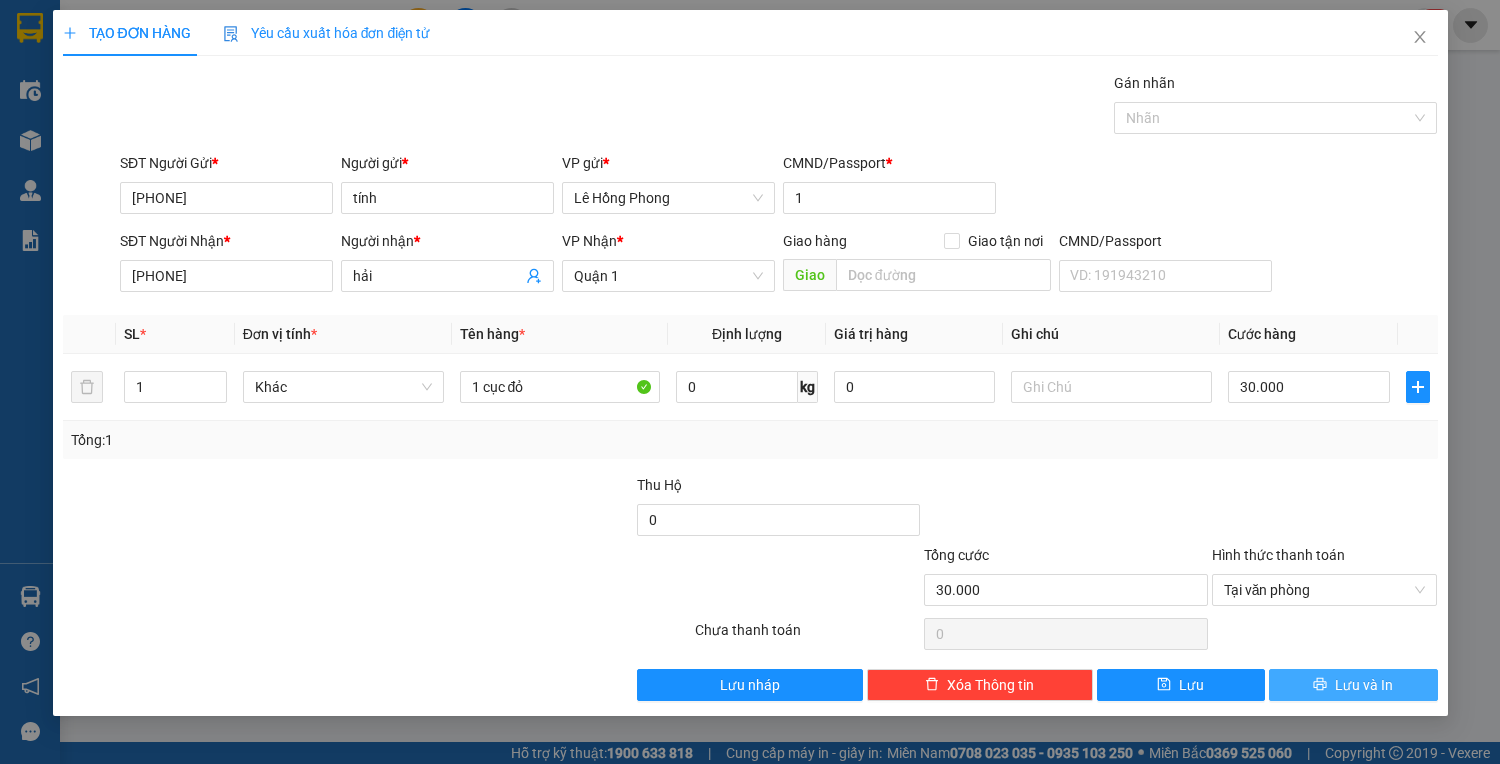click on "Lưu và In" at bounding box center [1353, 685] 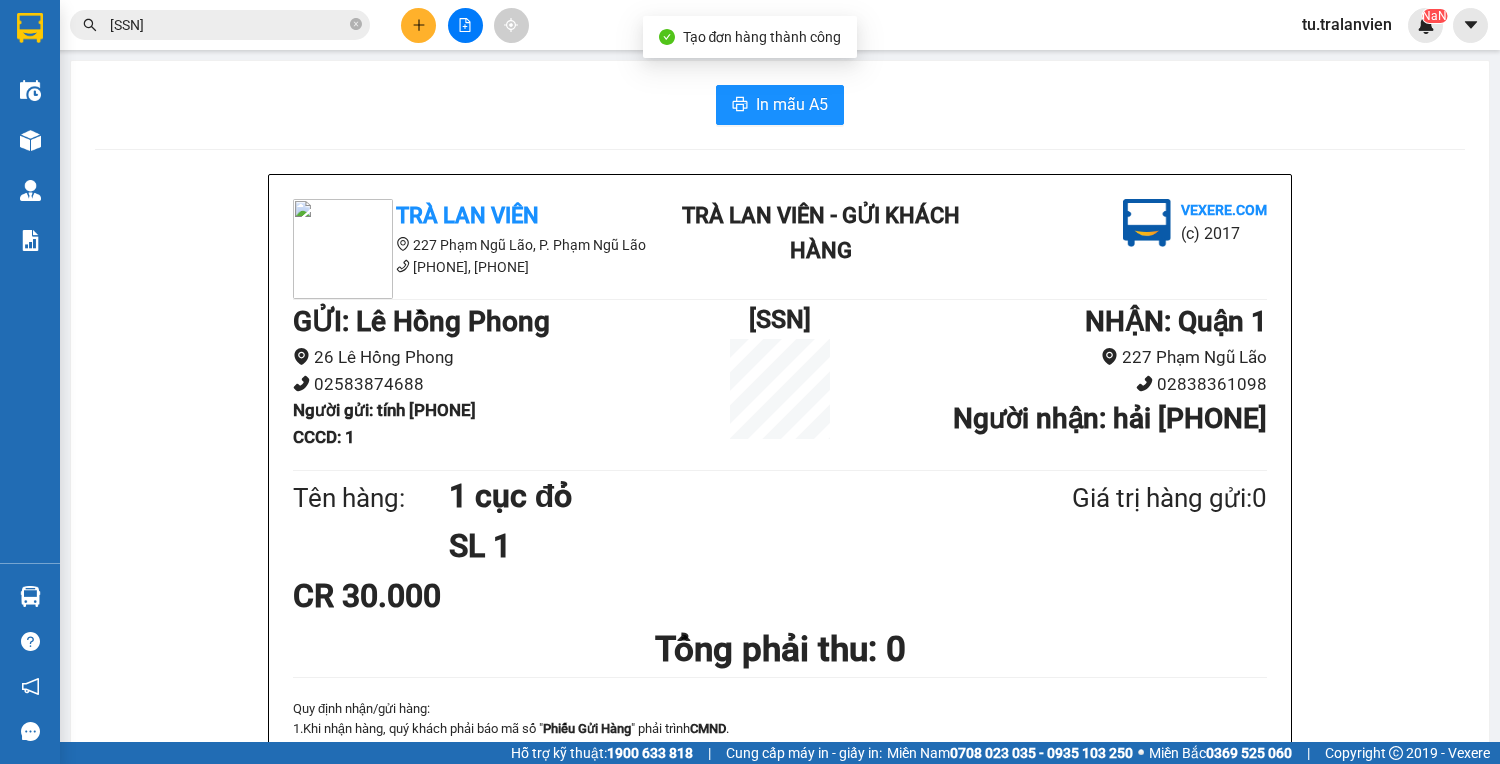 click on "Tạo đơn hàng thành công" at bounding box center (762, 37) 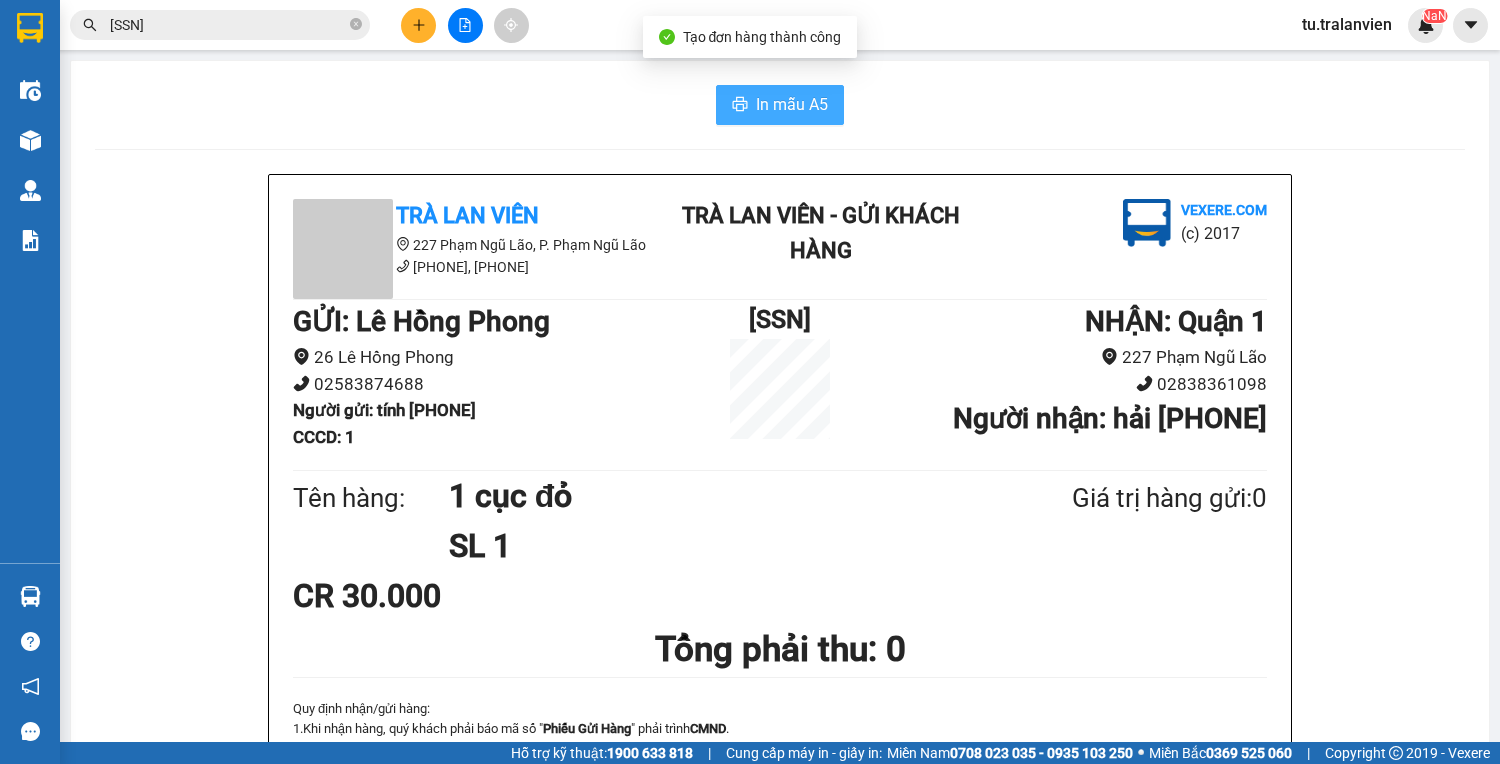 click on "In mẫu A5" at bounding box center (780, 105) 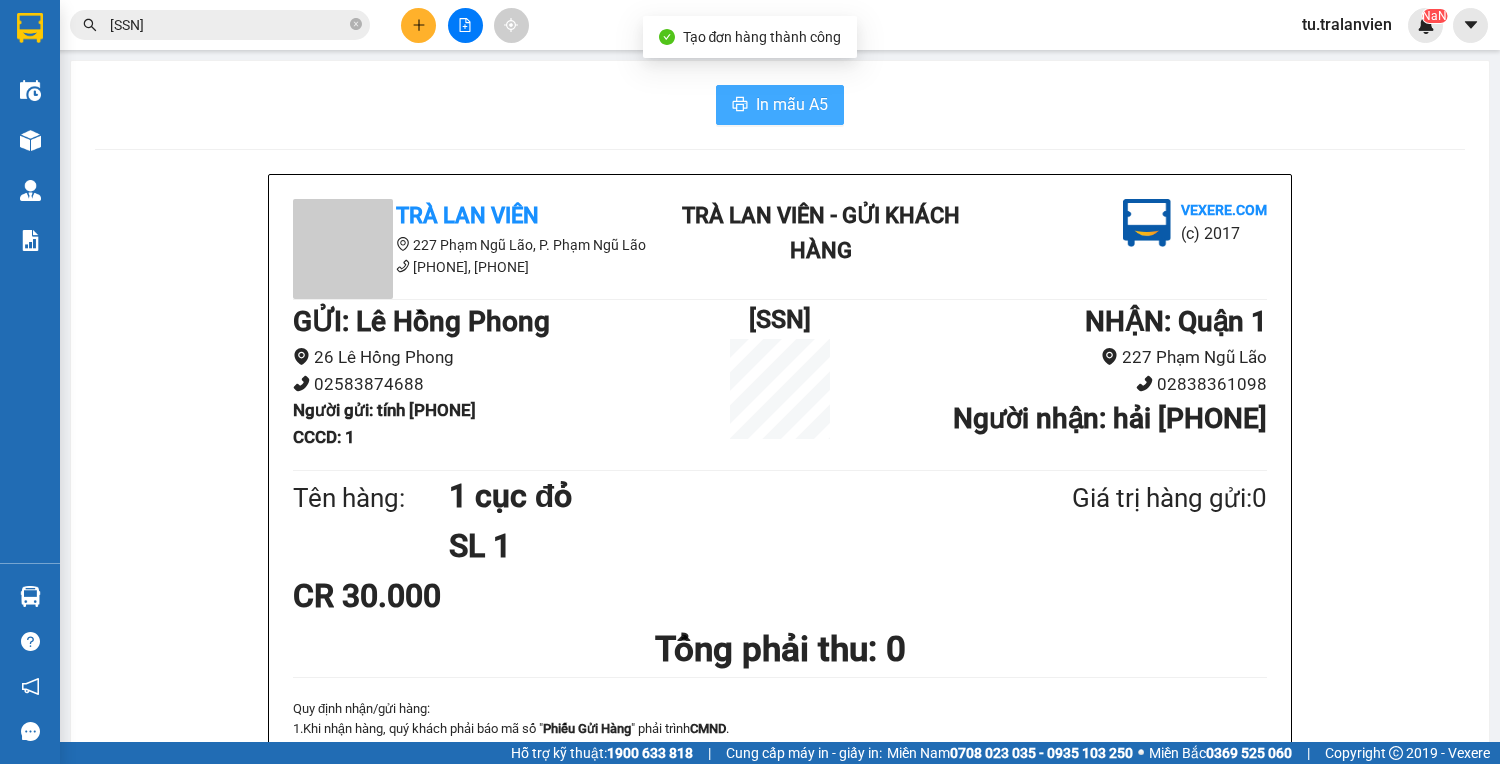 scroll, scrollTop: 0, scrollLeft: 0, axis: both 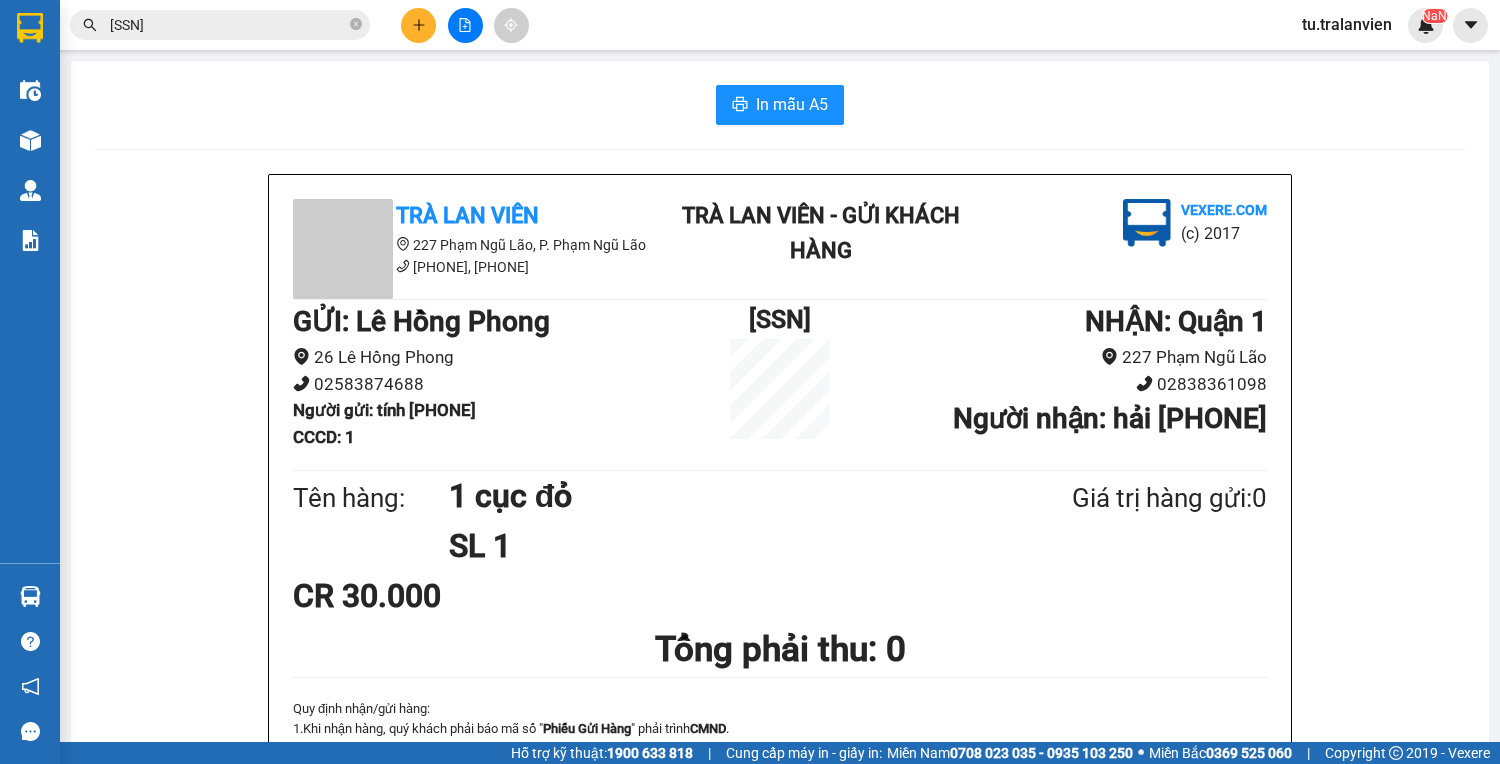 click on "[SSN]" at bounding box center [228, 25] 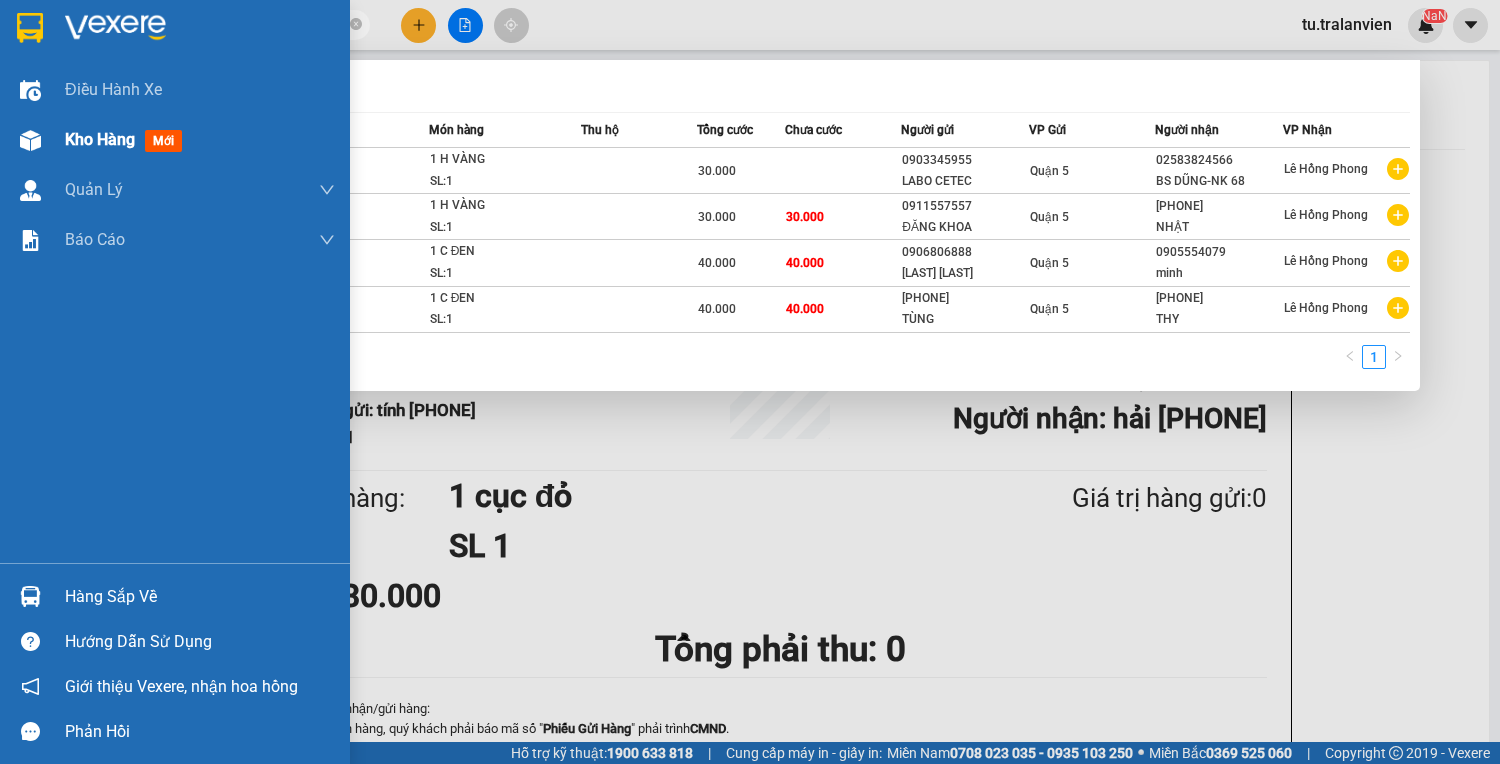 click at bounding box center (30, 140) 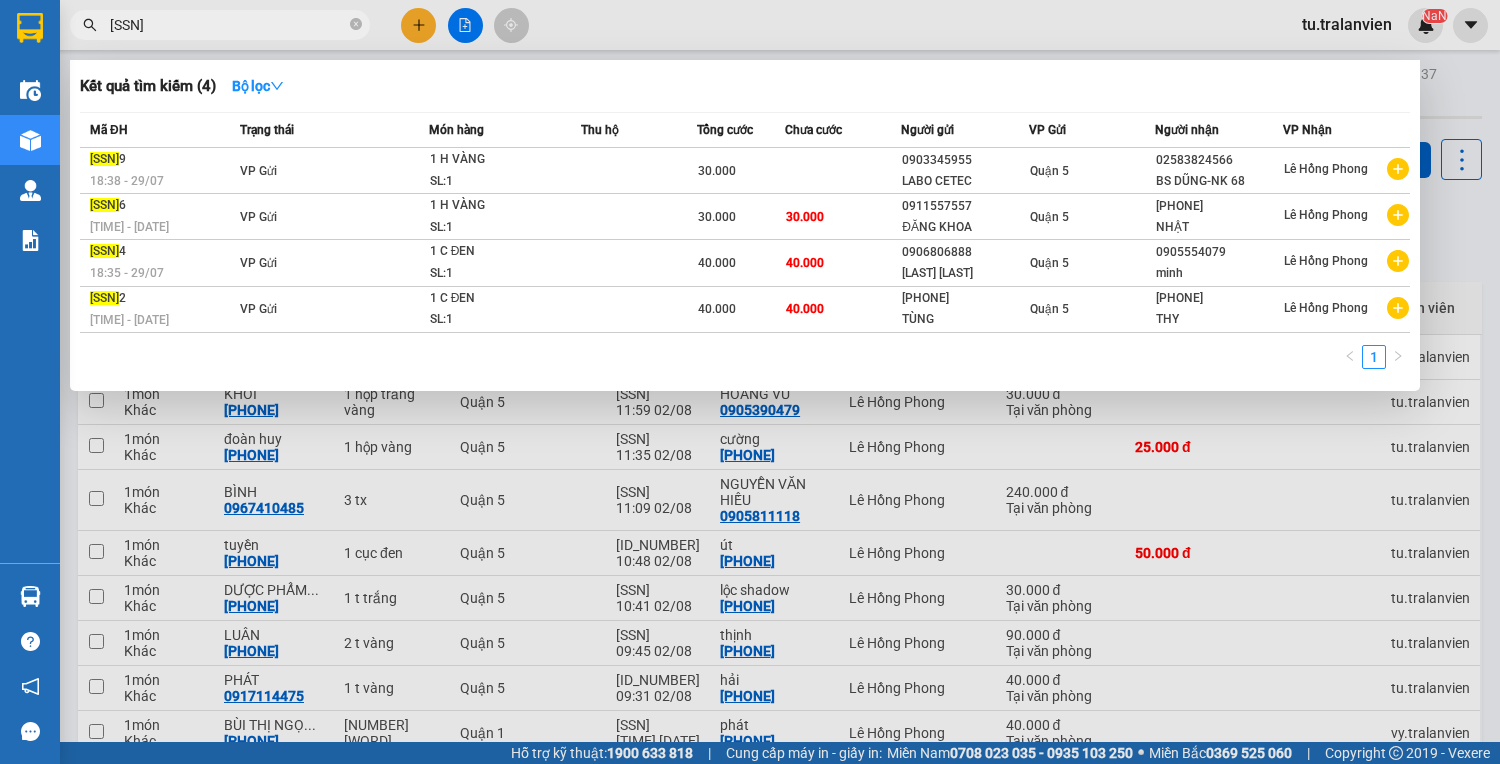 click at bounding box center (750, 382) 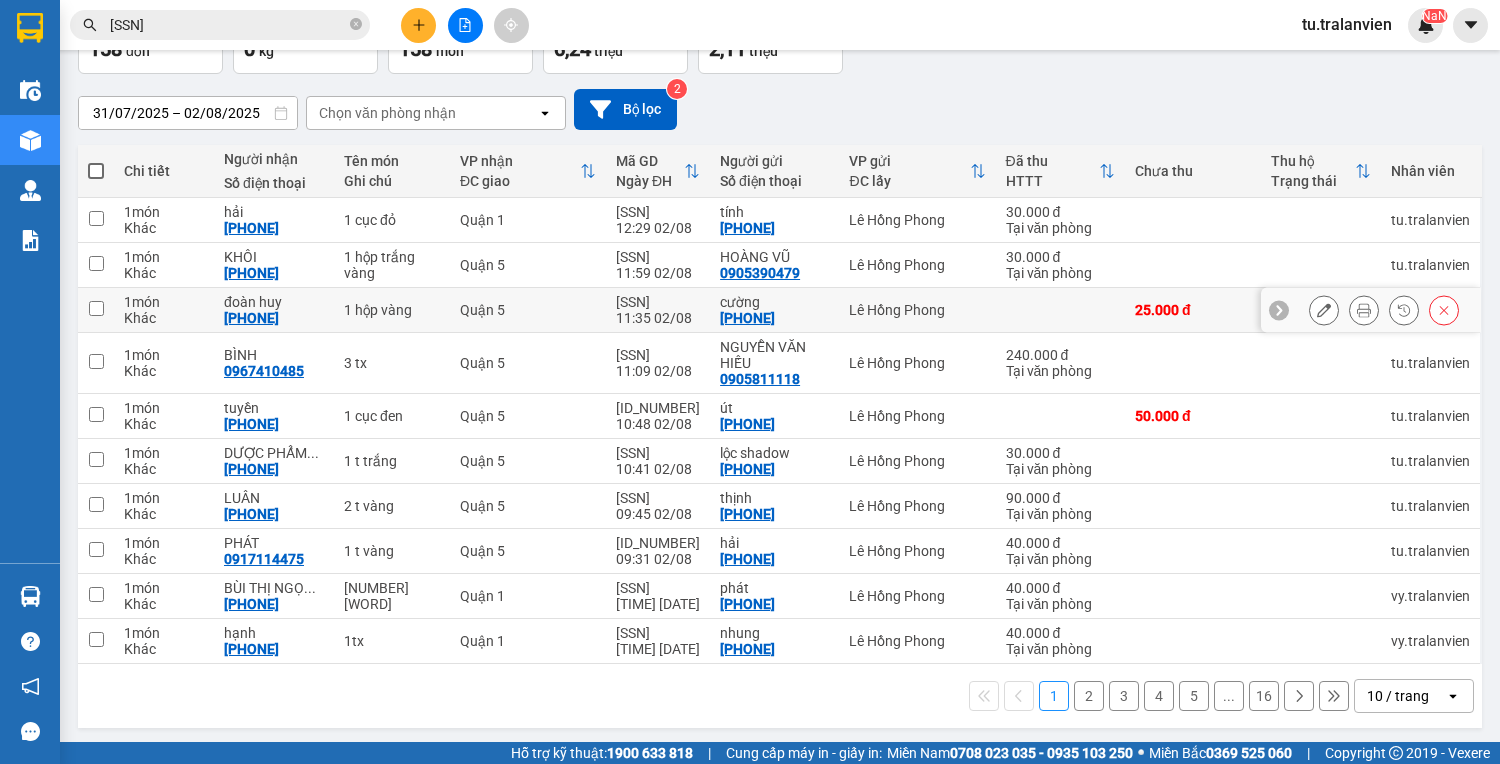 scroll, scrollTop: 0, scrollLeft: 0, axis: both 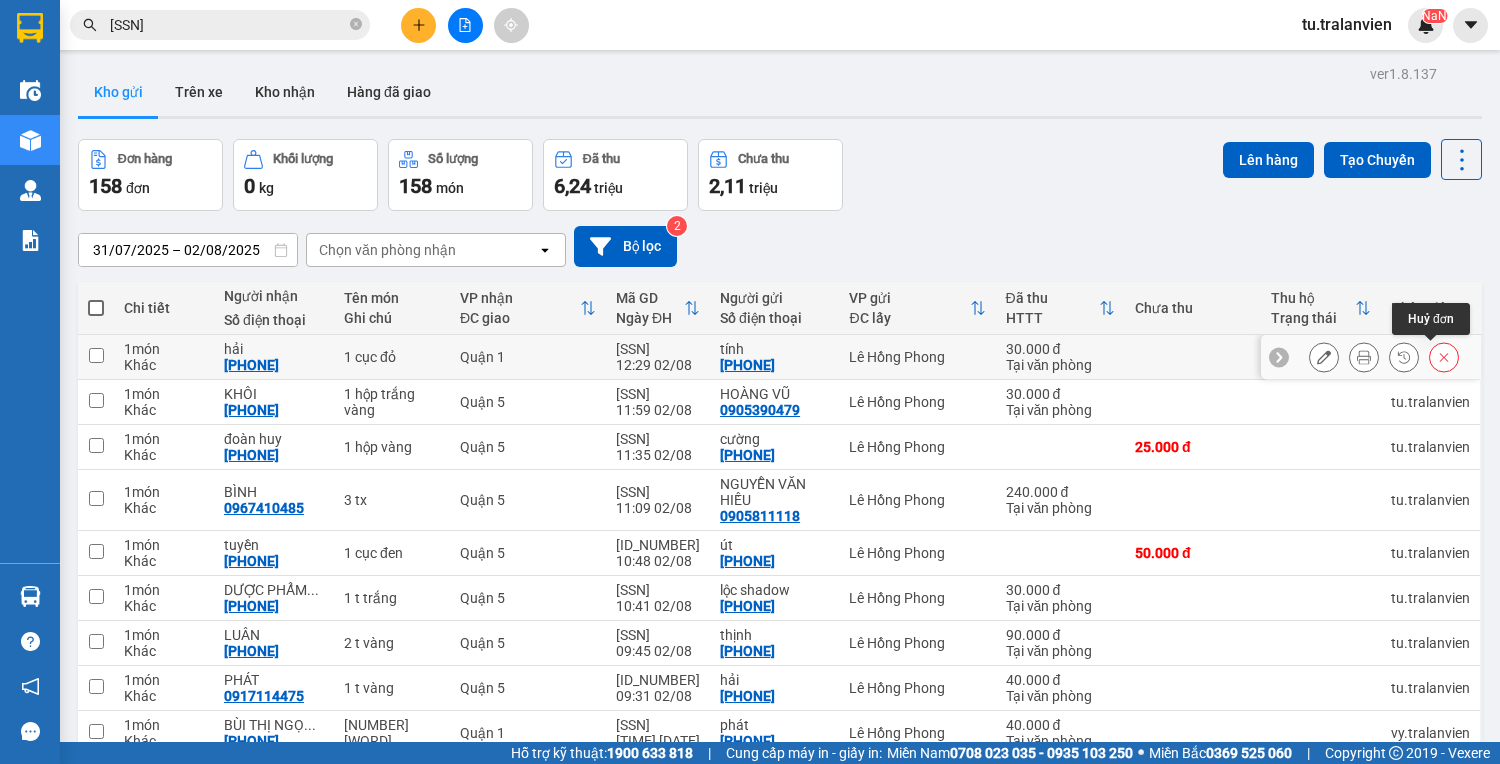 click 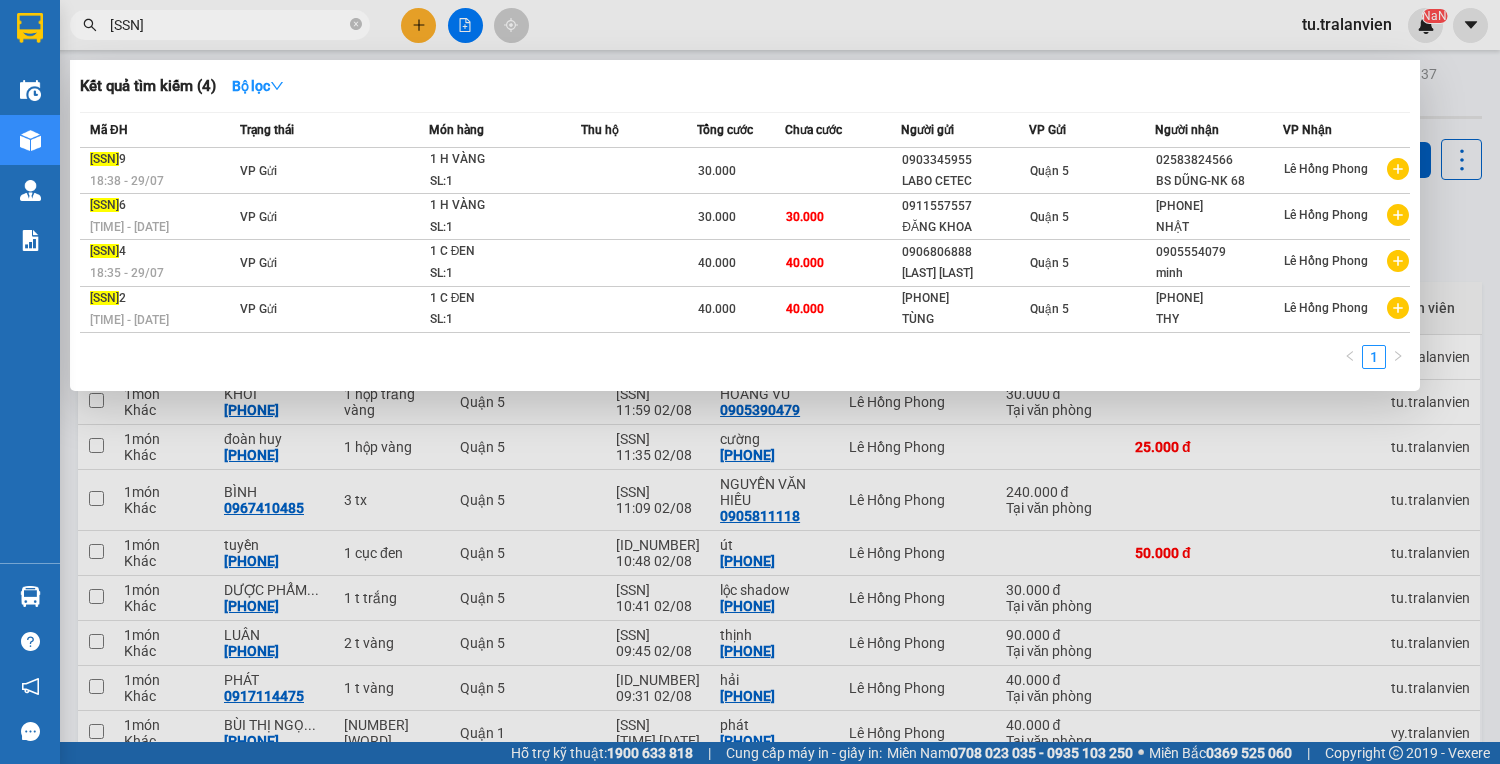 click on "[SSN]" at bounding box center [228, 25] 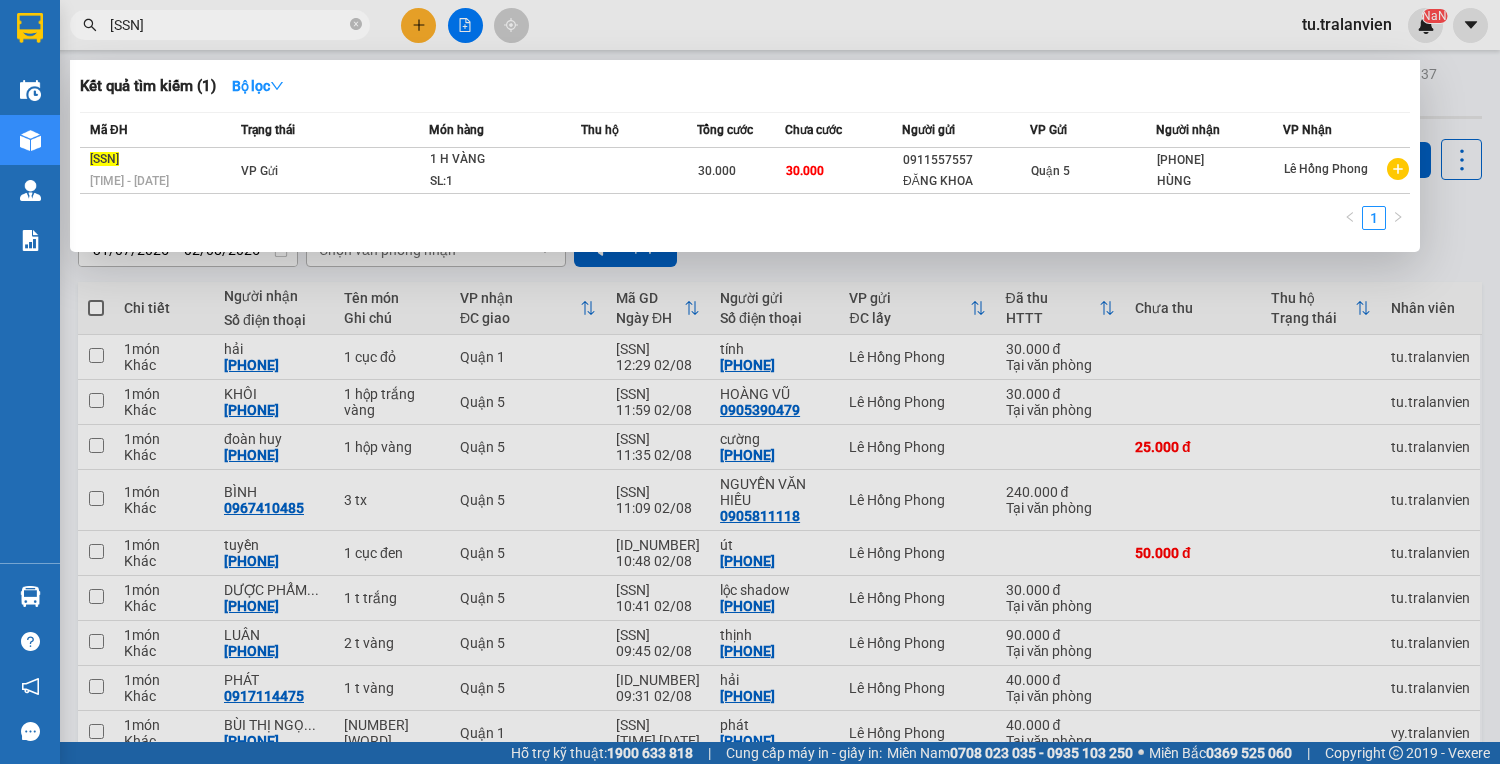 type on "[SSN]" 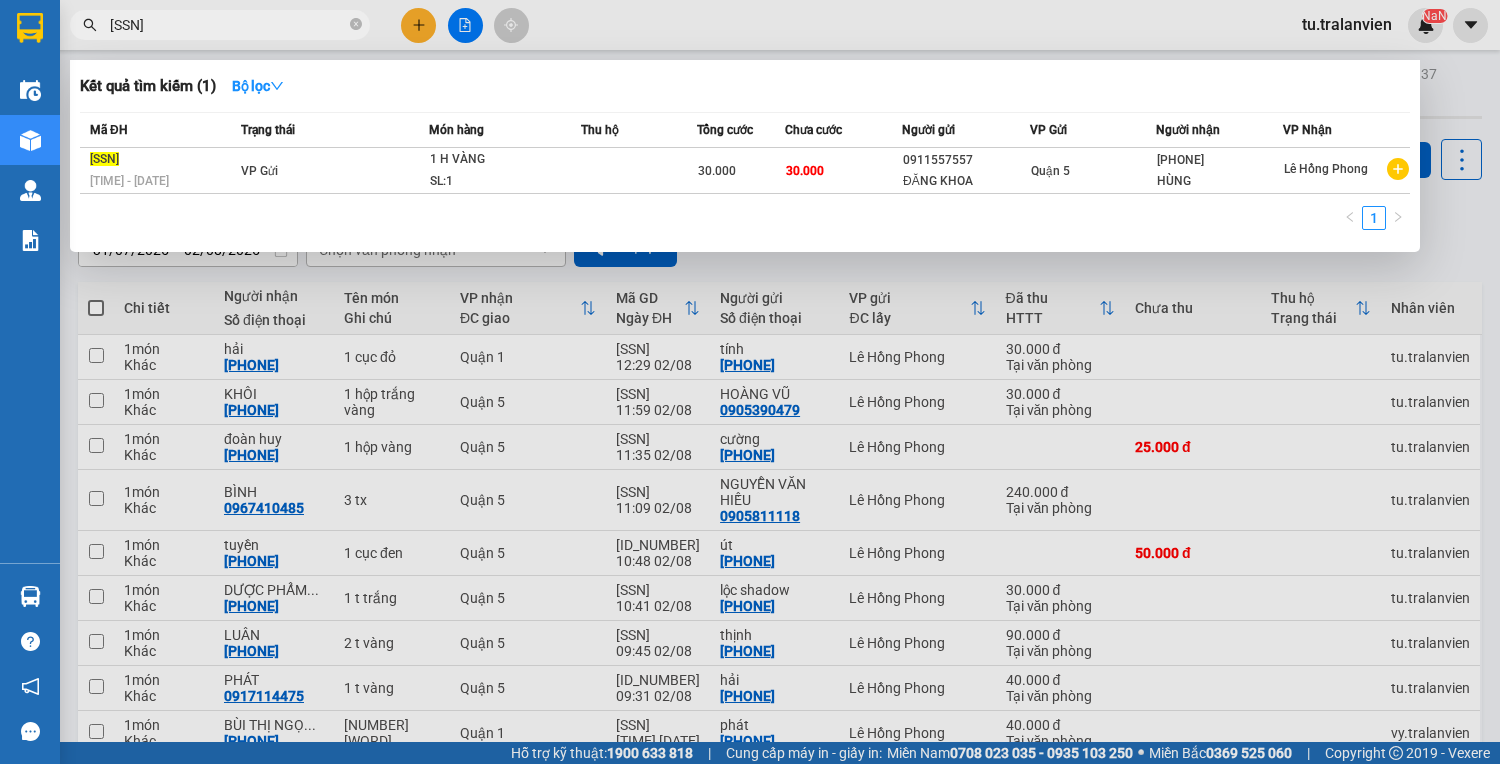 click at bounding box center [750, 382] 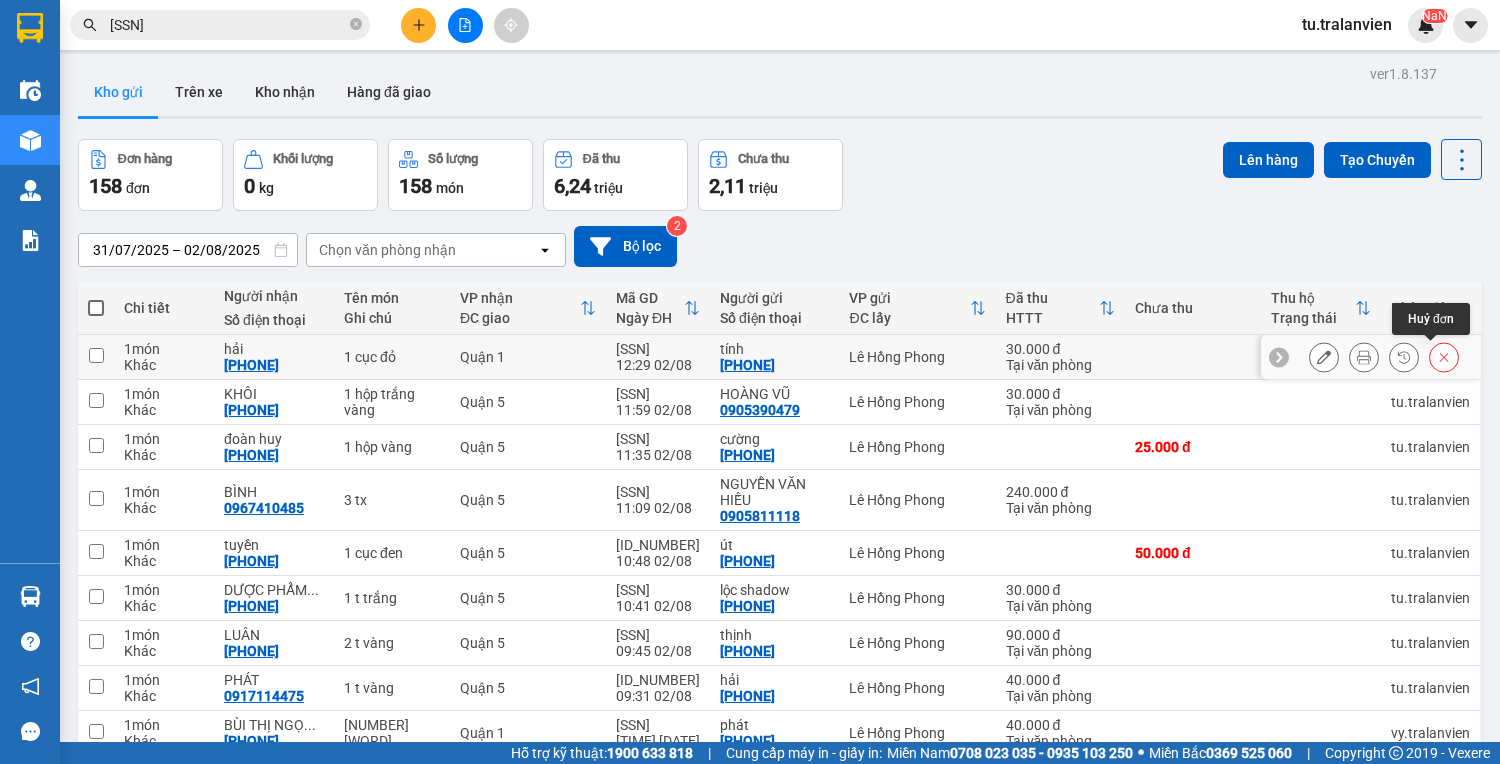 click at bounding box center [1444, 357] 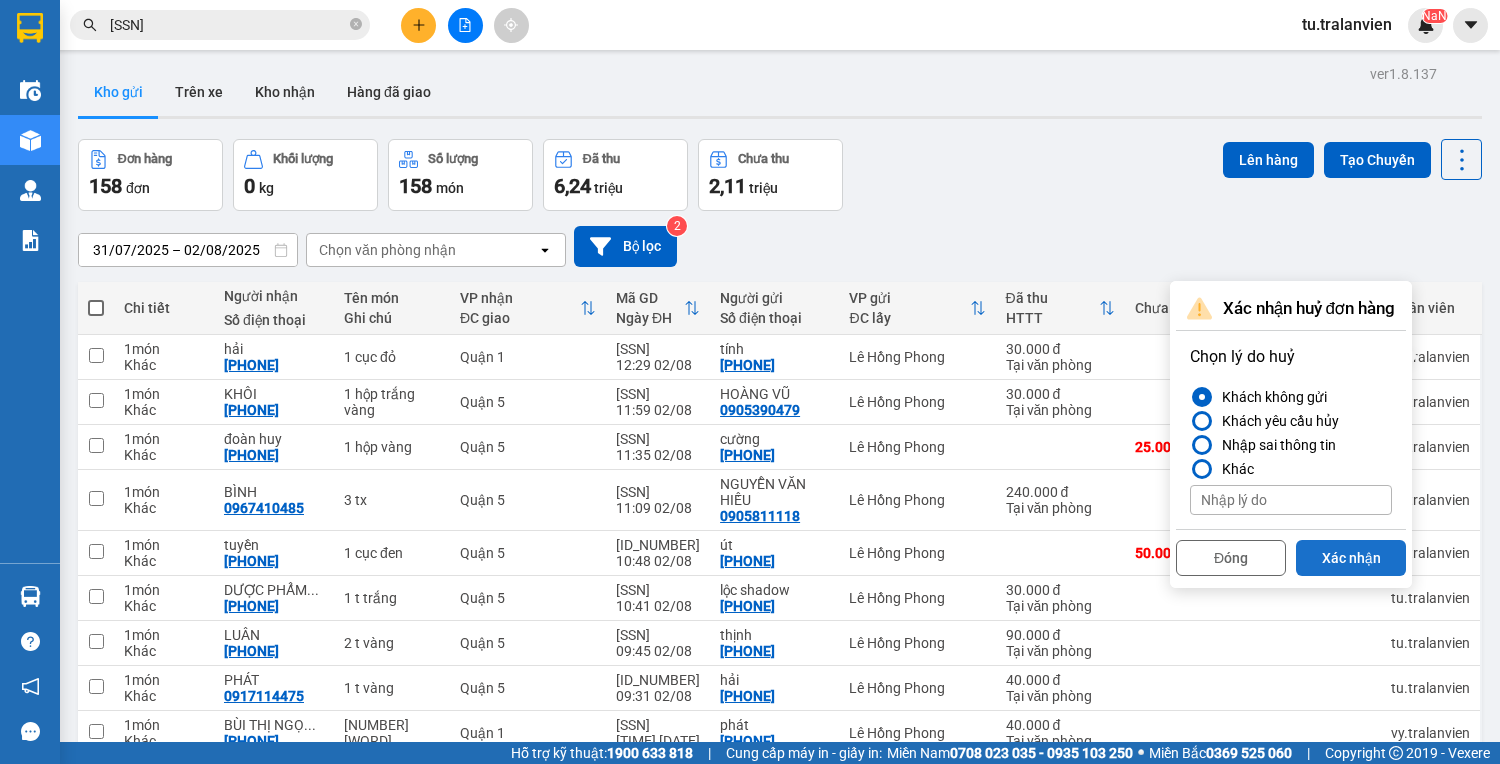 click on "Xác nhận" at bounding box center [1351, 558] 